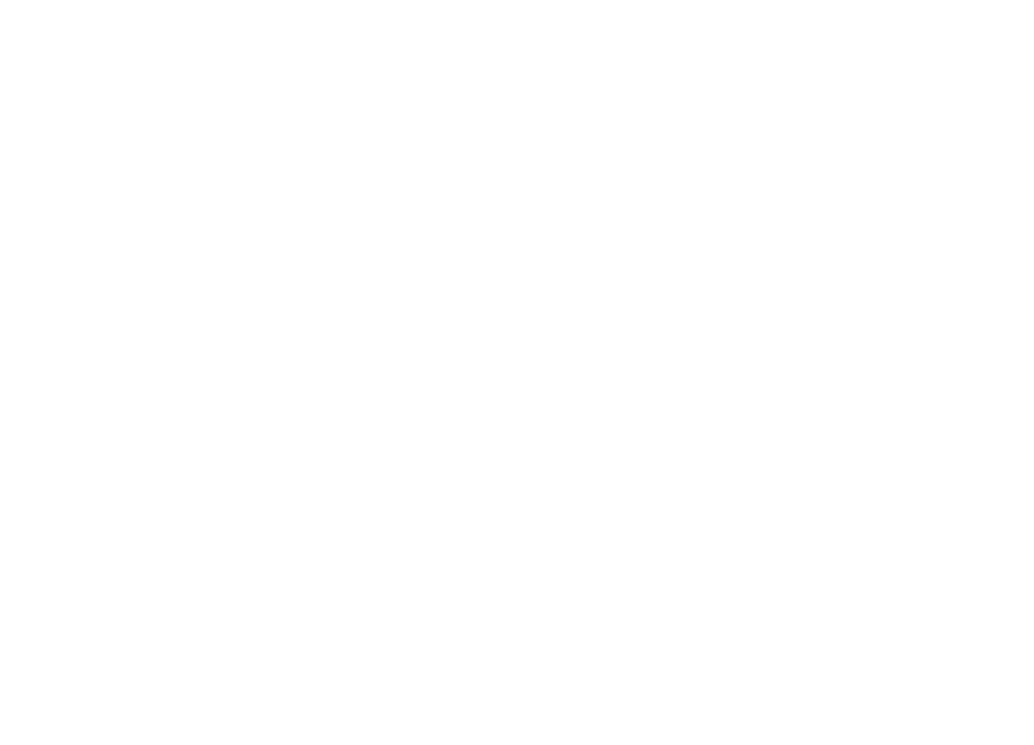 scroll, scrollTop: 0, scrollLeft: 0, axis: both 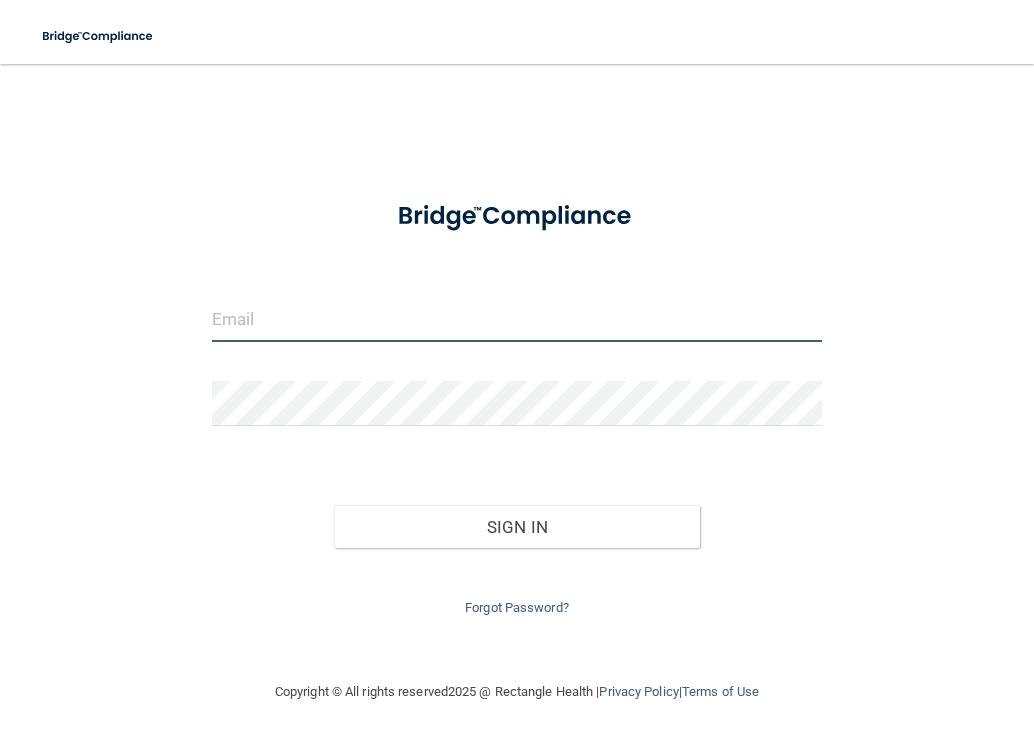 click at bounding box center [517, 319] 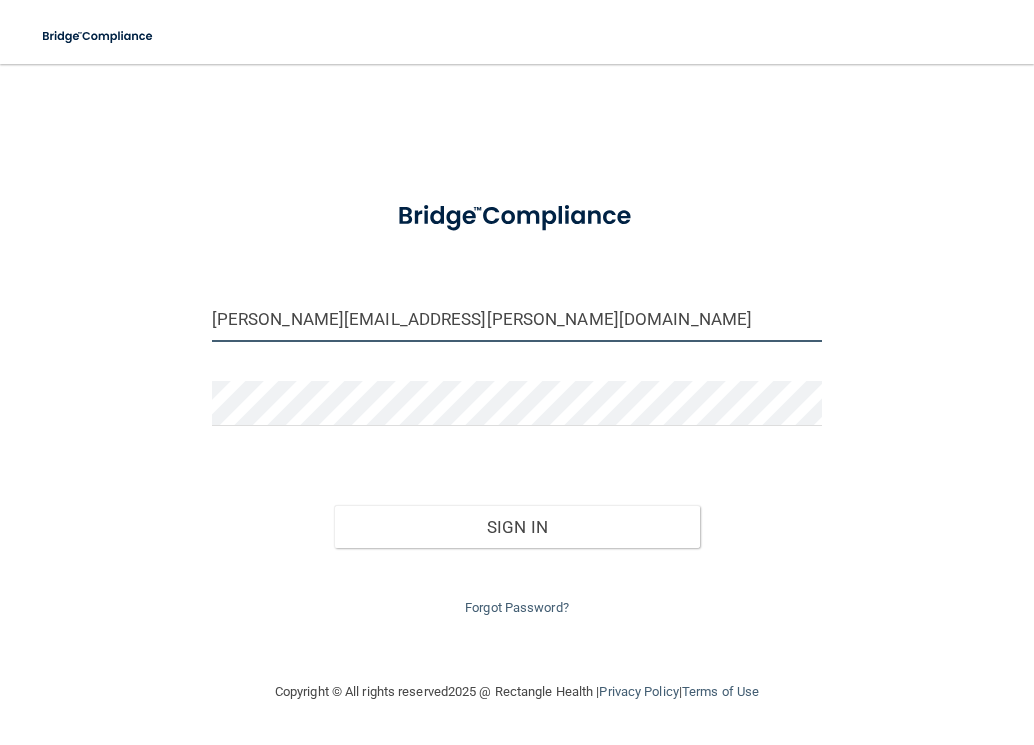 type on "[PERSON_NAME][EMAIL_ADDRESS][PERSON_NAME][DOMAIN_NAME]" 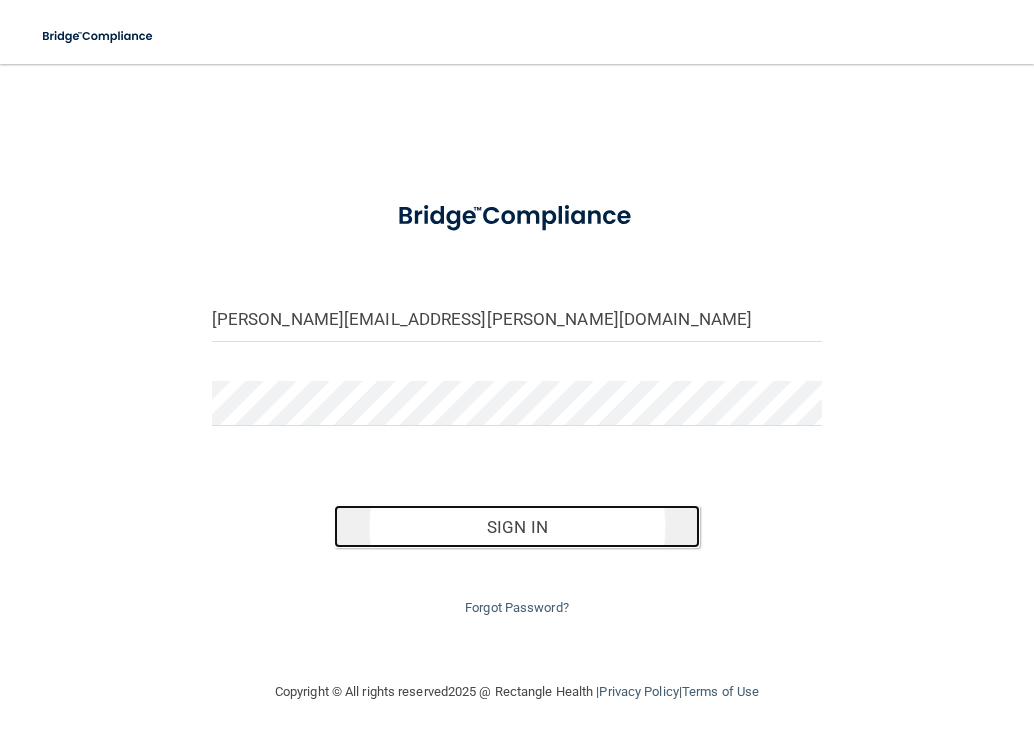 click on "Sign In" at bounding box center (517, 527) 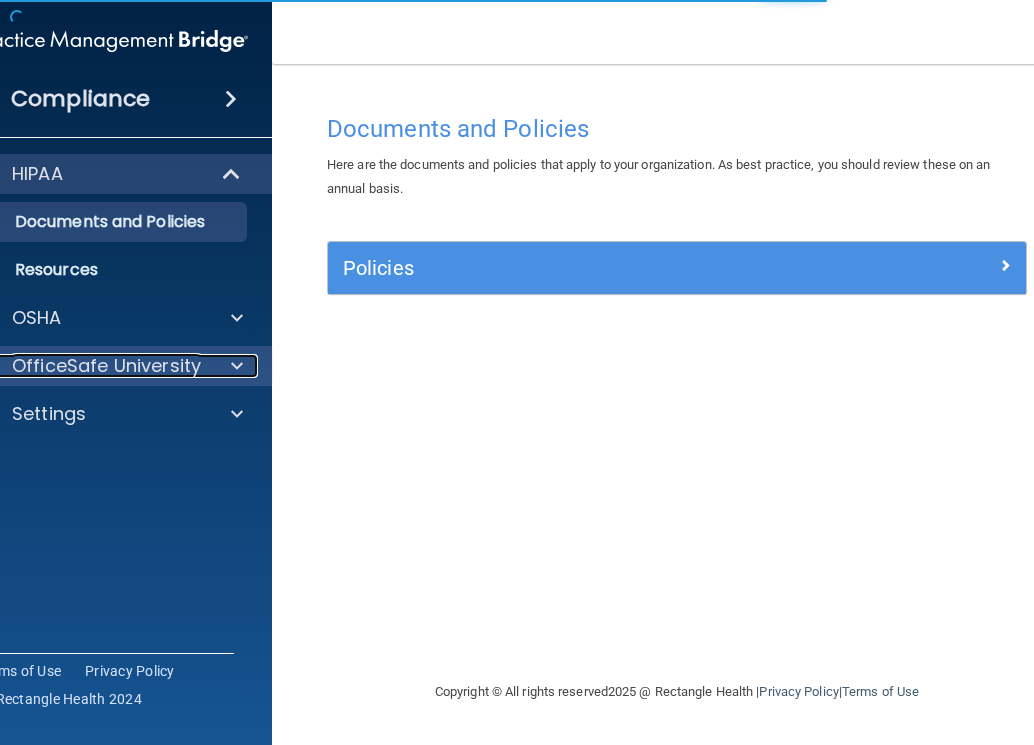 click on "OfficeSafe University" at bounding box center (106, 366) 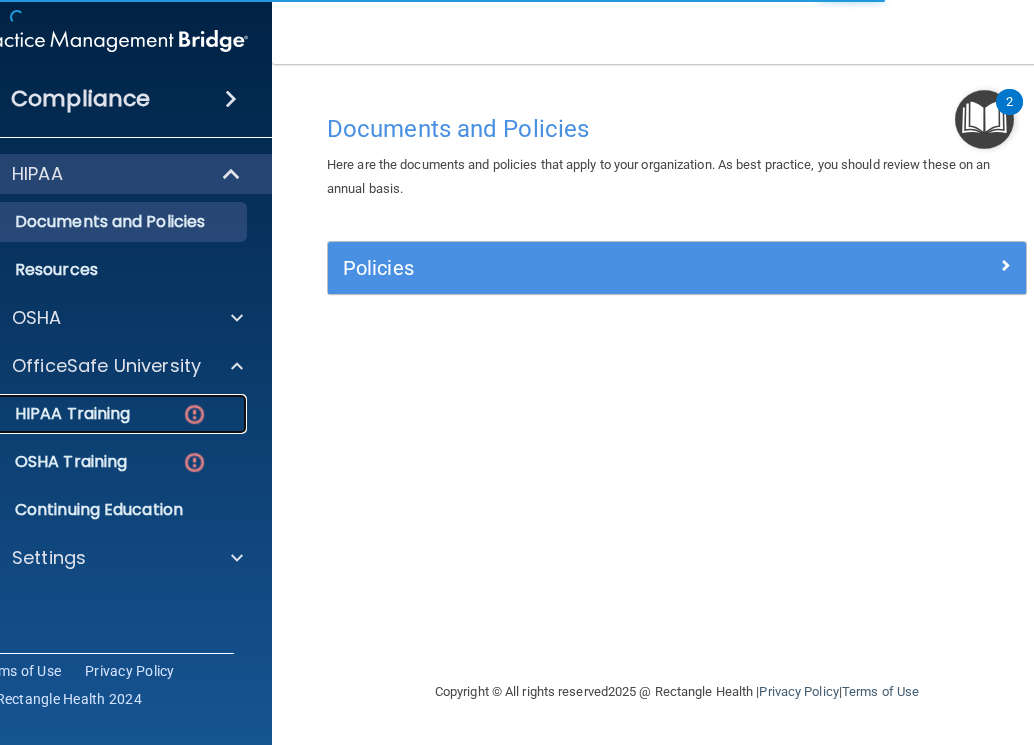 click on "HIPAA Training" at bounding box center (101, 414) 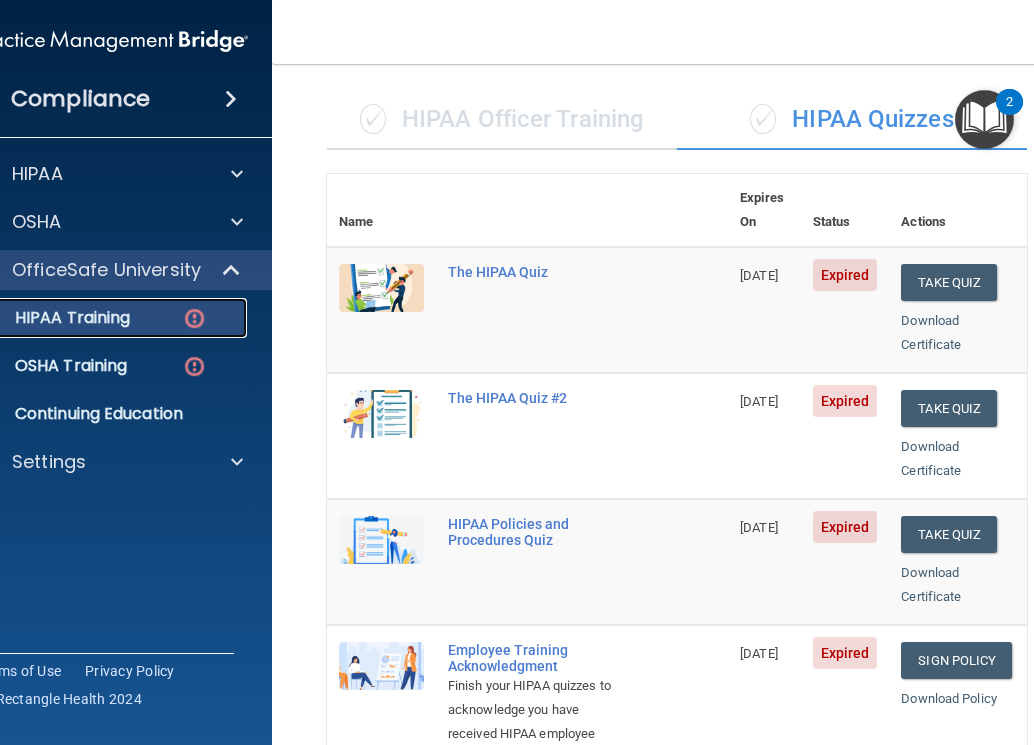 scroll, scrollTop: 100, scrollLeft: 0, axis: vertical 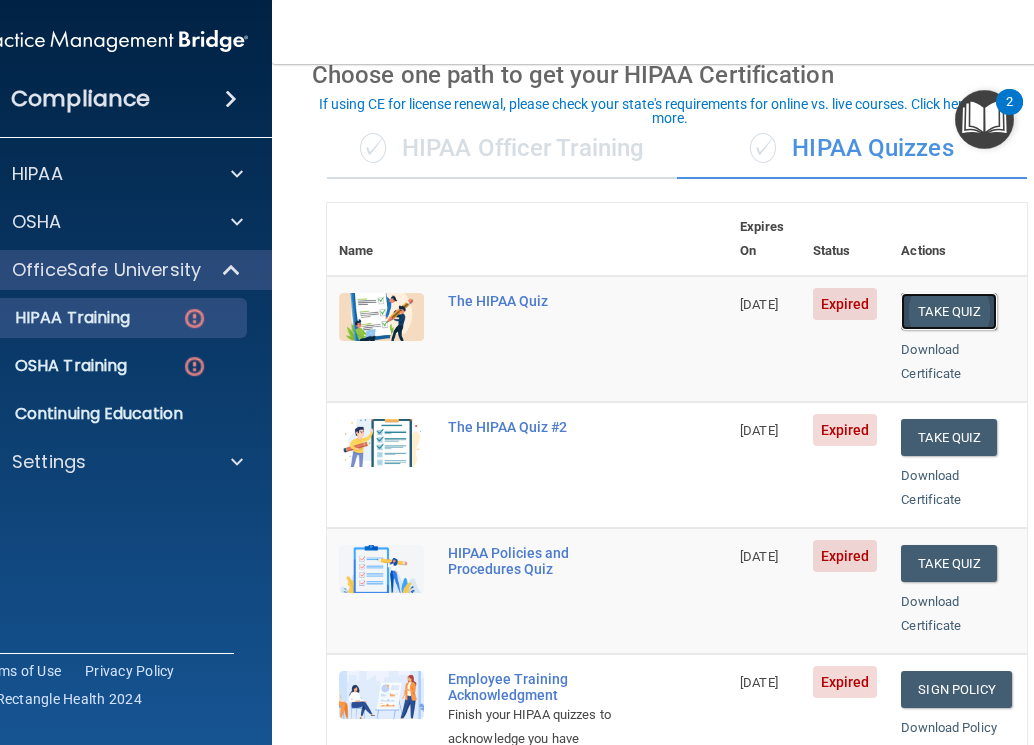 click on "Take Quiz" at bounding box center [949, 311] 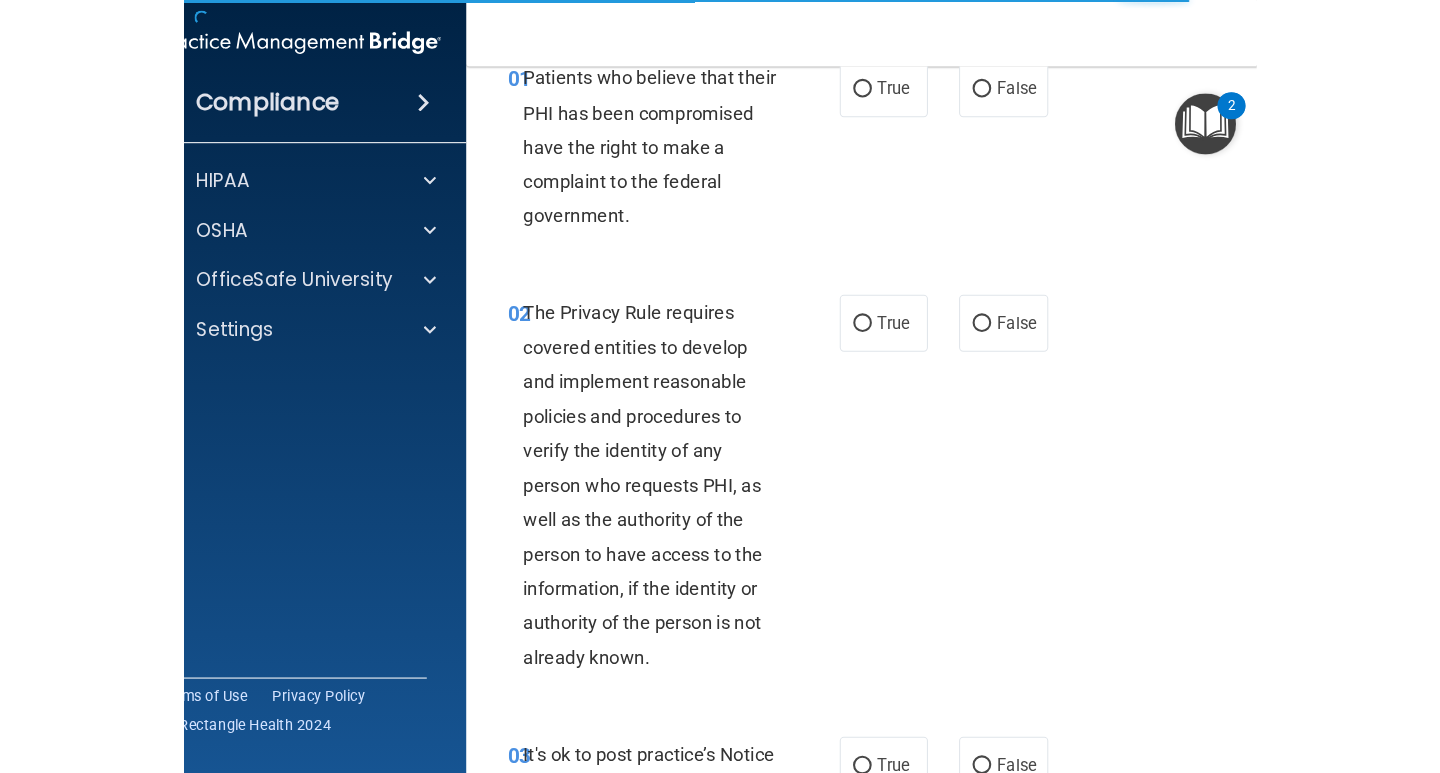 scroll, scrollTop: 0, scrollLeft: 0, axis: both 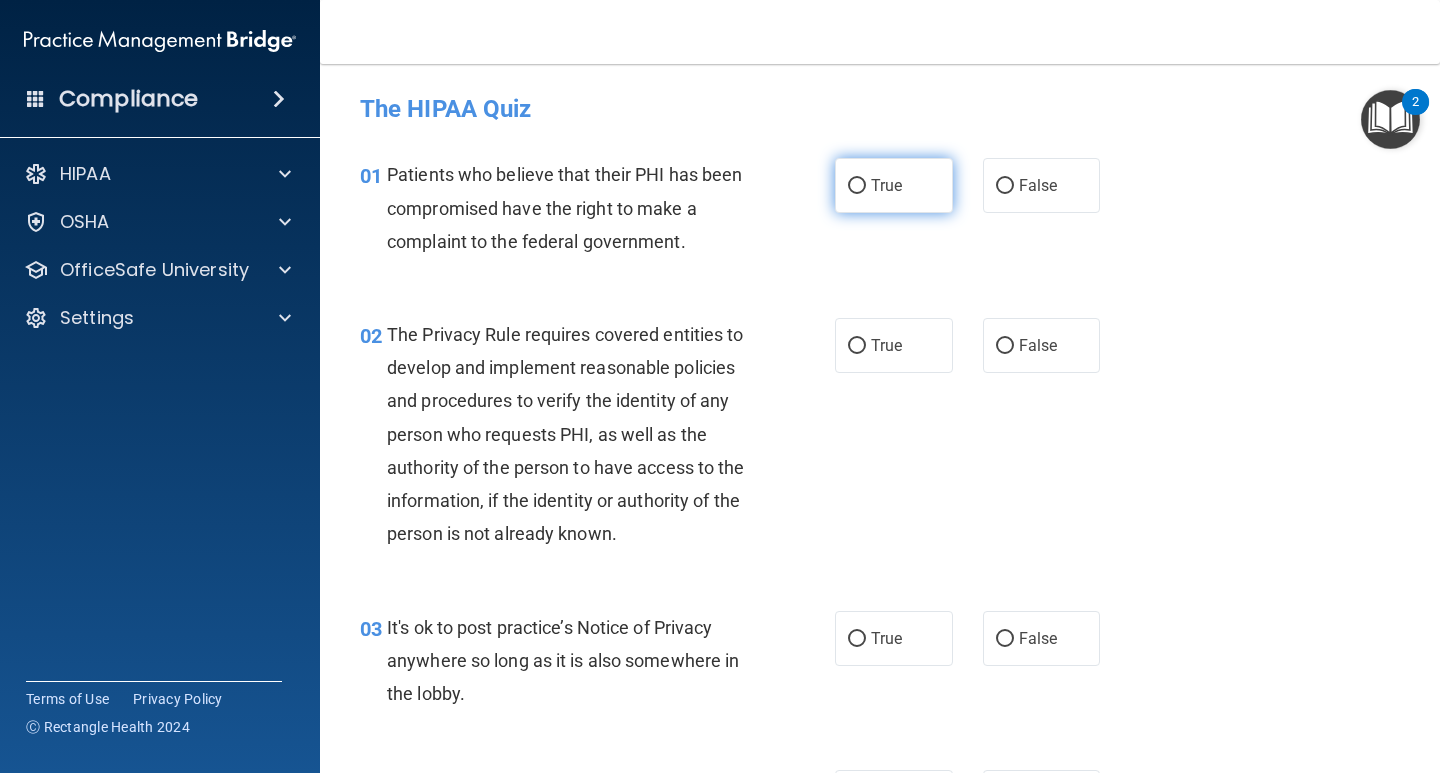 click on "True" at bounding box center [857, 186] 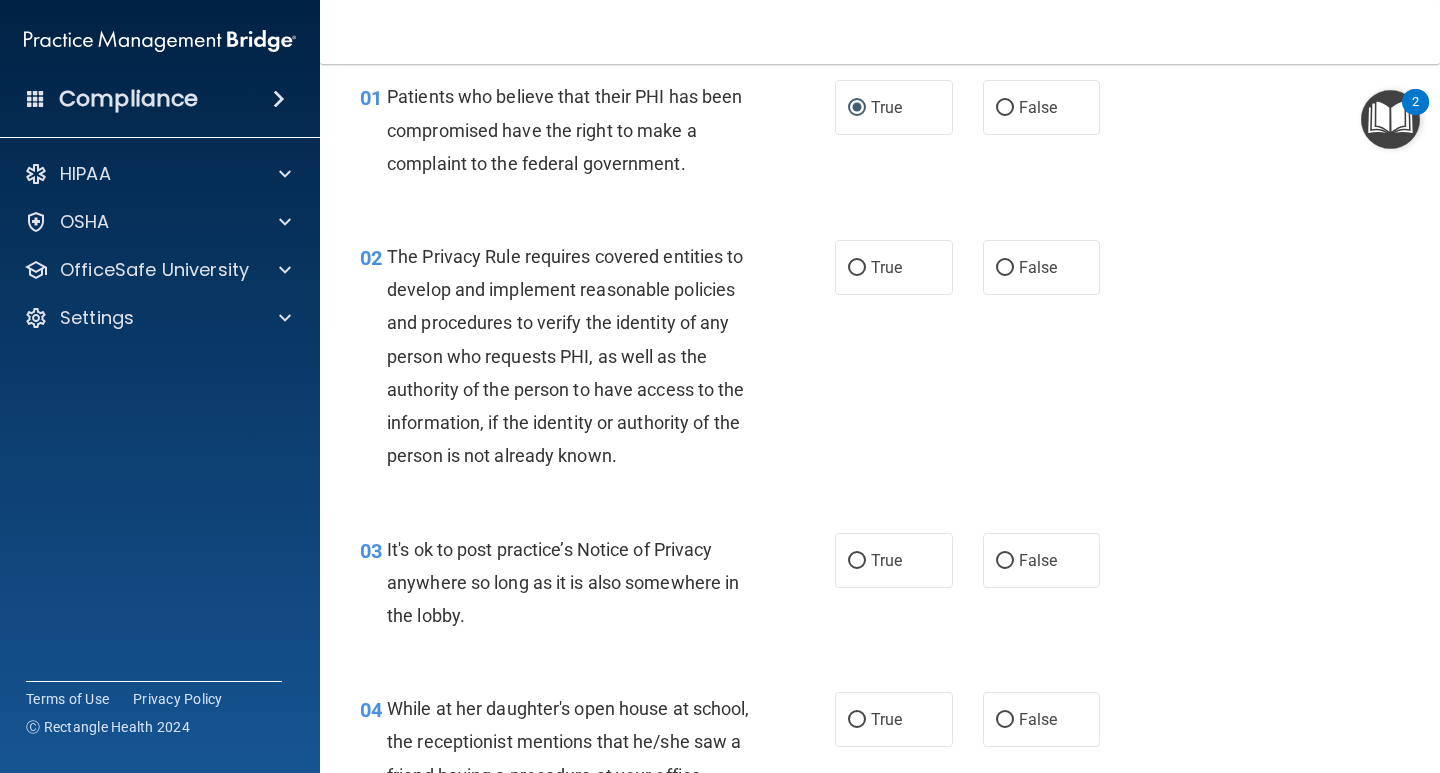 scroll, scrollTop: 200, scrollLeft: 0, axis: vertical 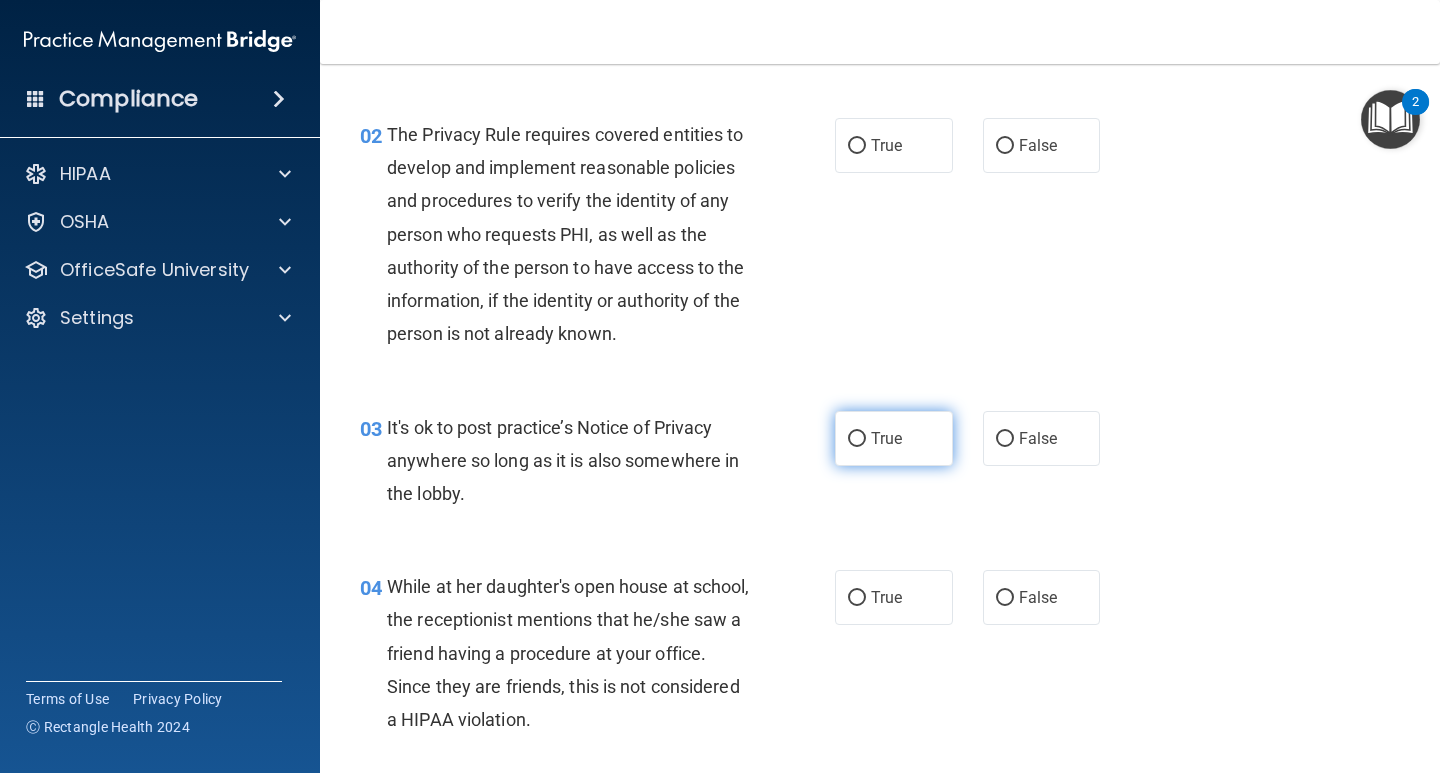 click on "True" at bounding box center [857, 439] 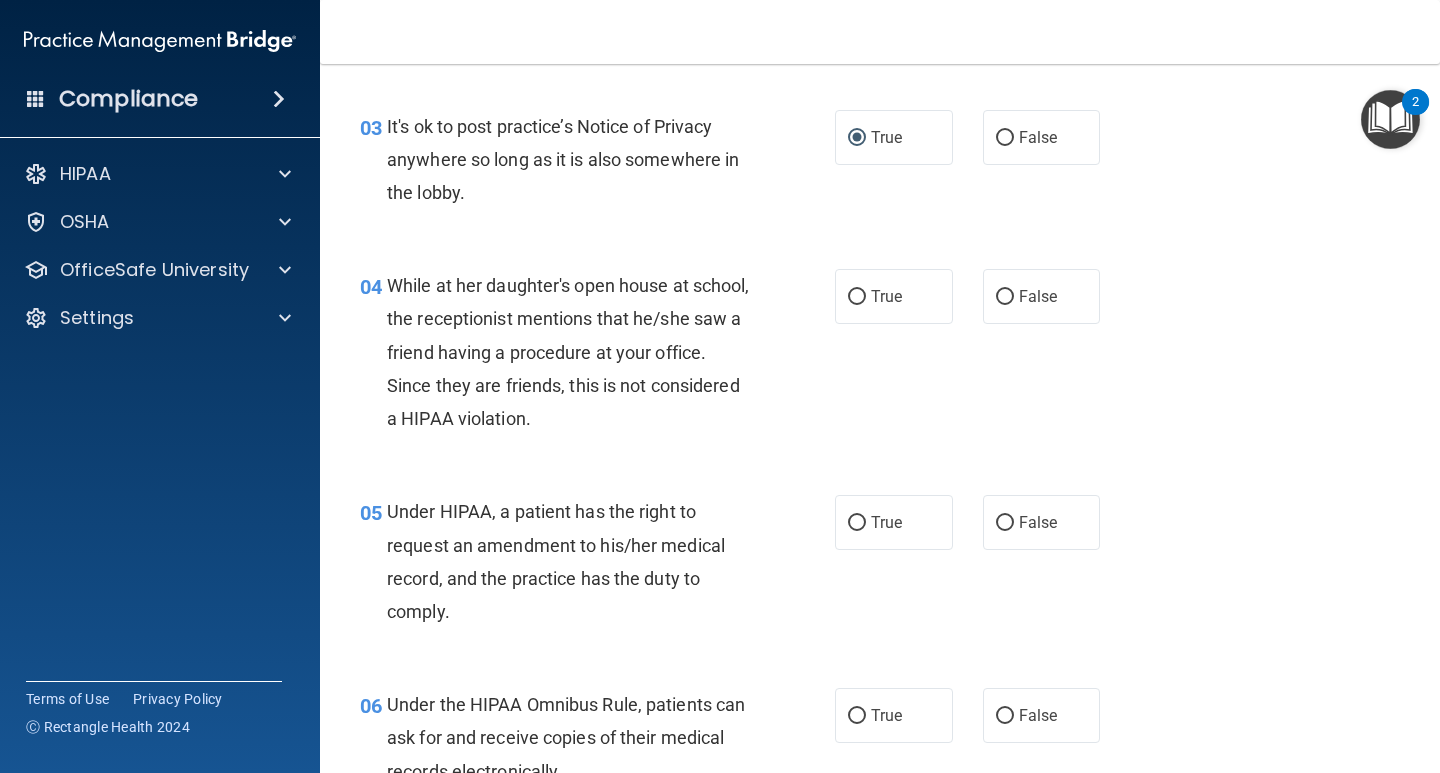 scroll, scrollTop: 518, scrollLeft: 0, axis: vertical 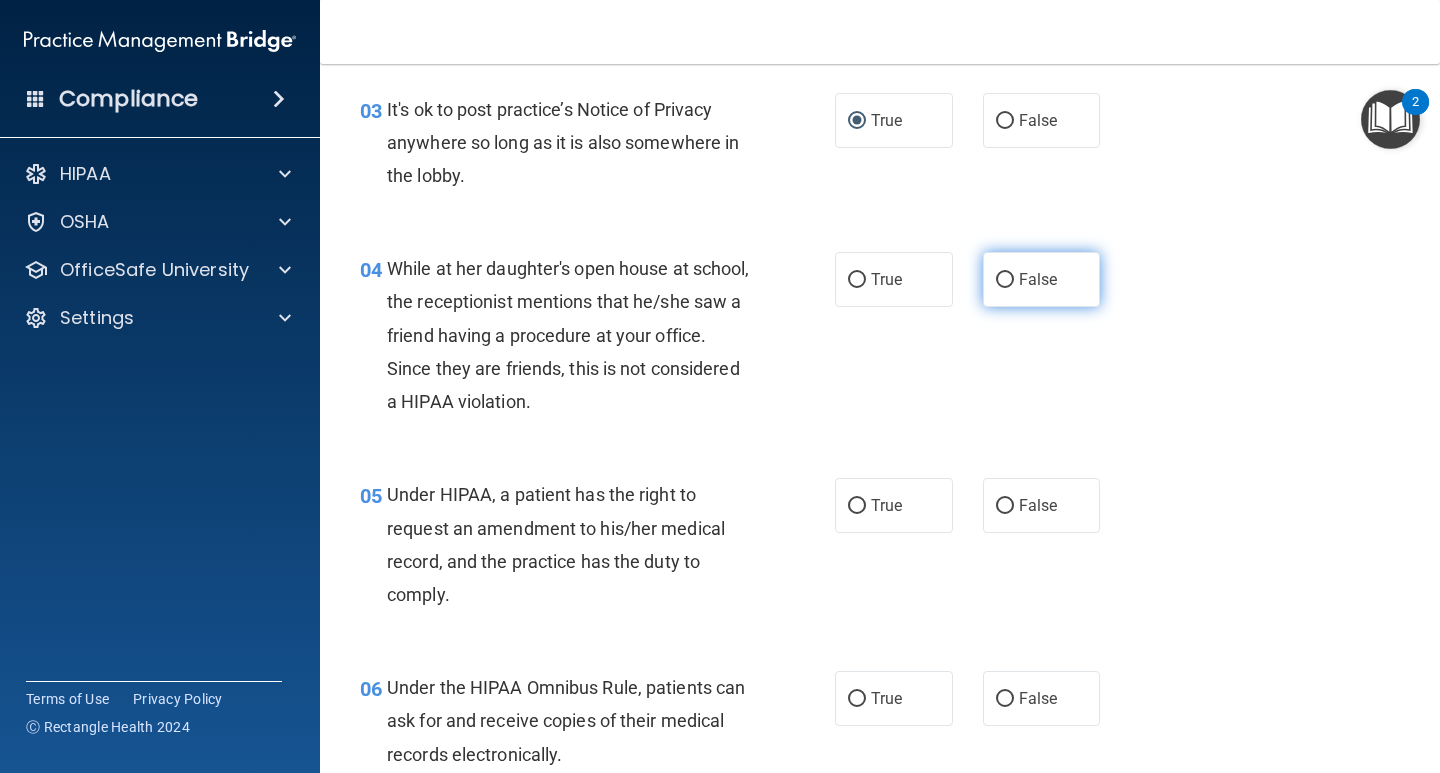 click on "False" at bounding box center (1005, 280) 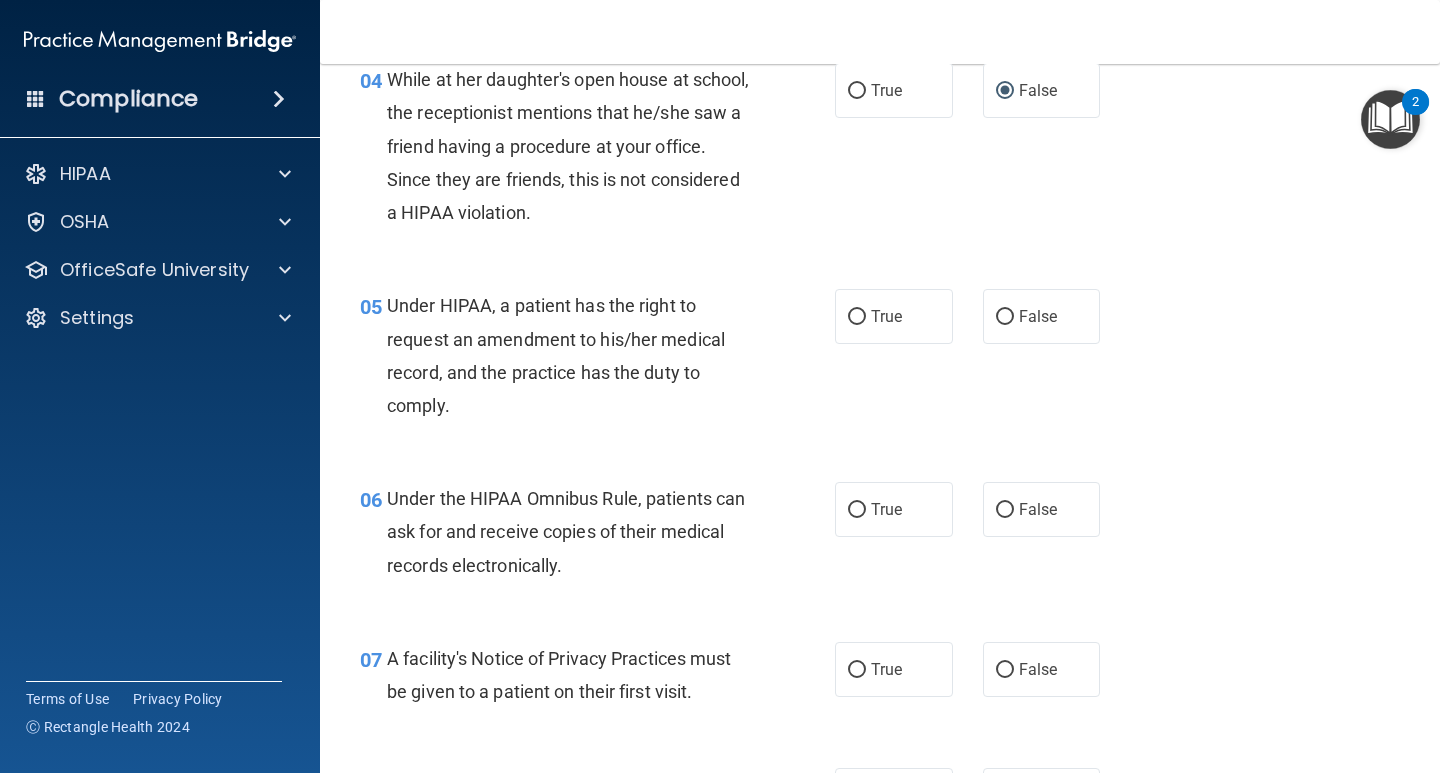 scroll, scrollTop: 750, scrollLeft: 0, axis: vertical 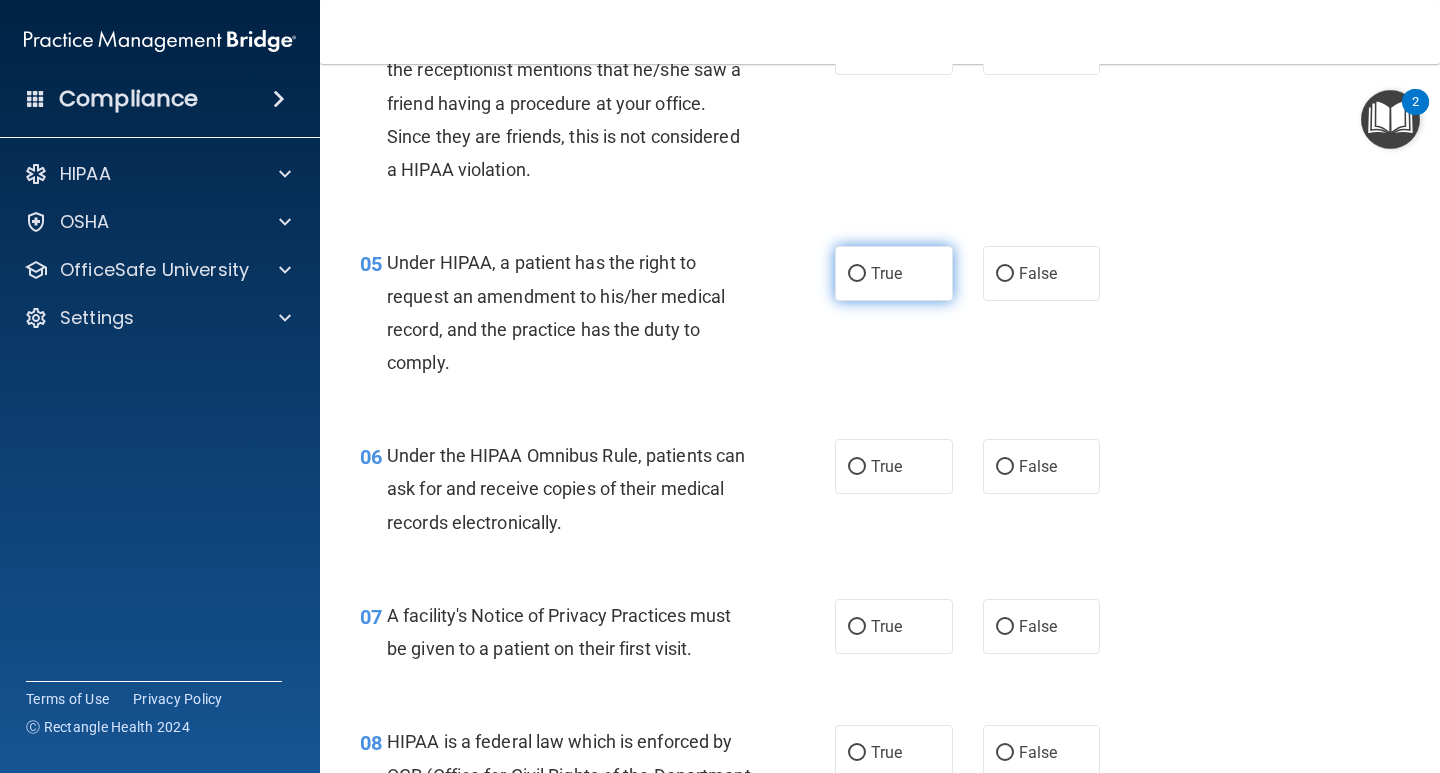 click on "True" at bounding box center (857, 274) 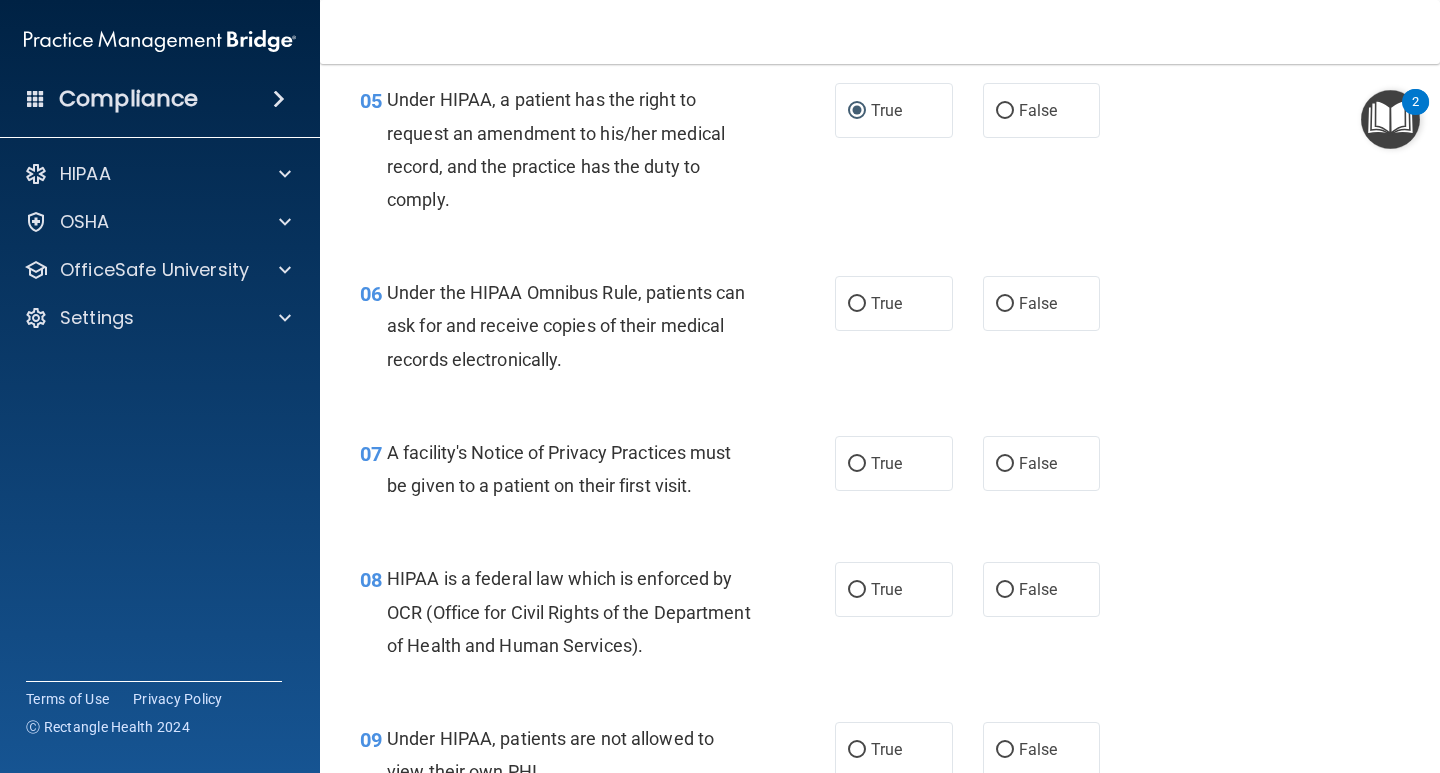 scroll, scrollTop: 930, scrollLeft: 0, axis: vertical 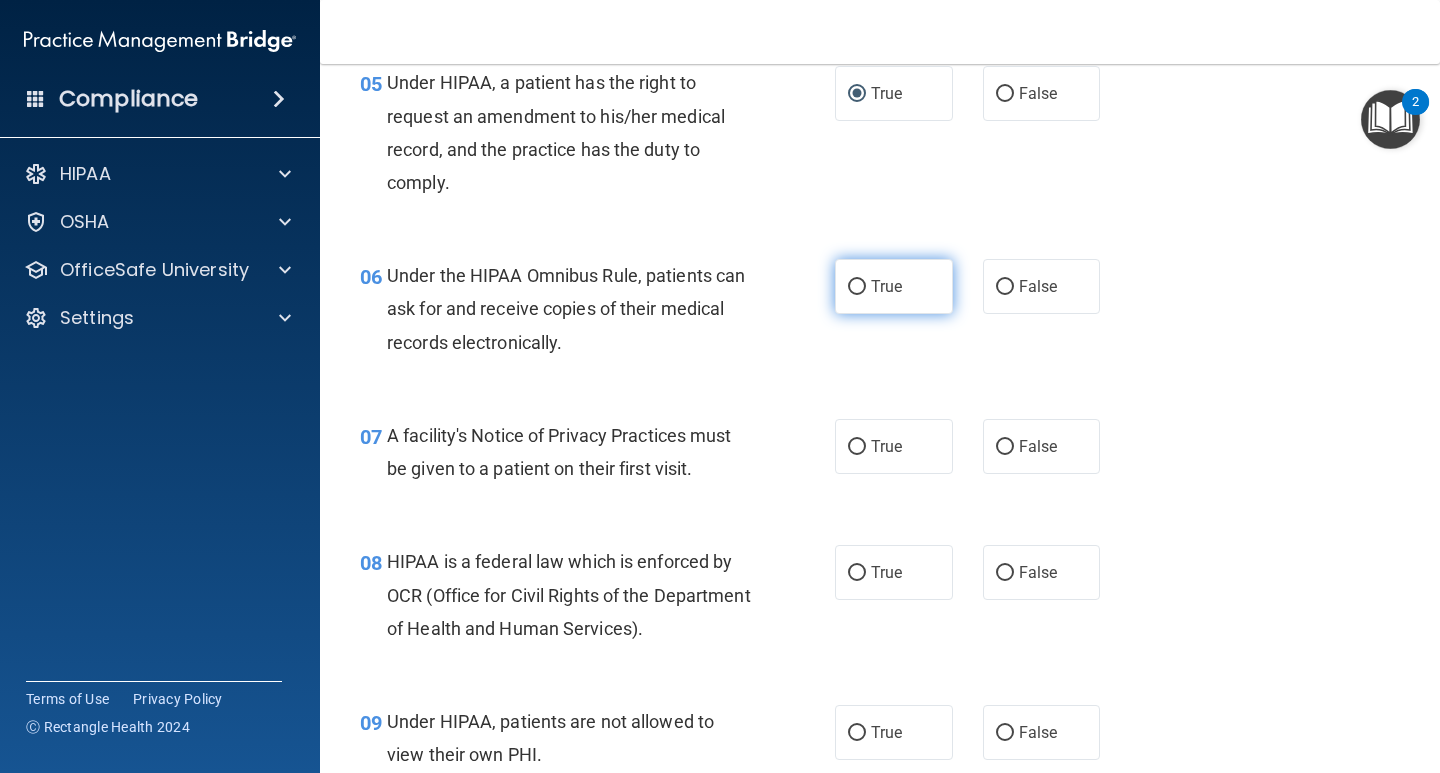 click on "True" at bounding box center (857, 287) 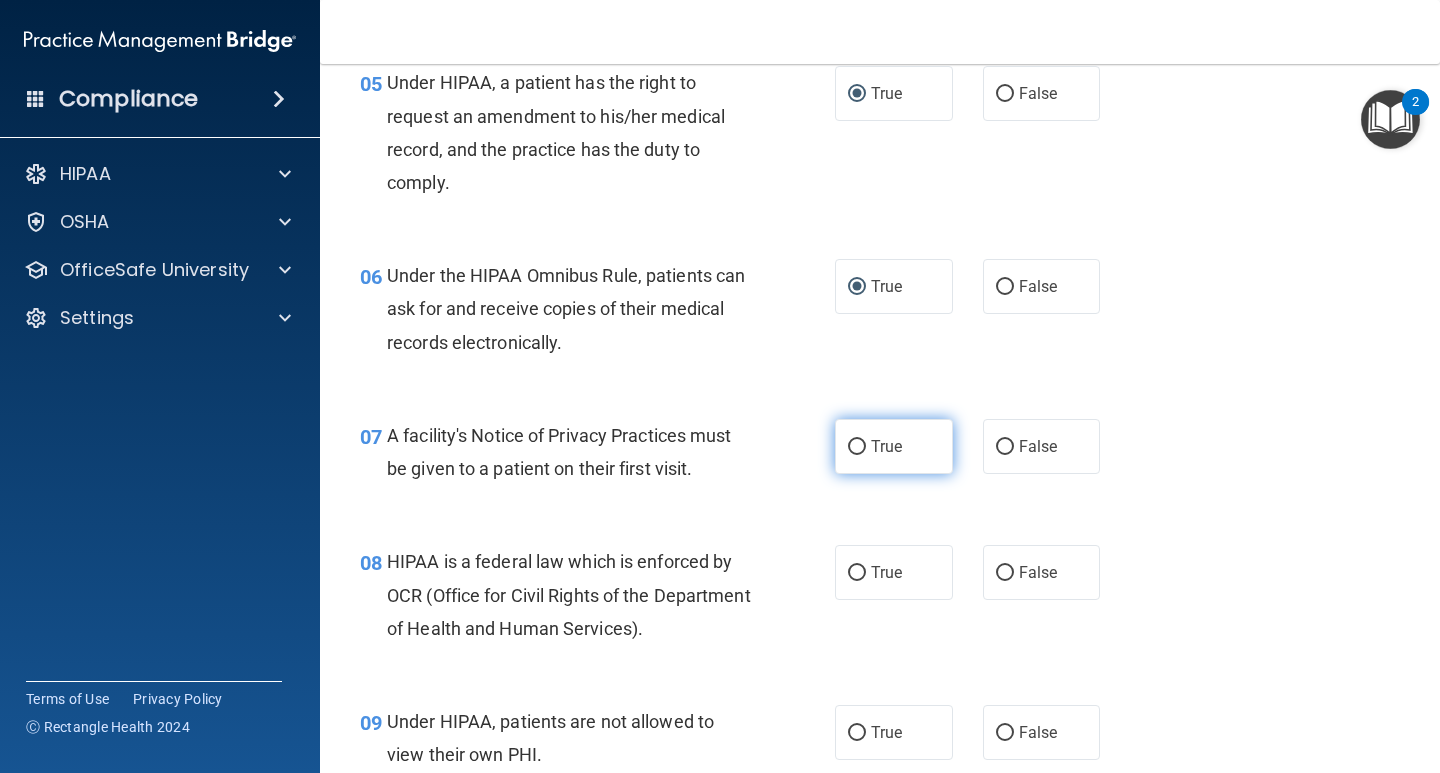 click on "True" at bounding box center [857, 447] 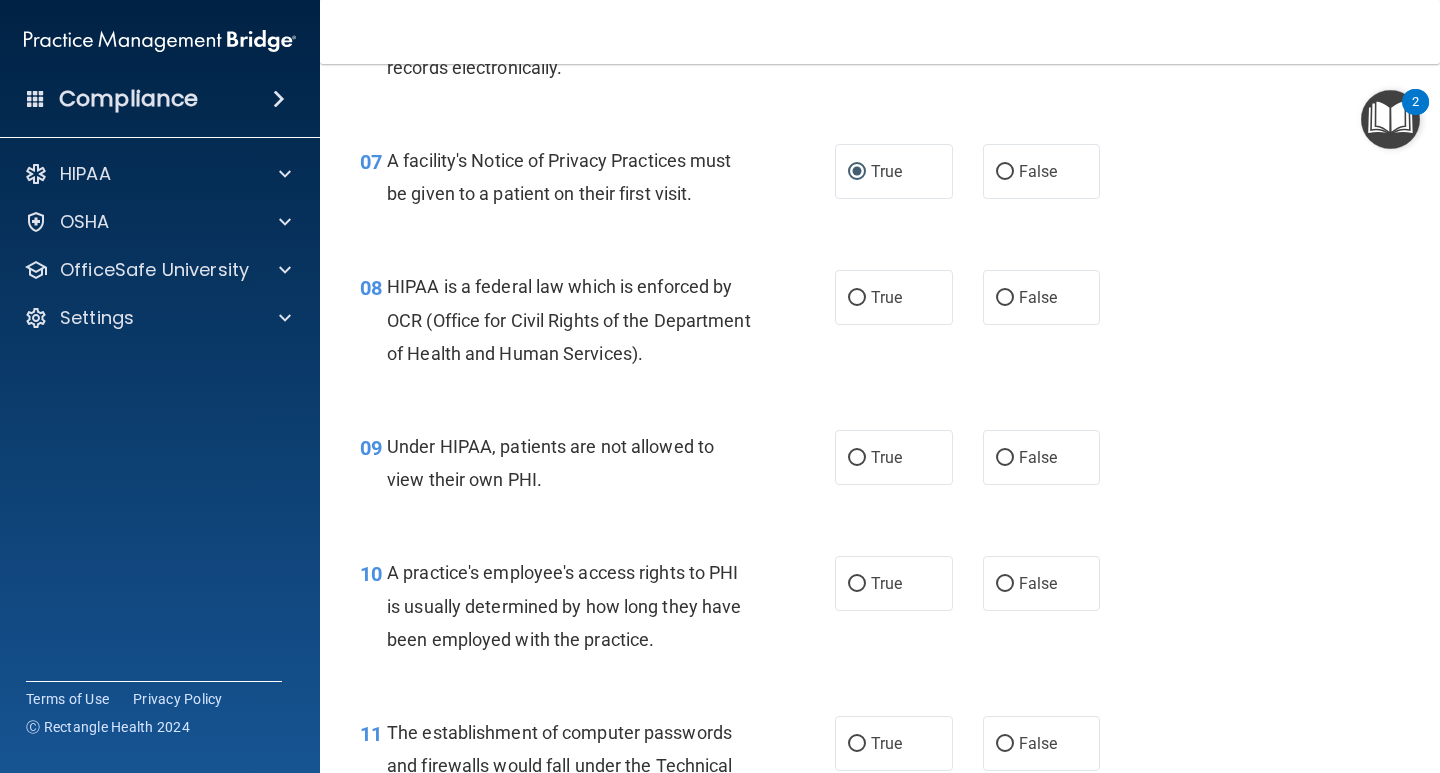 scroll, scrollTop: 1214, scrollLeft: 0, axis: vertical 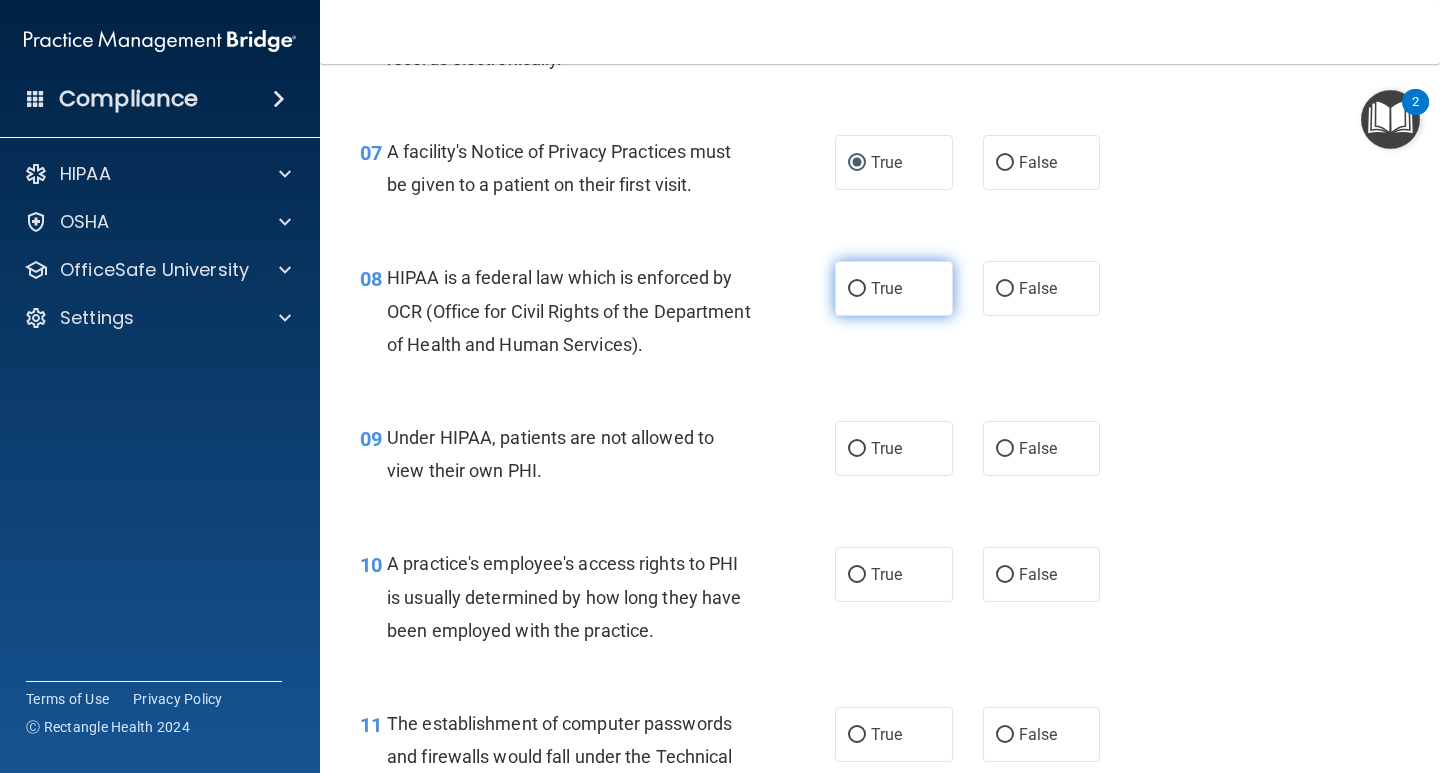 click on "True" at bounding box center (857, 289) 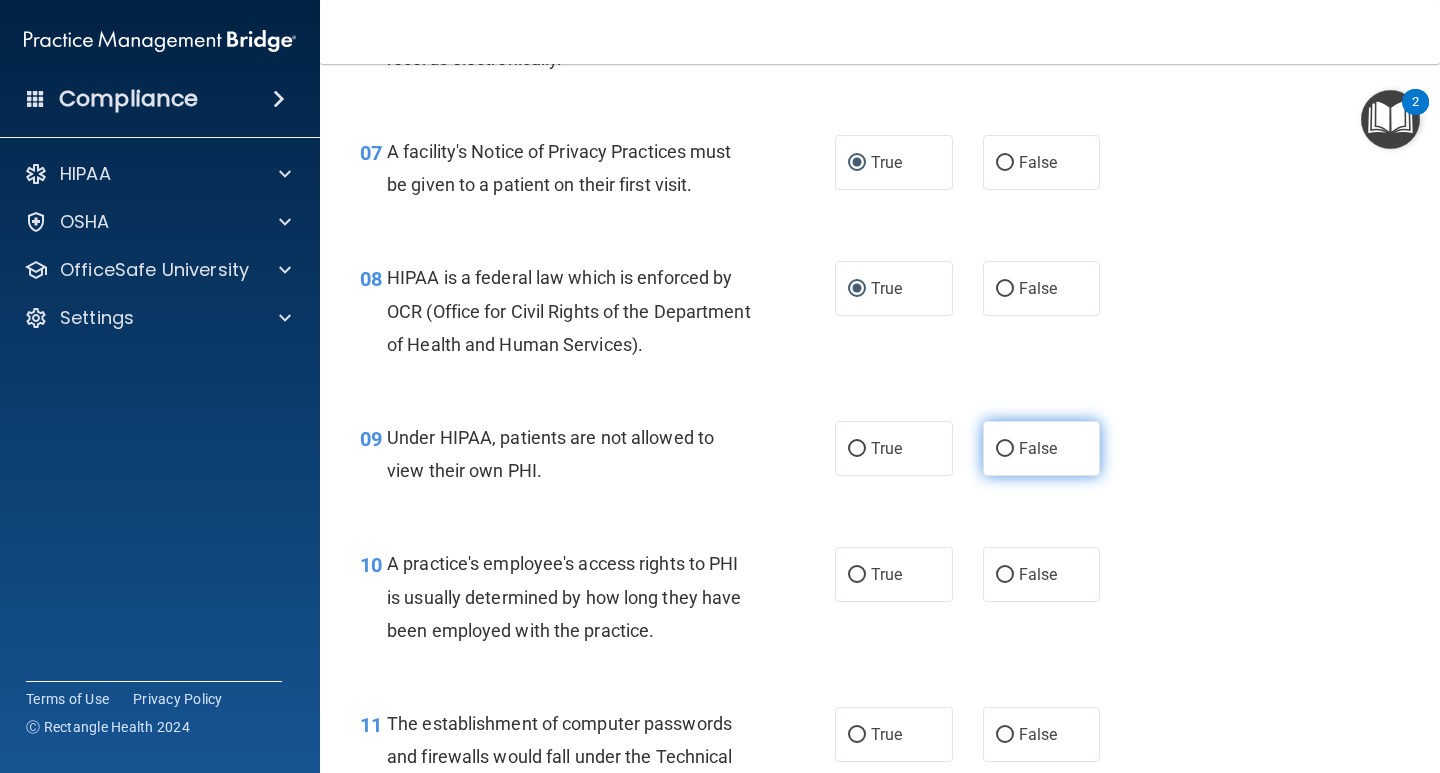 click on "False" at bounding box center [1005, 449] 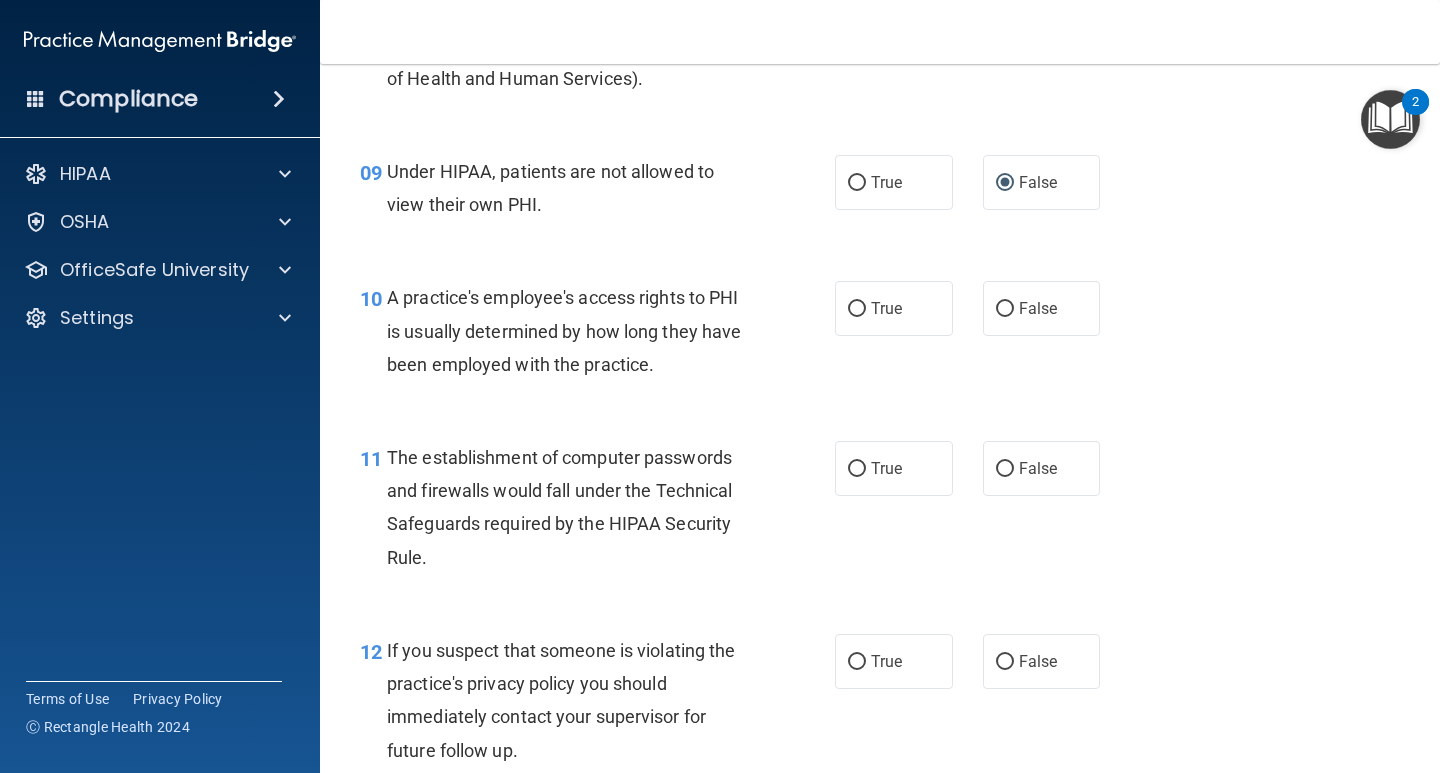 scroll, scrollTop: 1489, scrollLeft: 0, axis: vertical 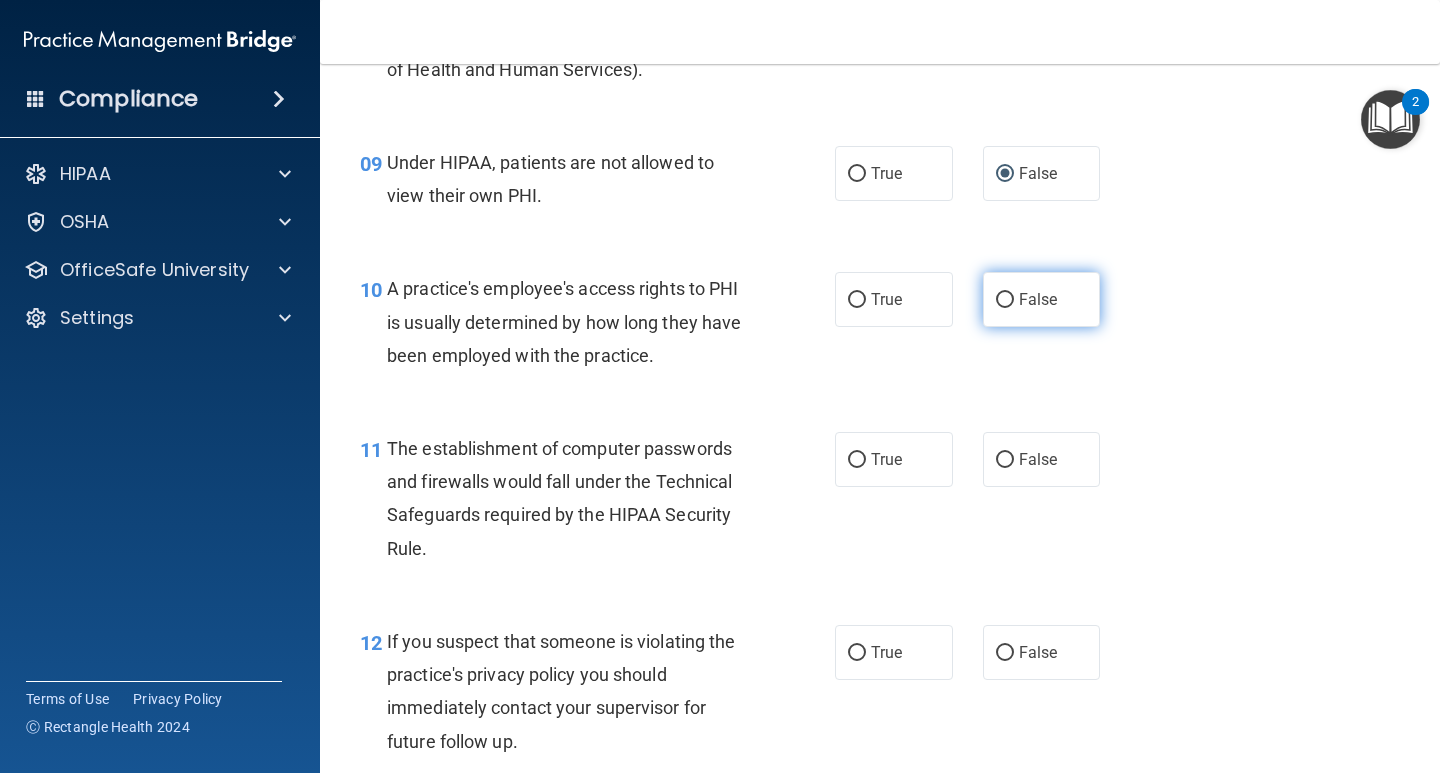 click on "False" at bounding box center [1005, 300] 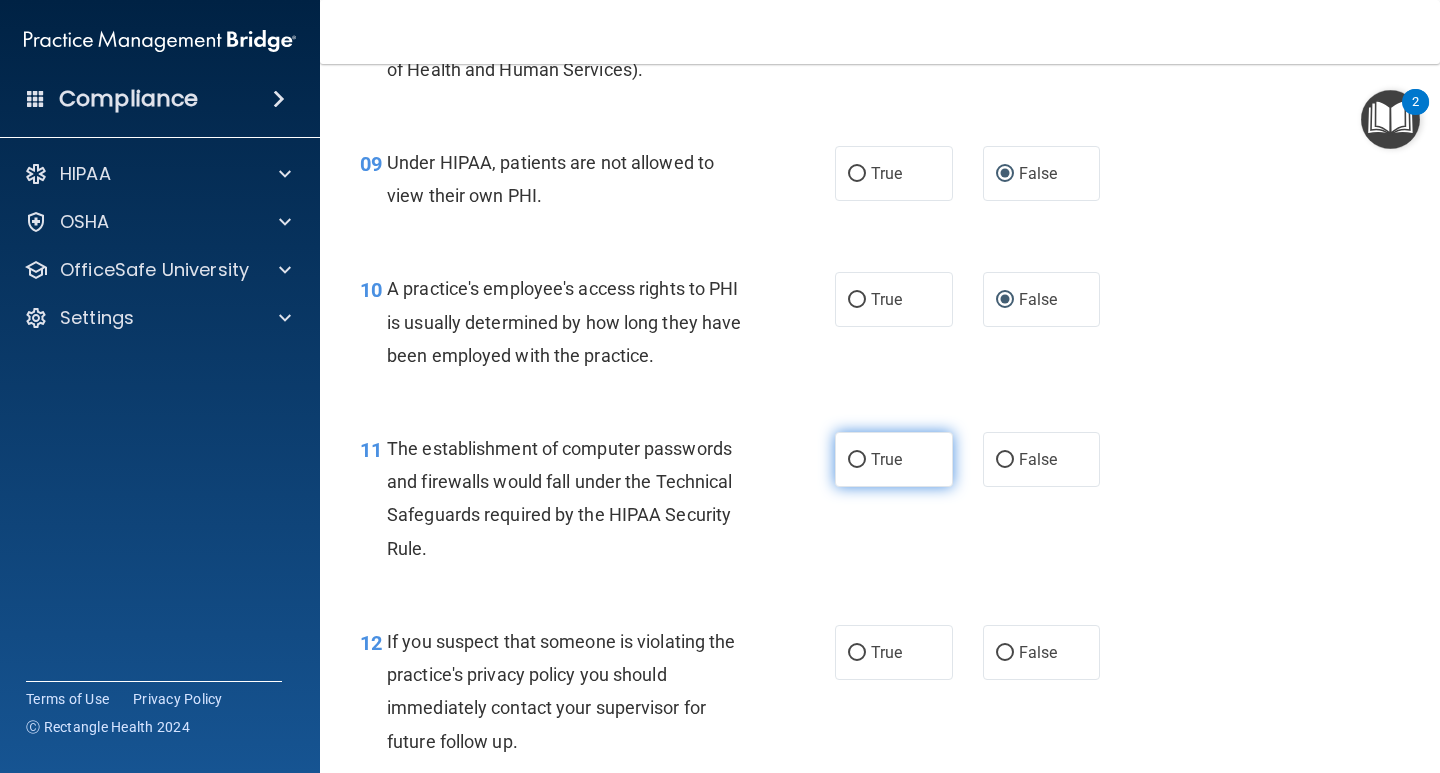 click on "True" at bounding box center [857, 460] 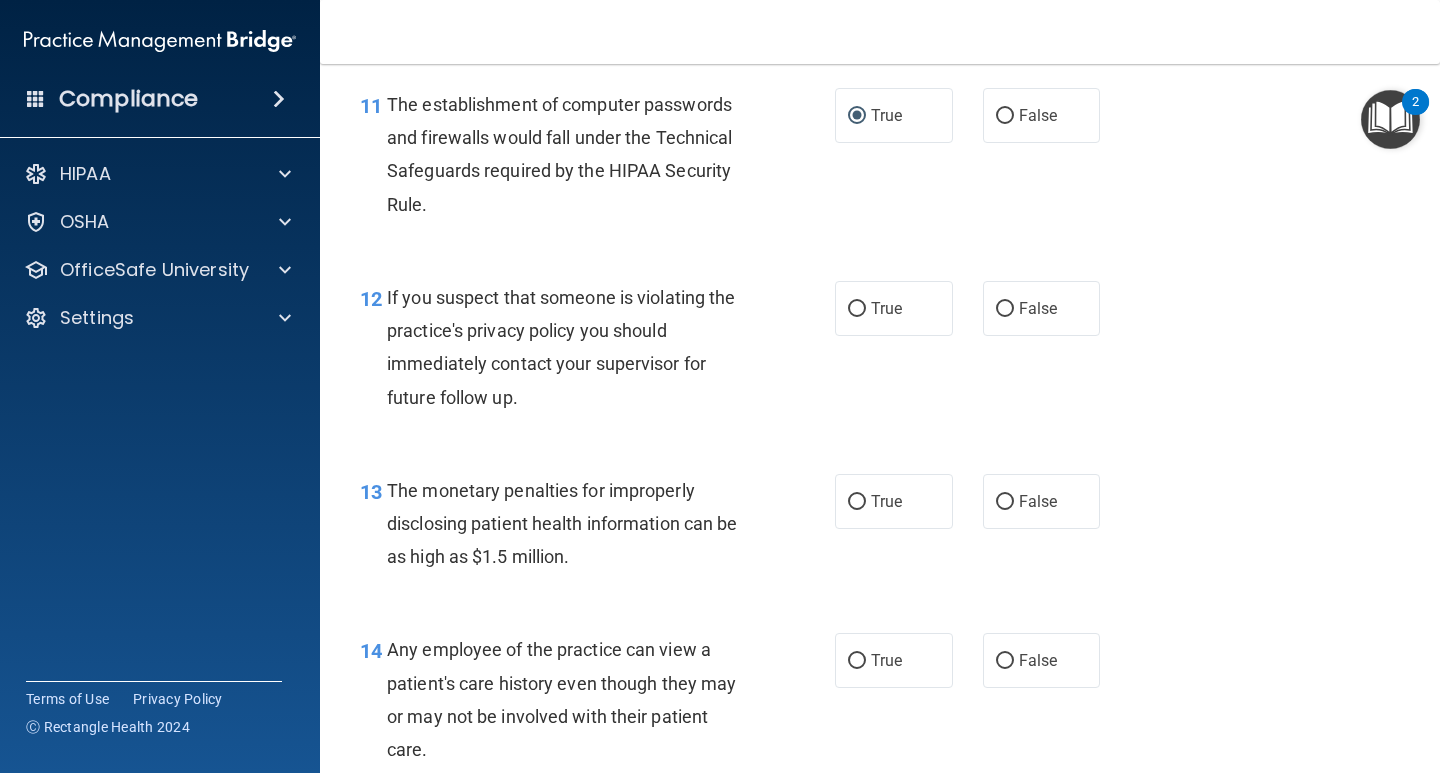 scroll, scrollTop: 1841, scrollLeft: 0, axis: vertical 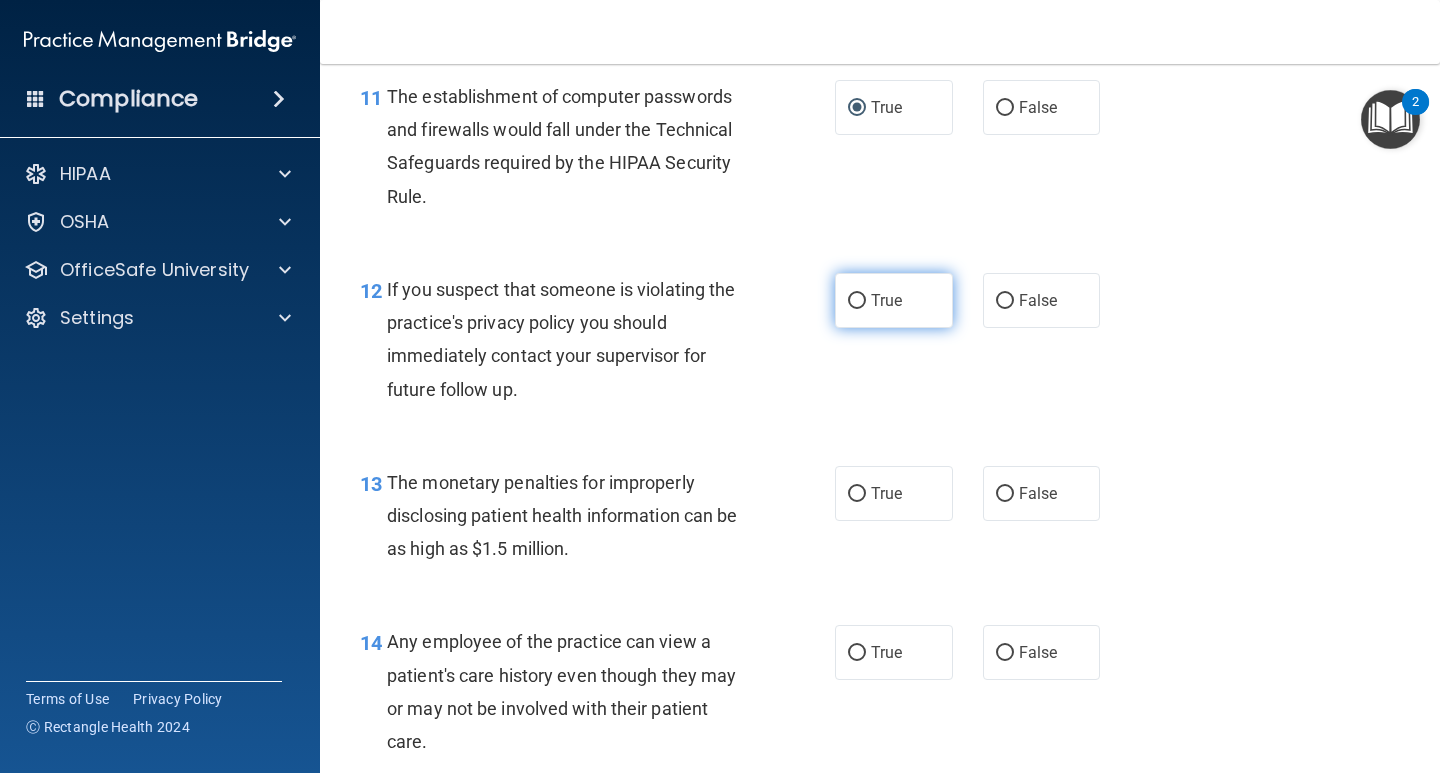 click on "True" at bounding box center [857, 301] 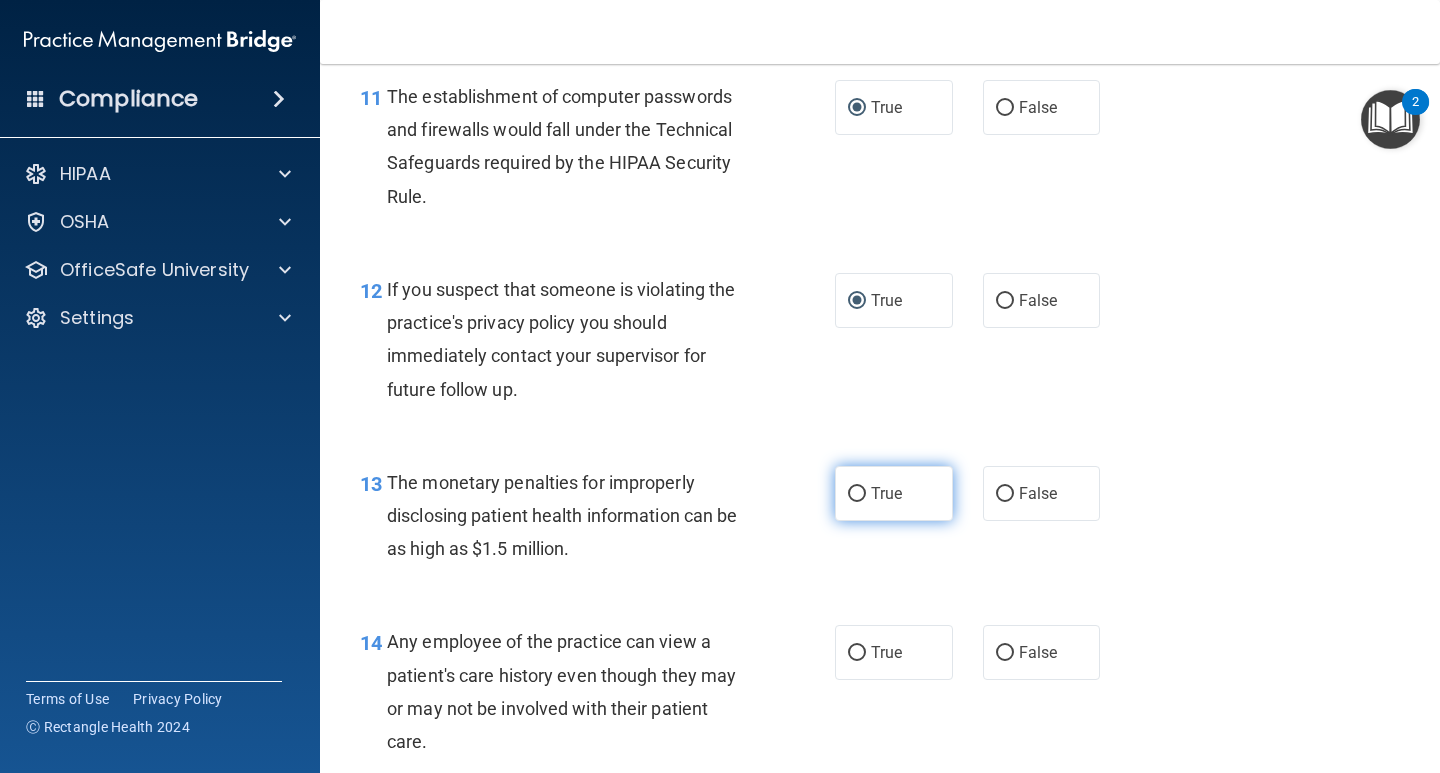 click on "True" at bounding box center [894, 493] 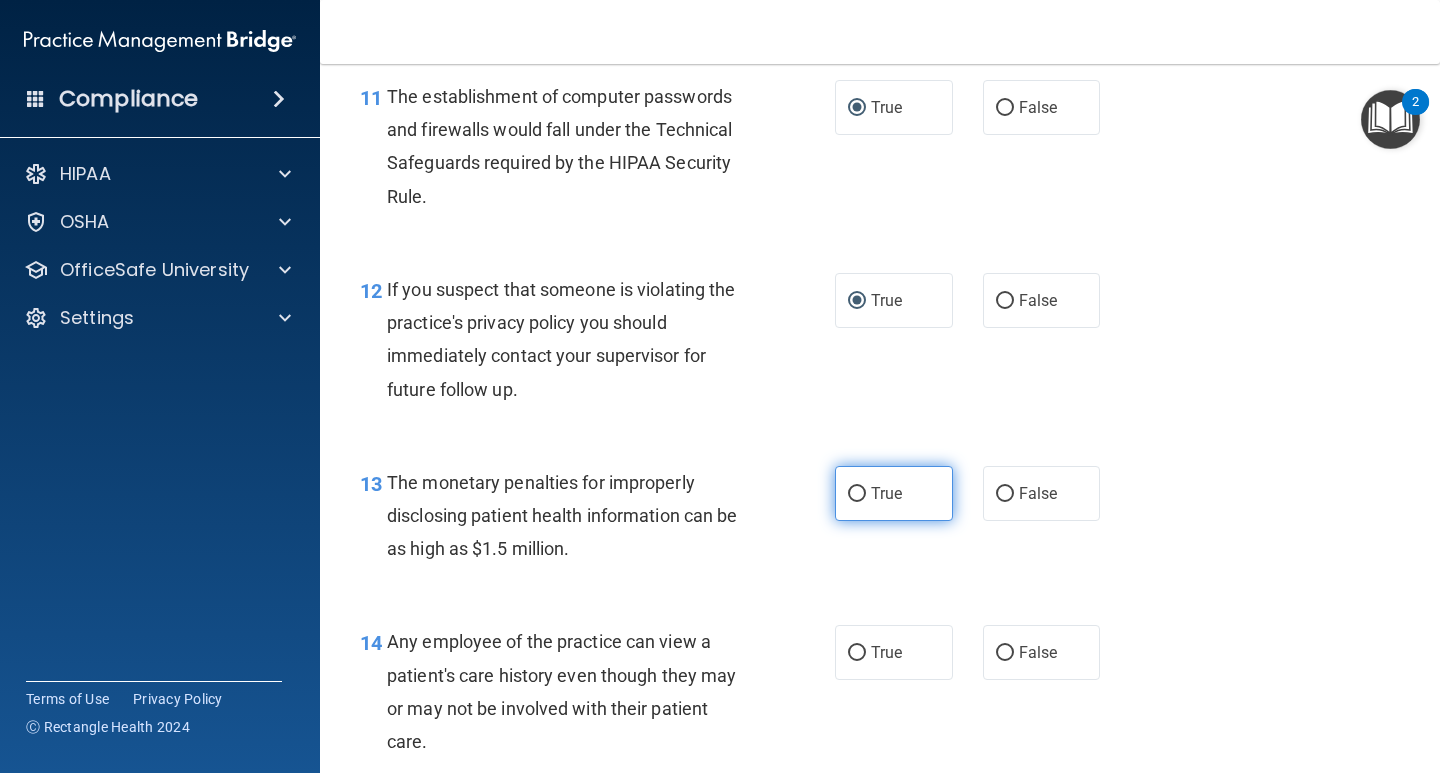 click on "True" at bounding box center (857, 494) 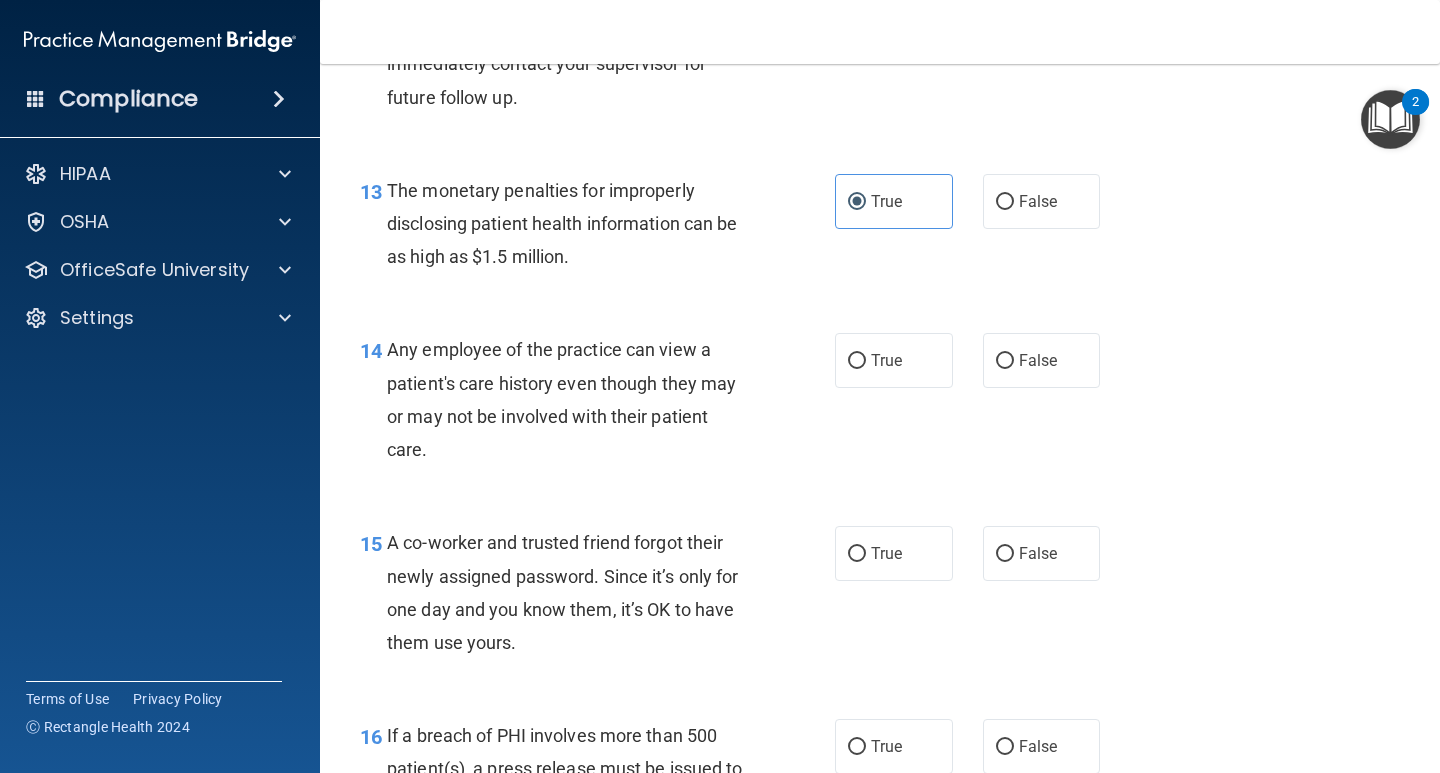 scroll, scrollTop: 2150, scrollLeft: 0, axis: vertical 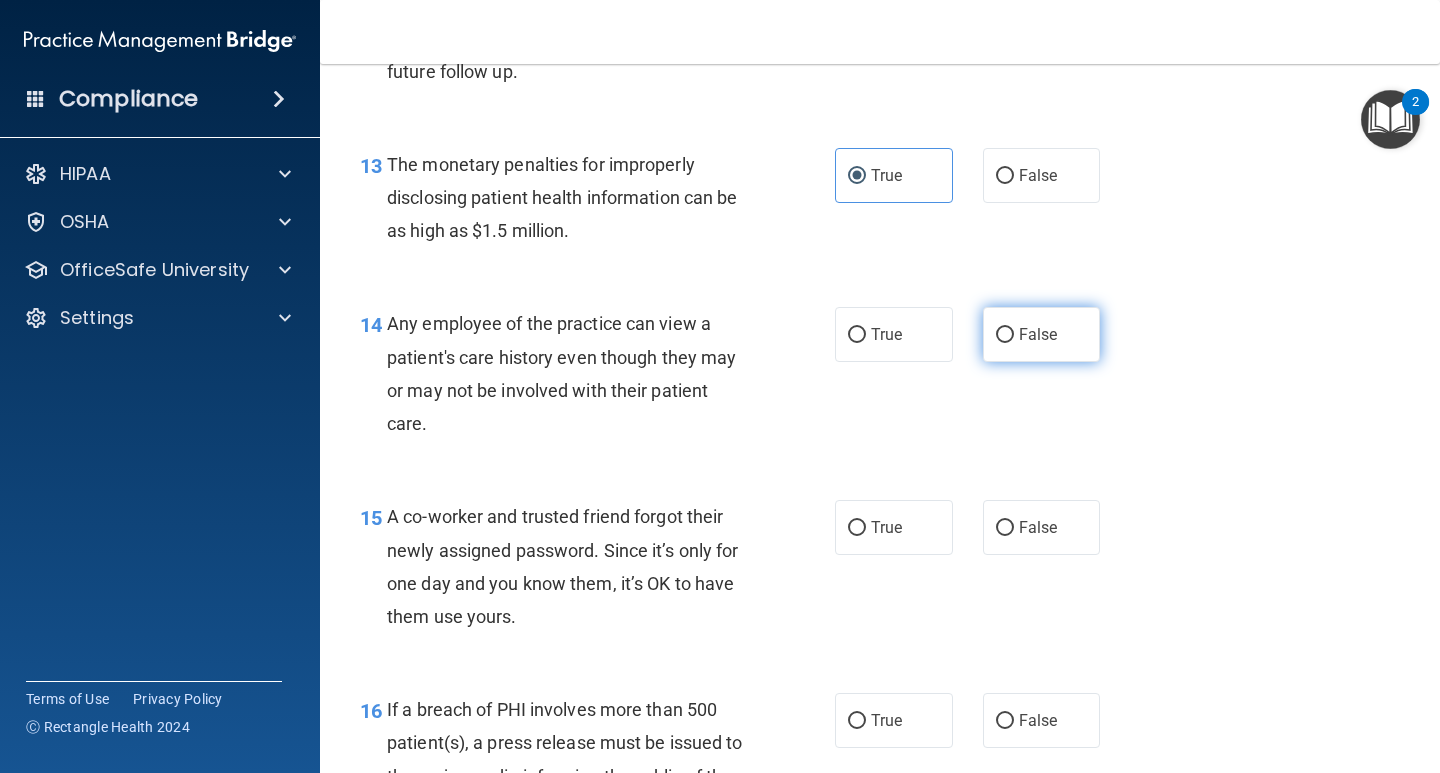 click on "False" at bounding box center (1005, 335) 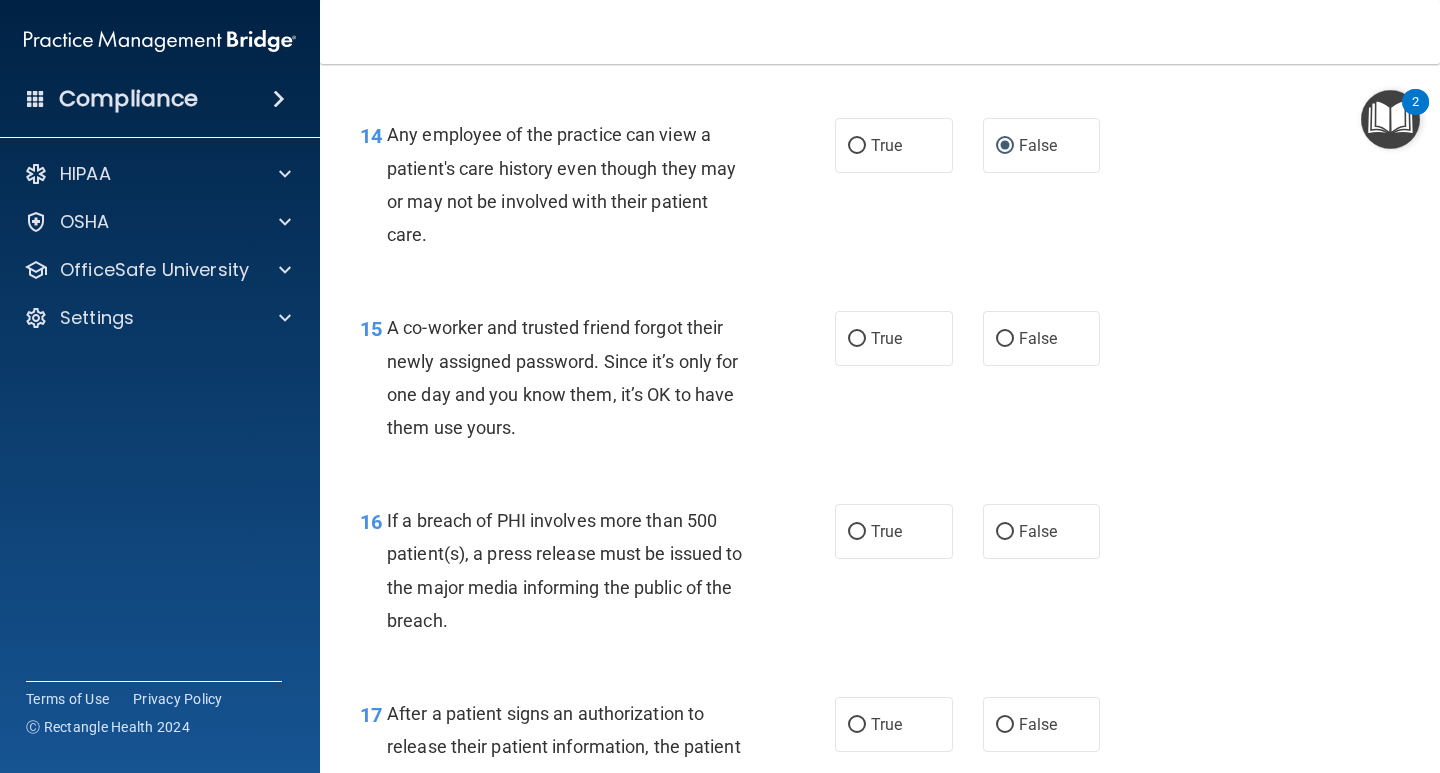 scroll, scrollTop: 2365, scrollLeft: 0, axis: vertical 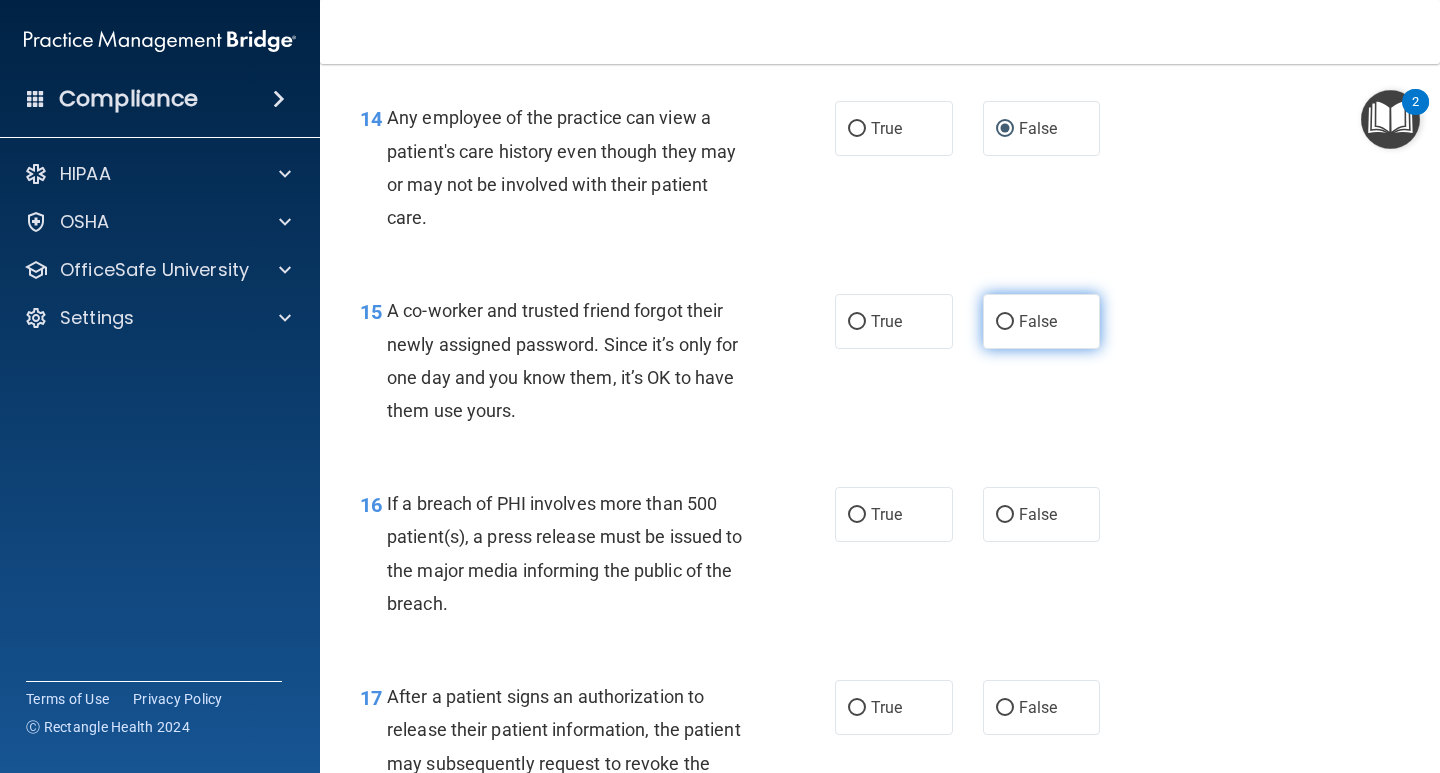 click on "False" at bounding box center (1005, 322) 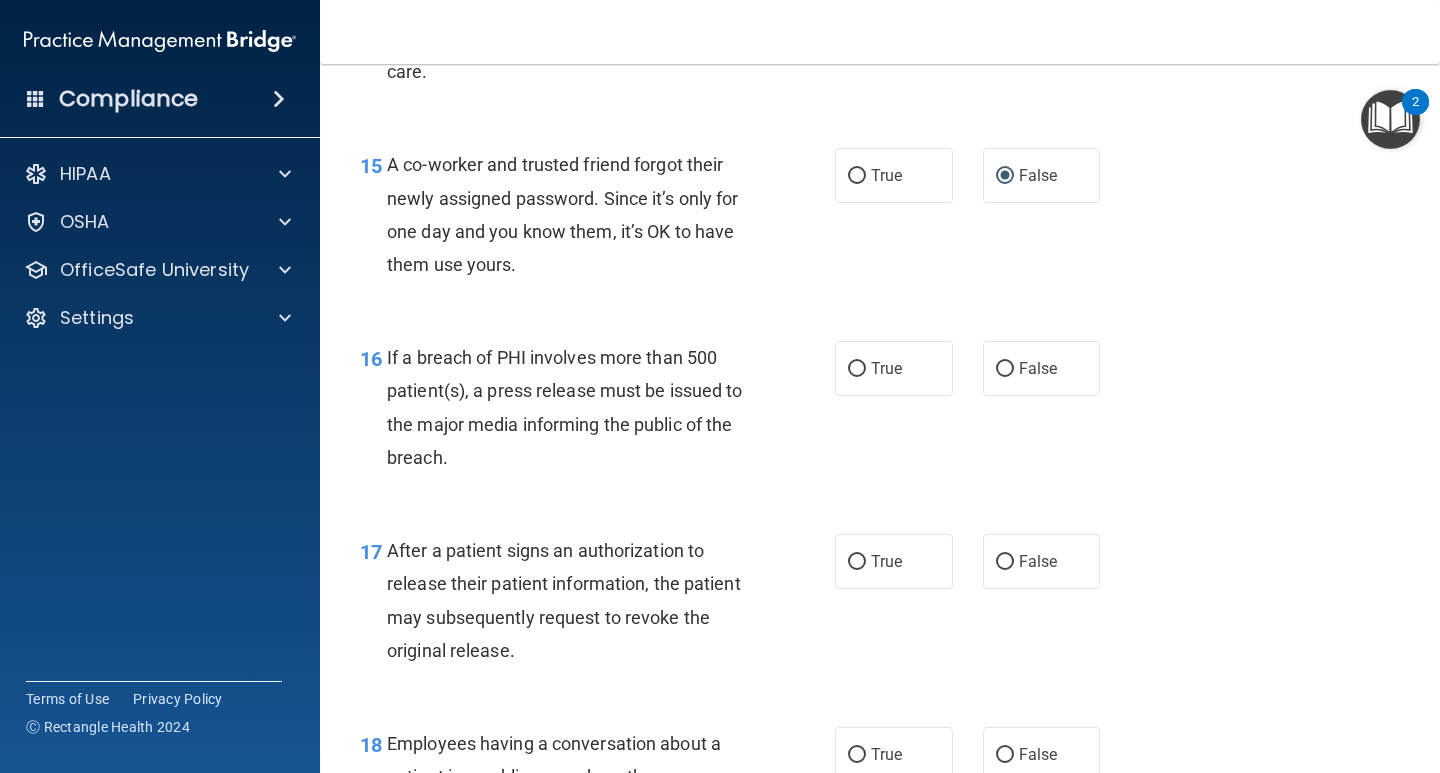 scroll, scrollTop: 2520, scrollLeft: 0, axis: vertical 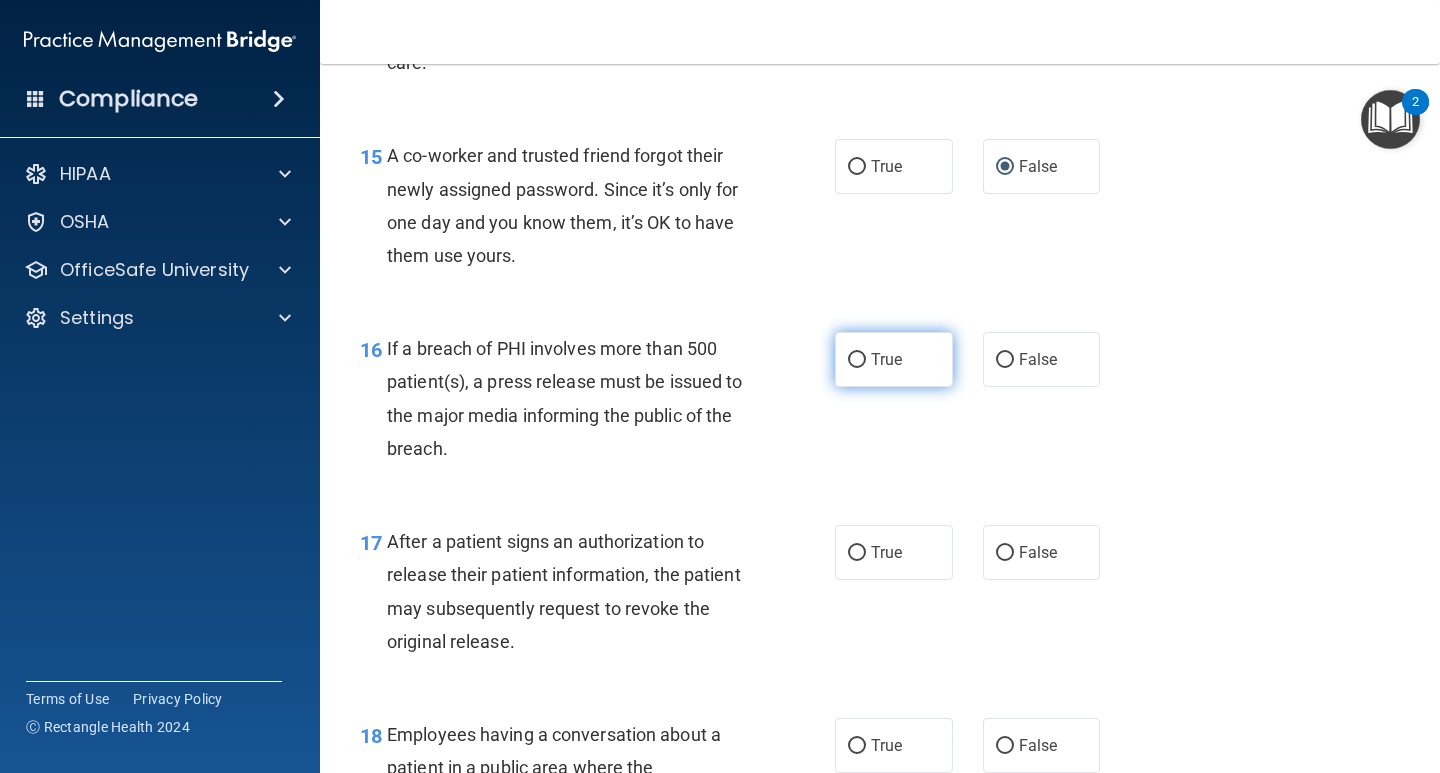 click on "True" at bounding box center [857, 360] 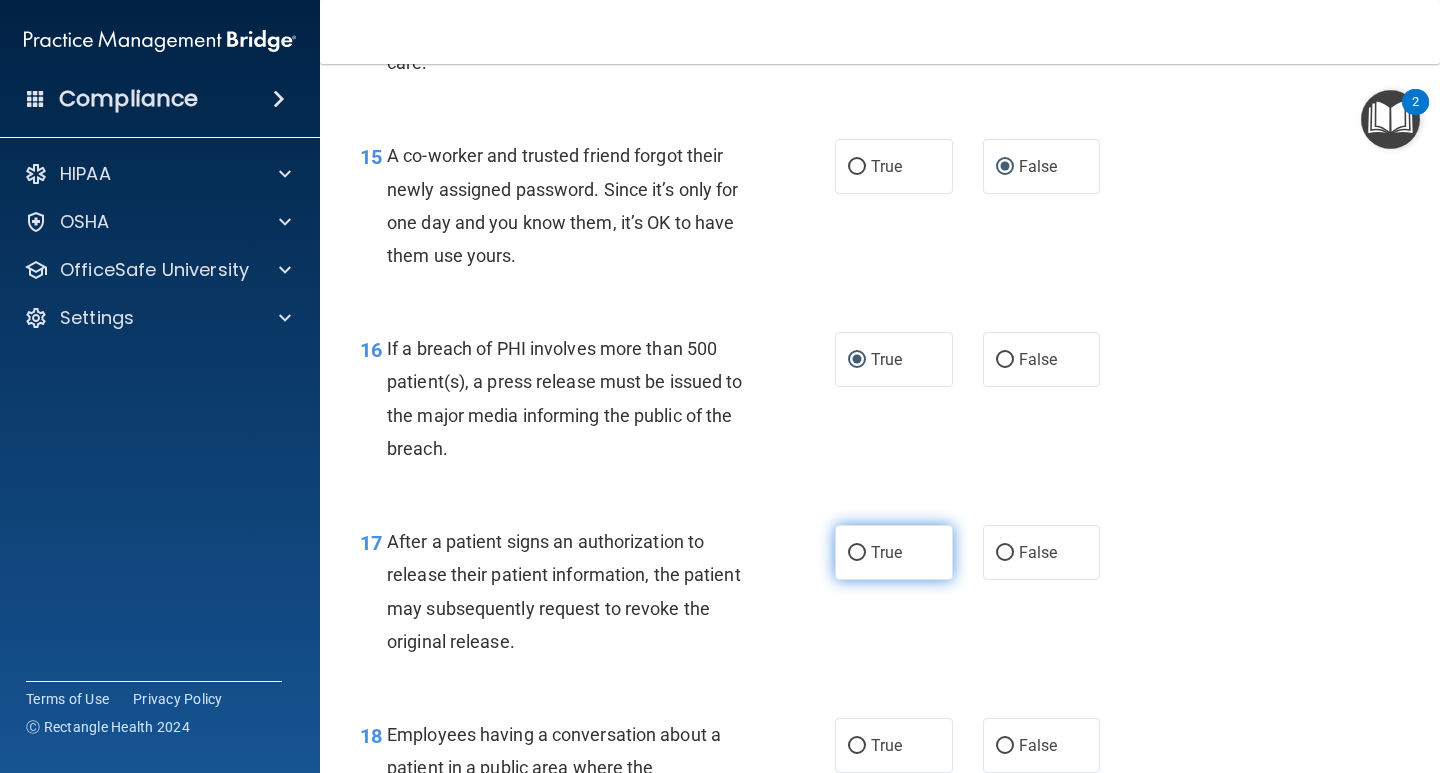 click on "True" at bounding box center [857, 553] 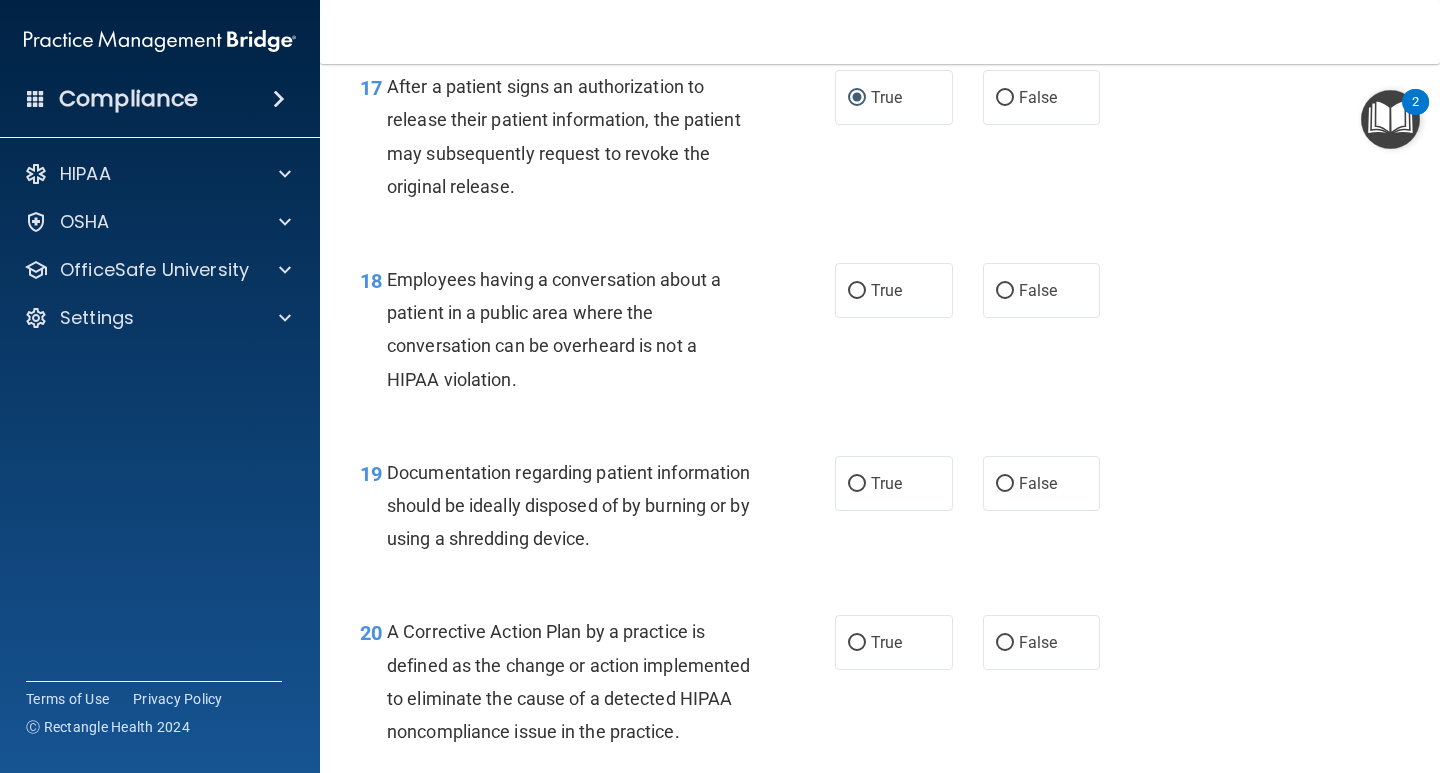 scroll, scrollTop: 2984, scrollLeft: 0, axis: vertical 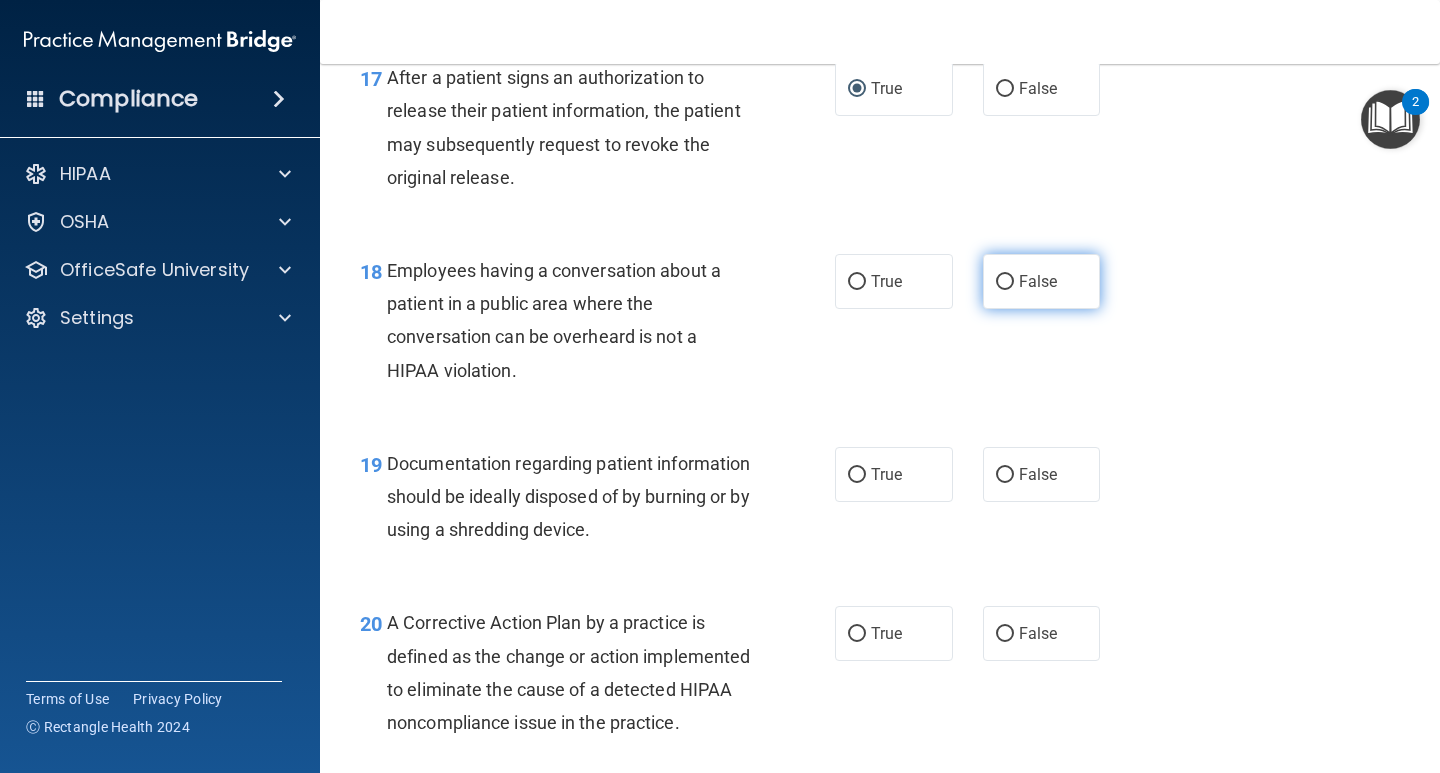 click on "False" at bounding box center (1005, 282) 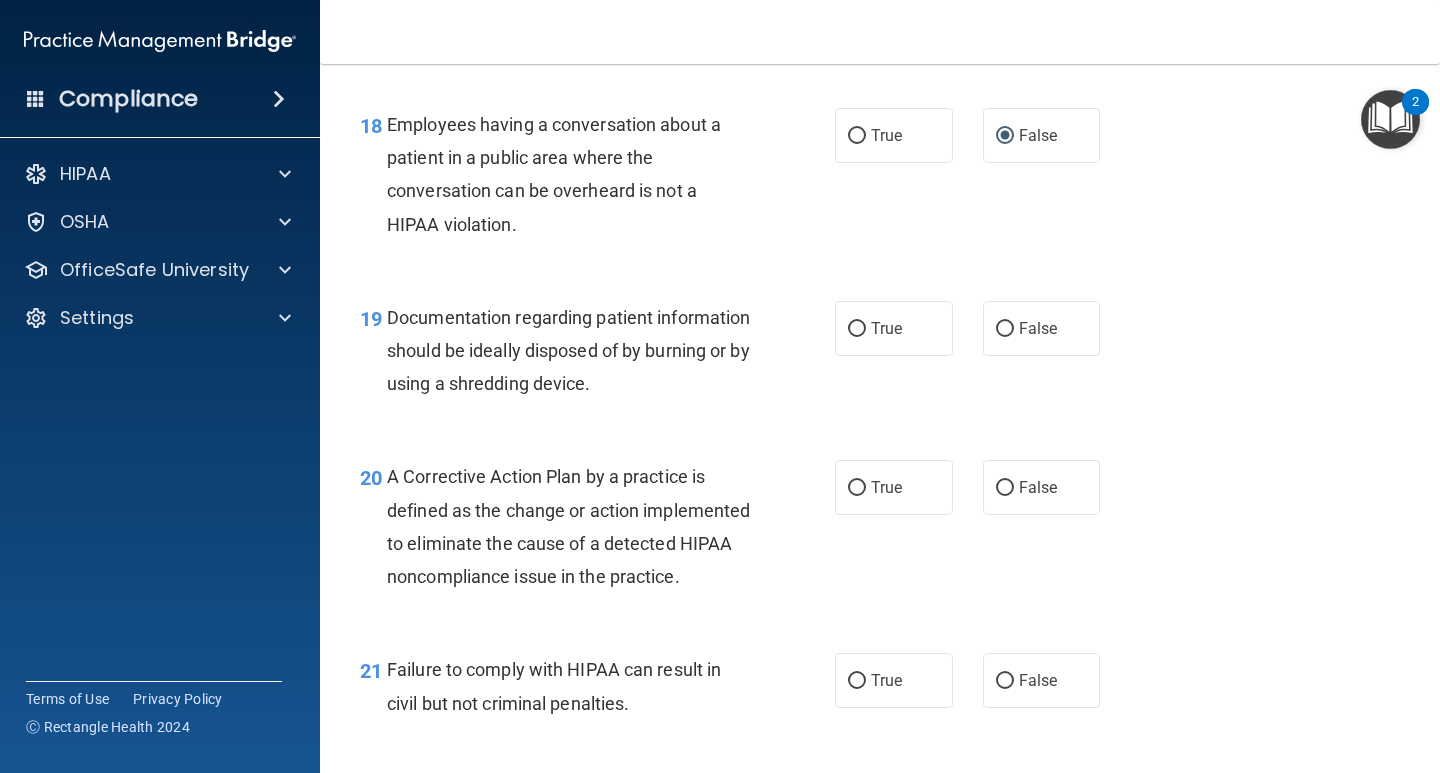 scroll, scrollTop: 3156, scrollLeft: 0, axis: vertical 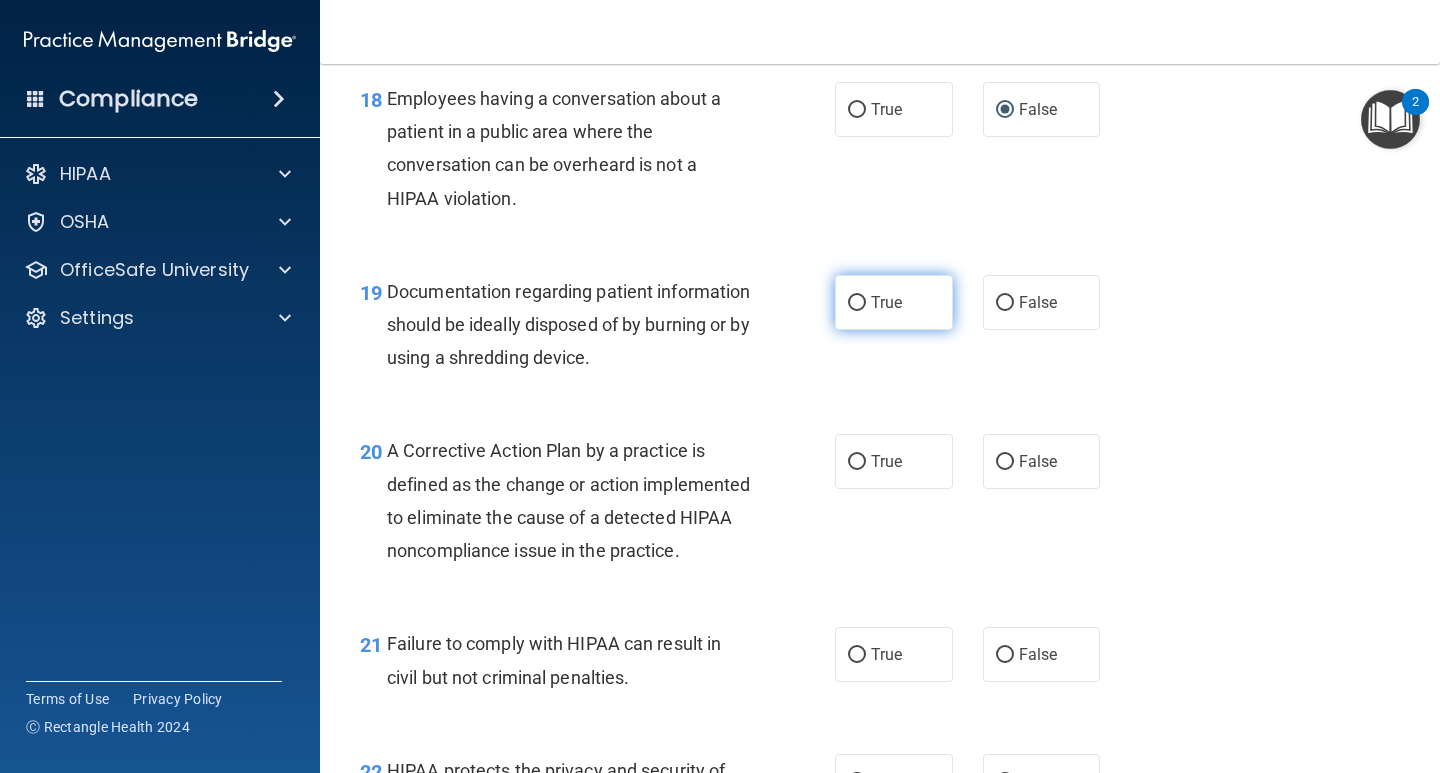 click on "True" at bounding box center (857, 303) 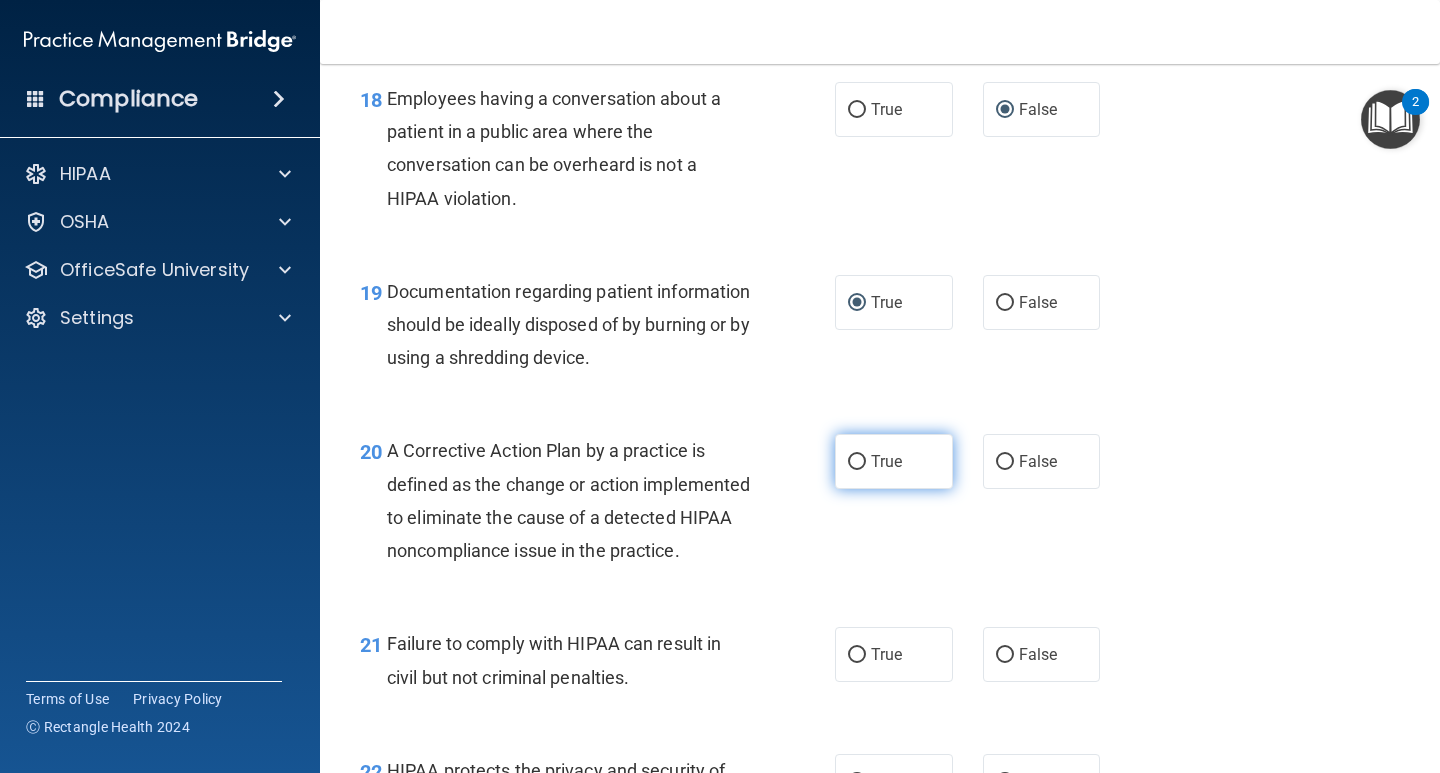 click on "True" at bounding box center [857, 462] 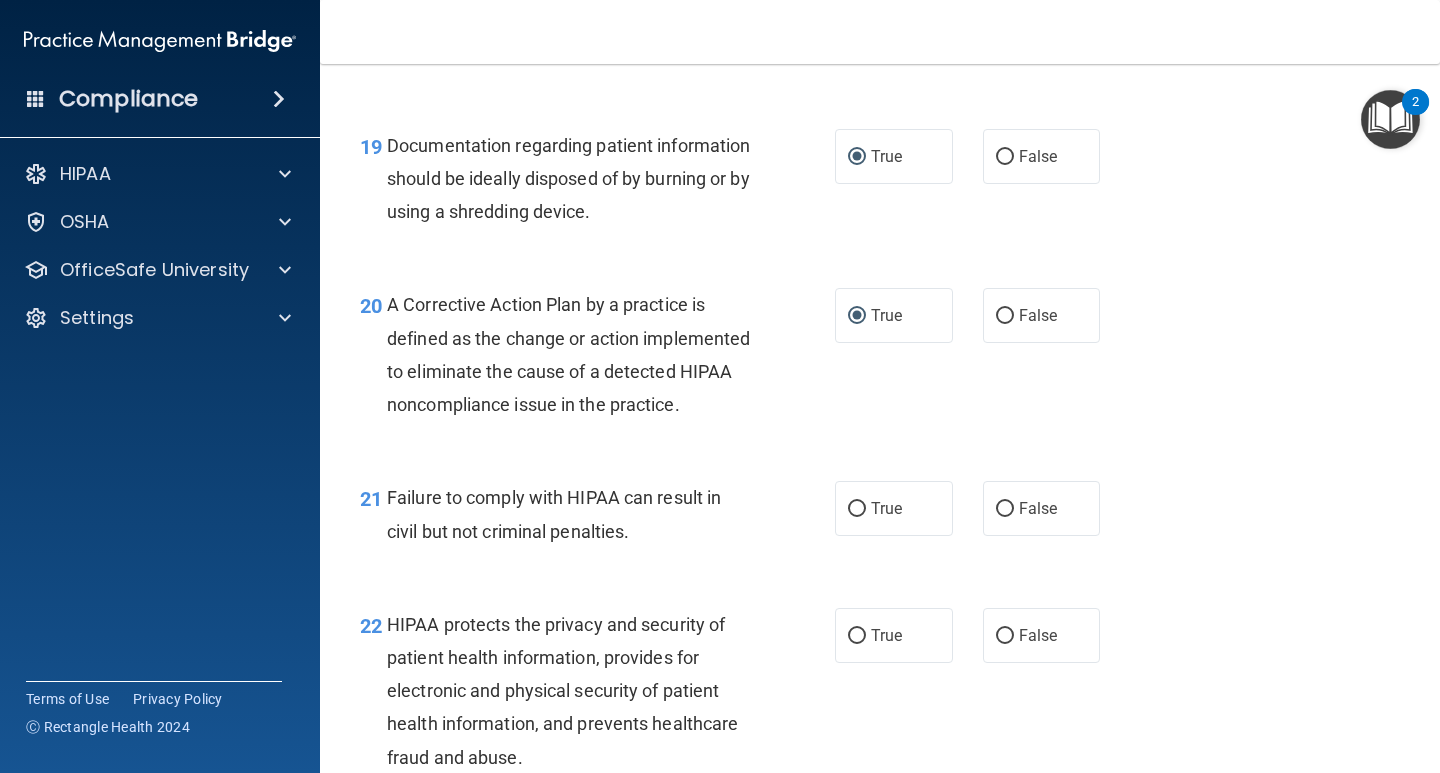 scroll, scrollTop: 3353, scrollLeft: 0, axis: vertical 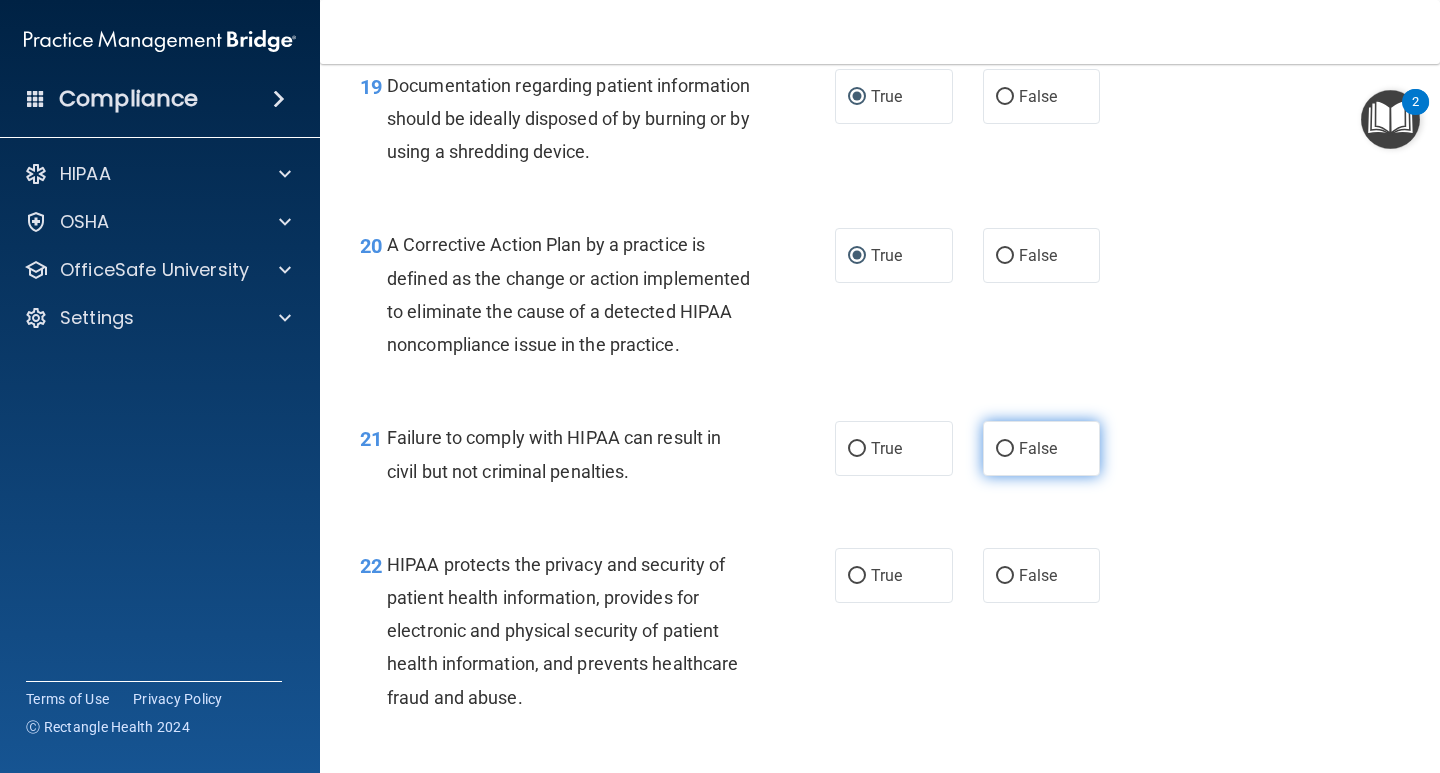 click on "False" at bounding box center [1005, 449] 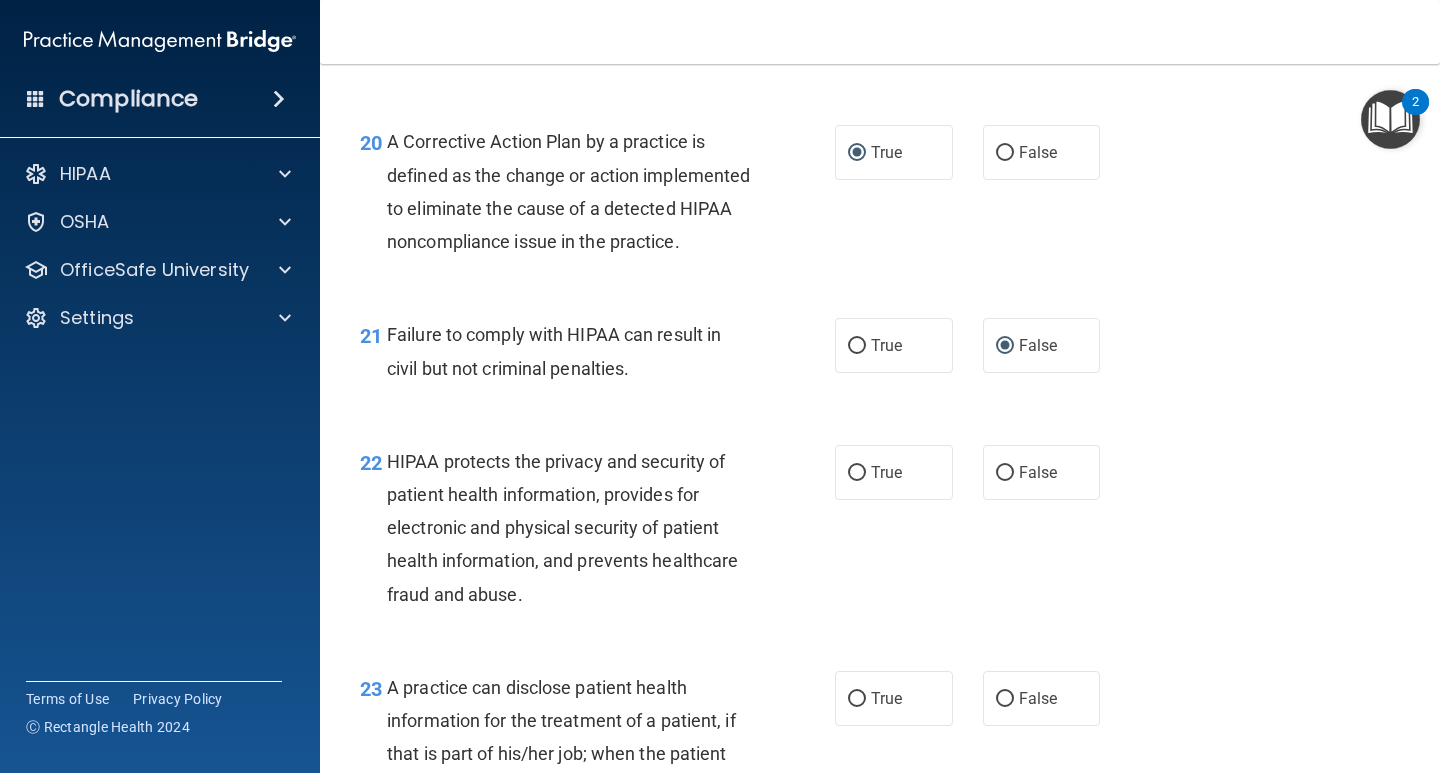 scroll, scrollTop: 3551, scrollLeft: 0, axis: vertical 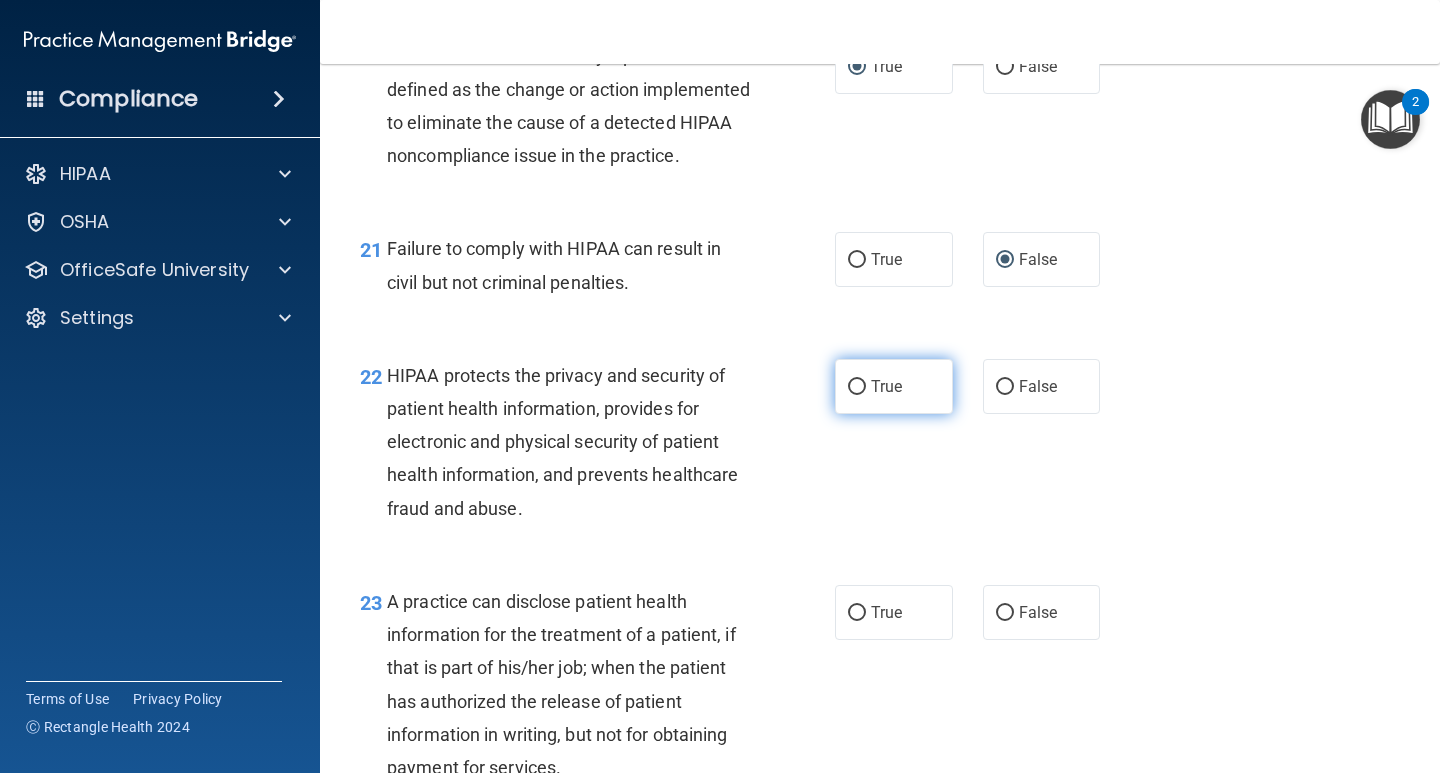 click on "True" at bounding box center (857, 387) 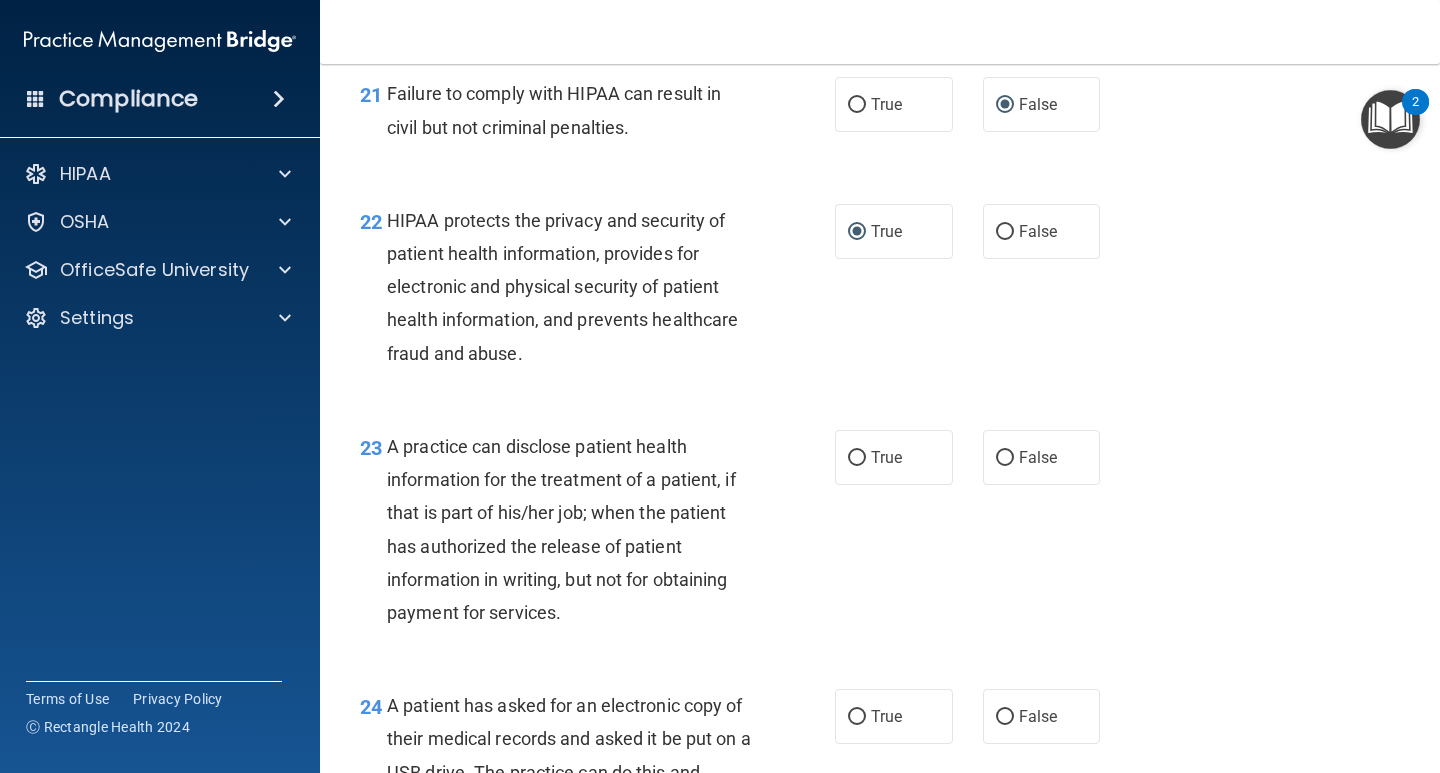 scroll, scrollTop: 3723, scrollLeft: 0, axis: vertical 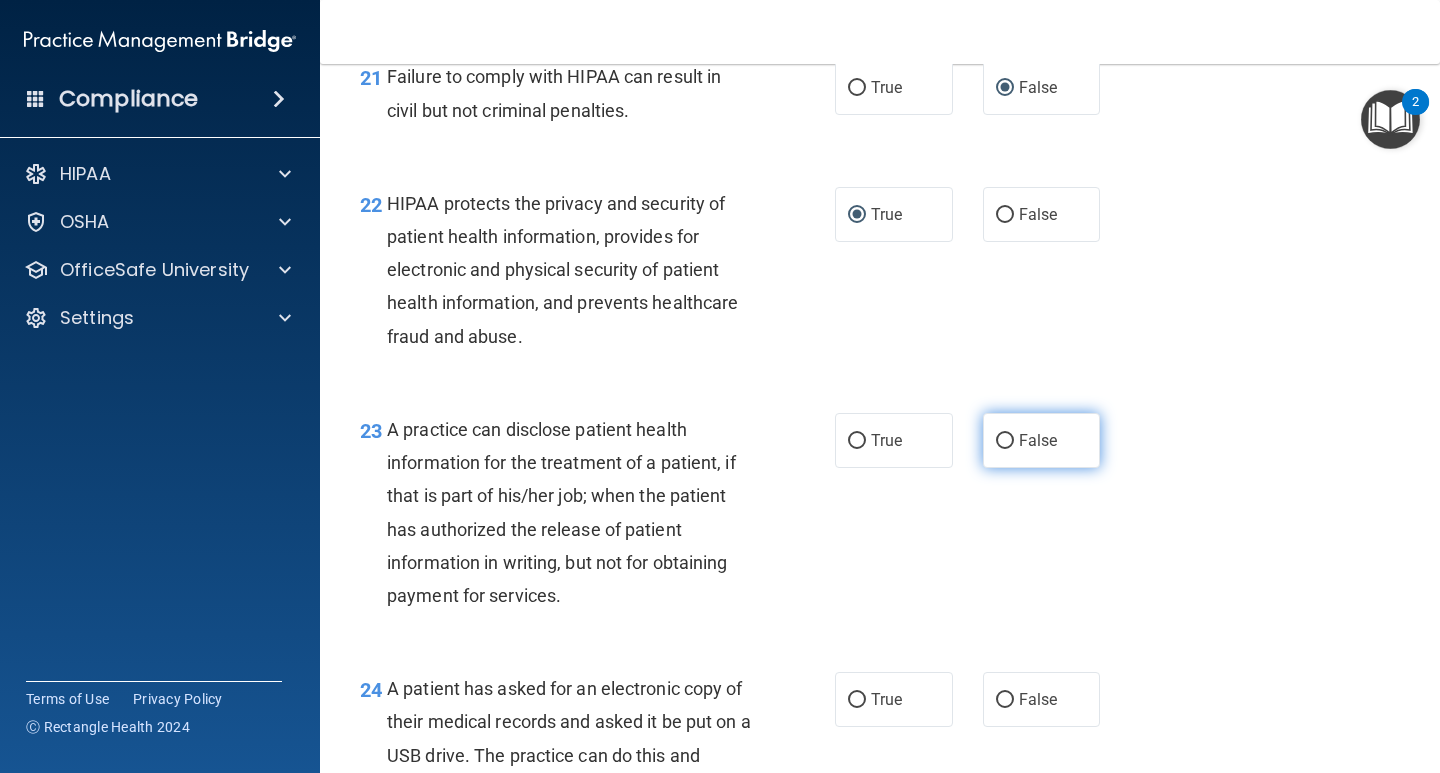 click on "False" at bounding box center (1005, 441) 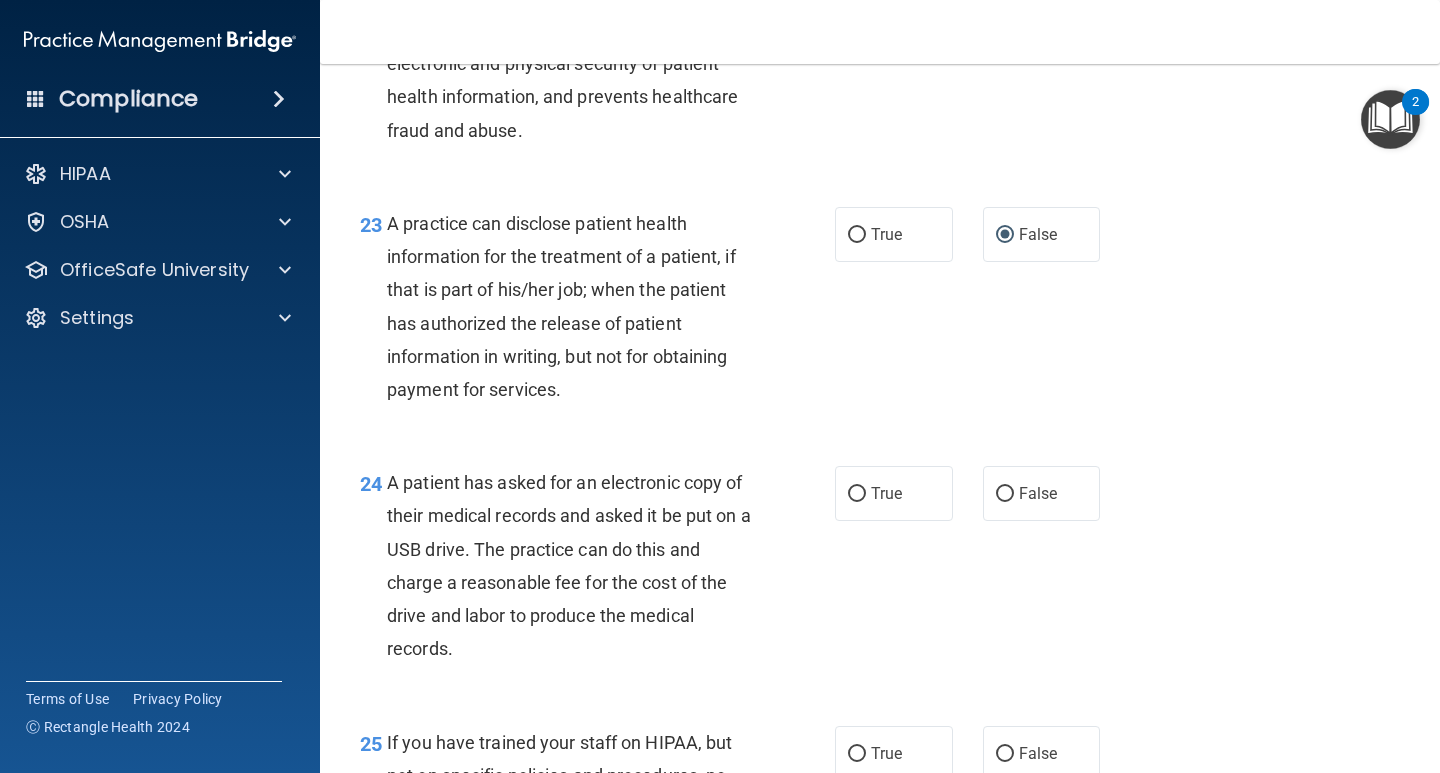 scroll, scrollTop: 3938, scrollLeft: 0, axis: vertical 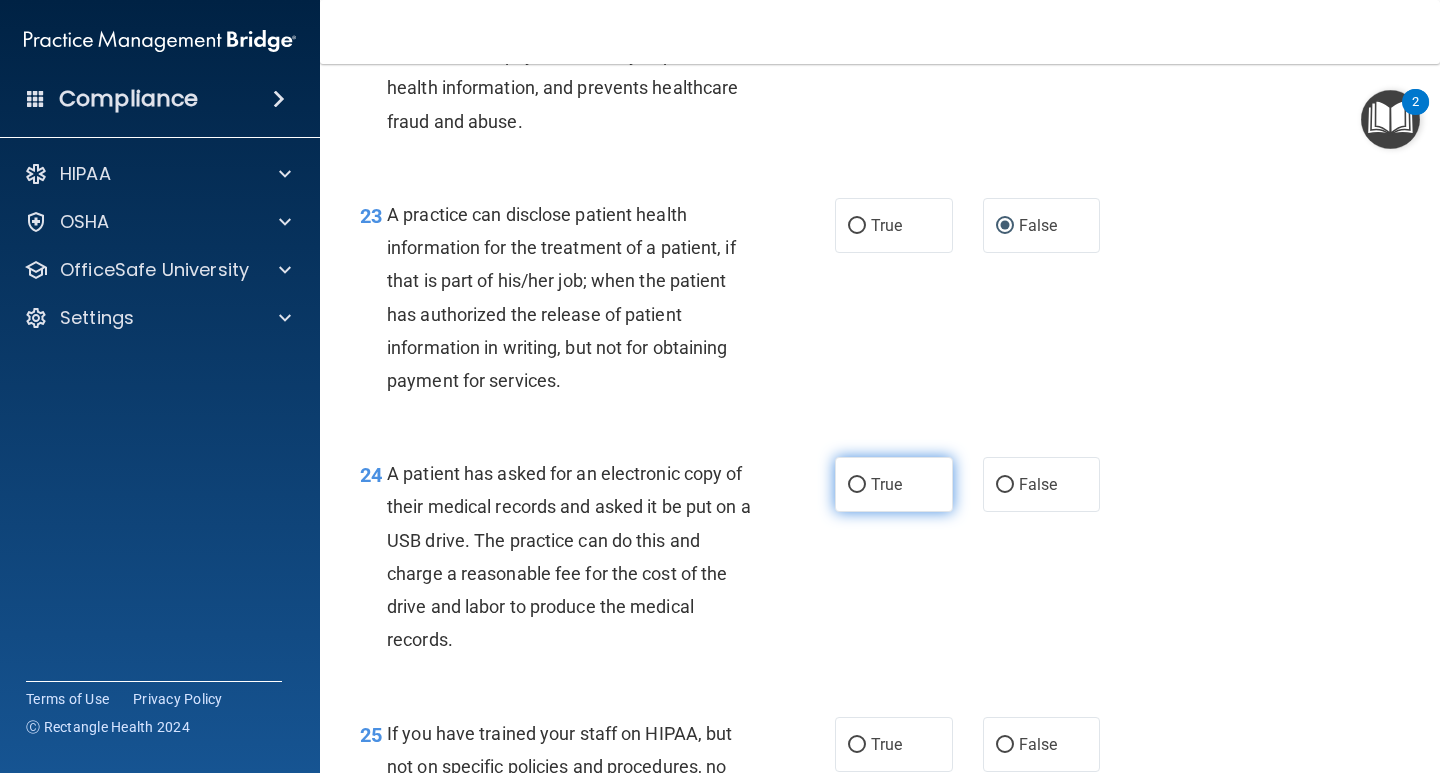 click on "True" at bounding box center [857, 485] 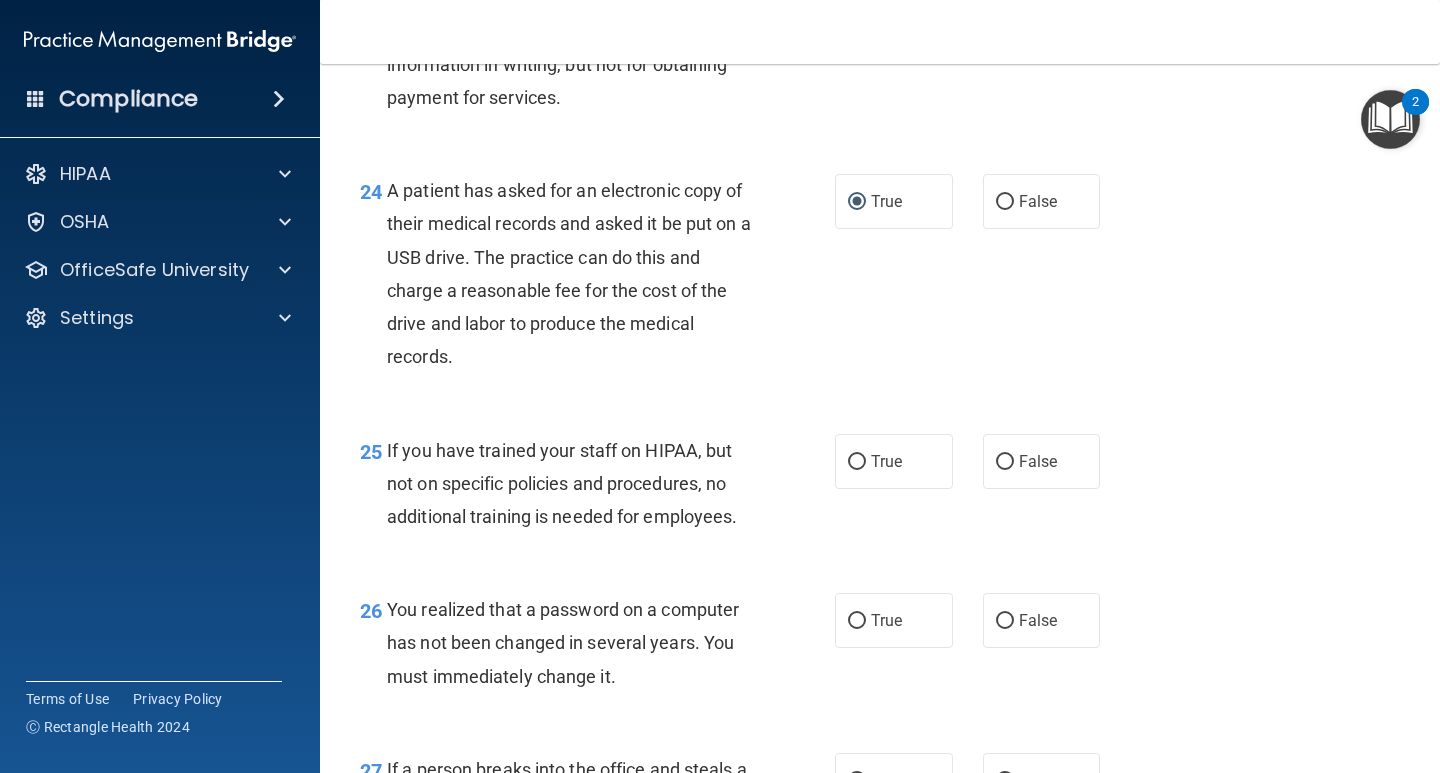 scroll, scrollTop: 4273, scrollLeft: 0, axis: vertical 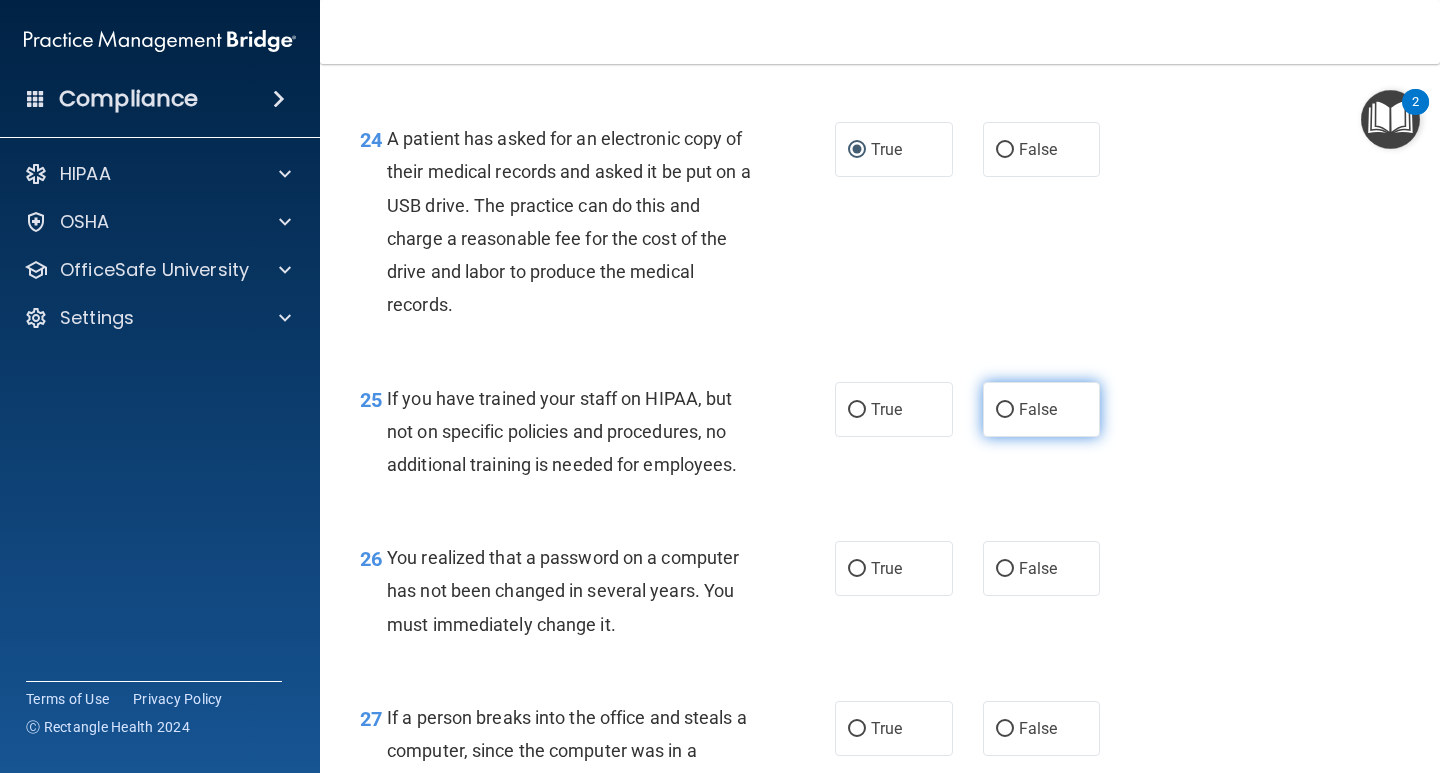 click on "False" at bounding box center (1005, 410) 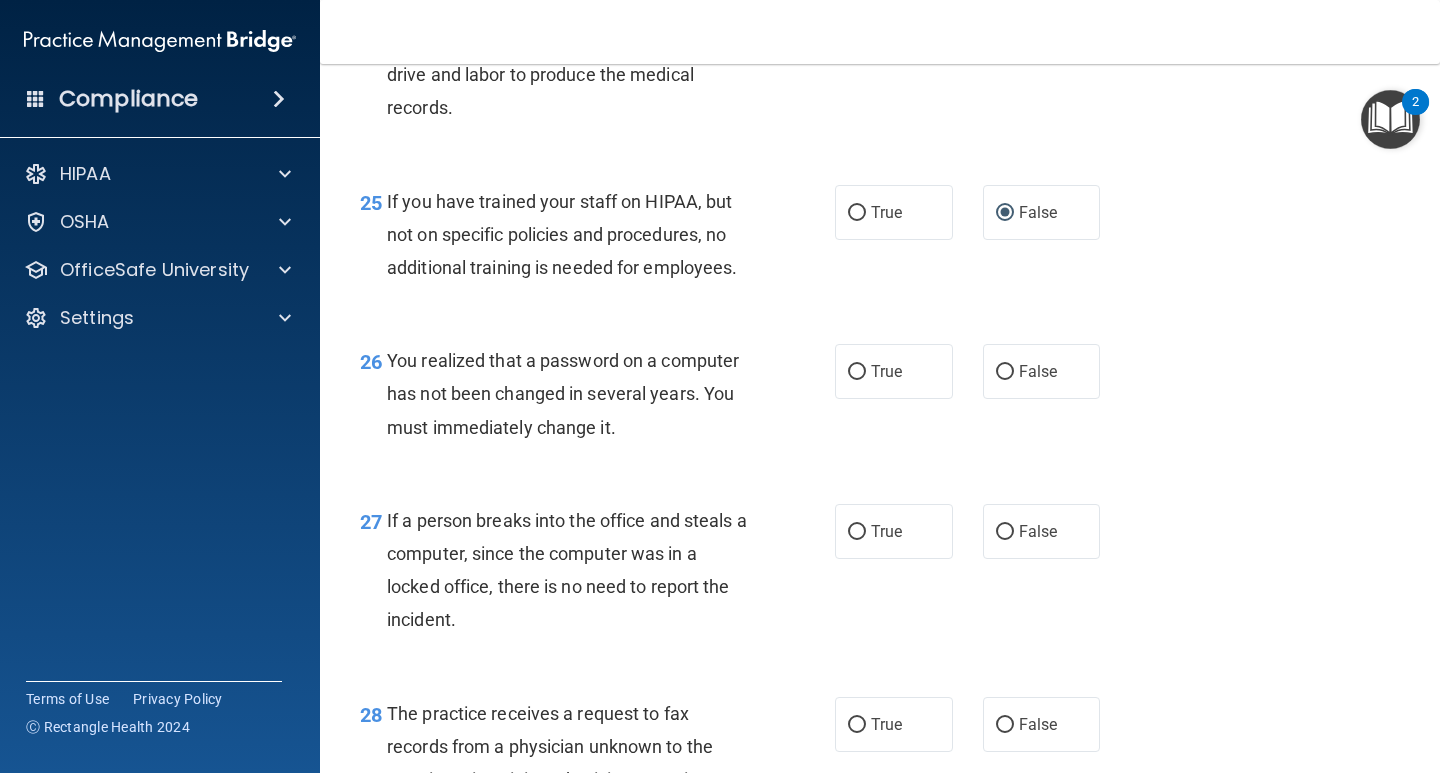 scroll, scrollTop: 4488, scrollLeft: 0, axis: vertical 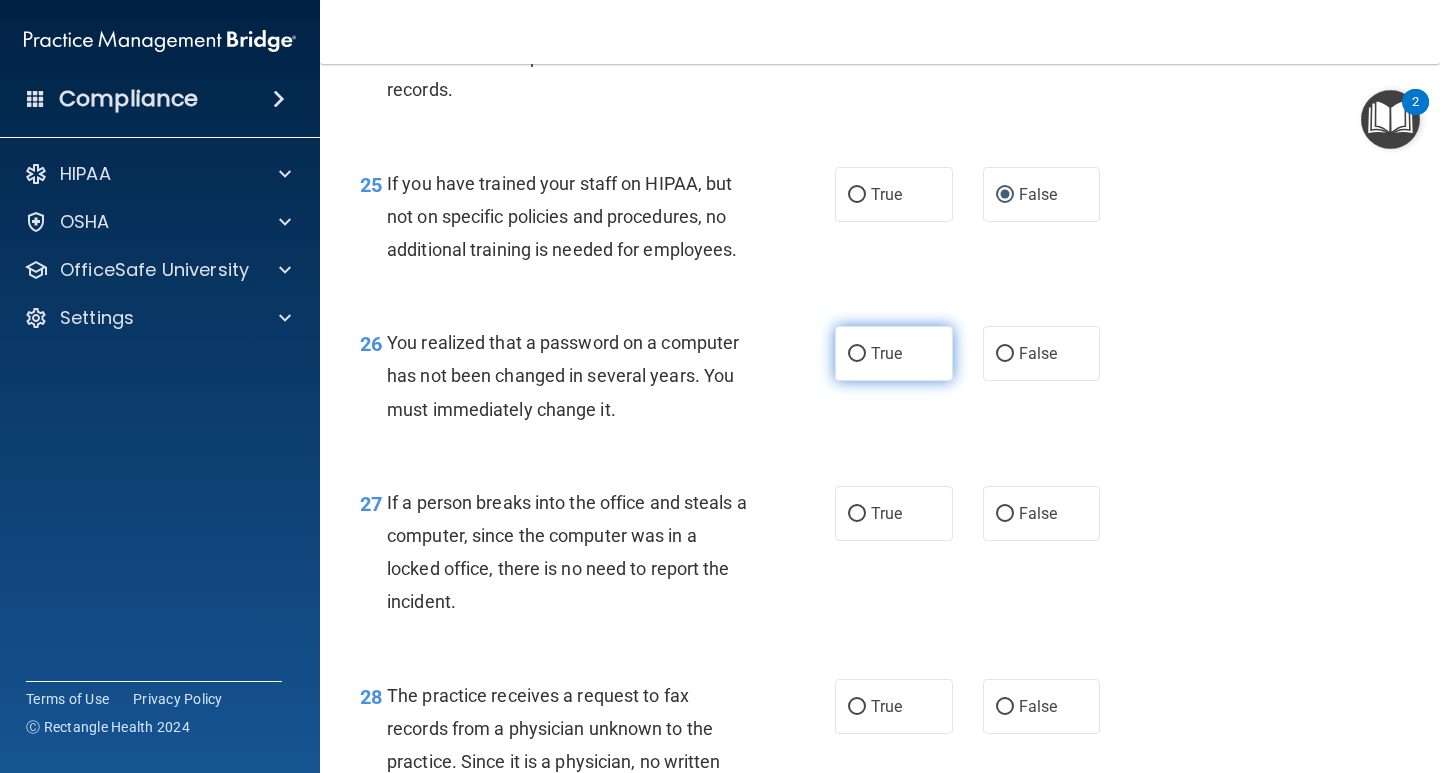 click on "True" at bounding box center (857, 354) 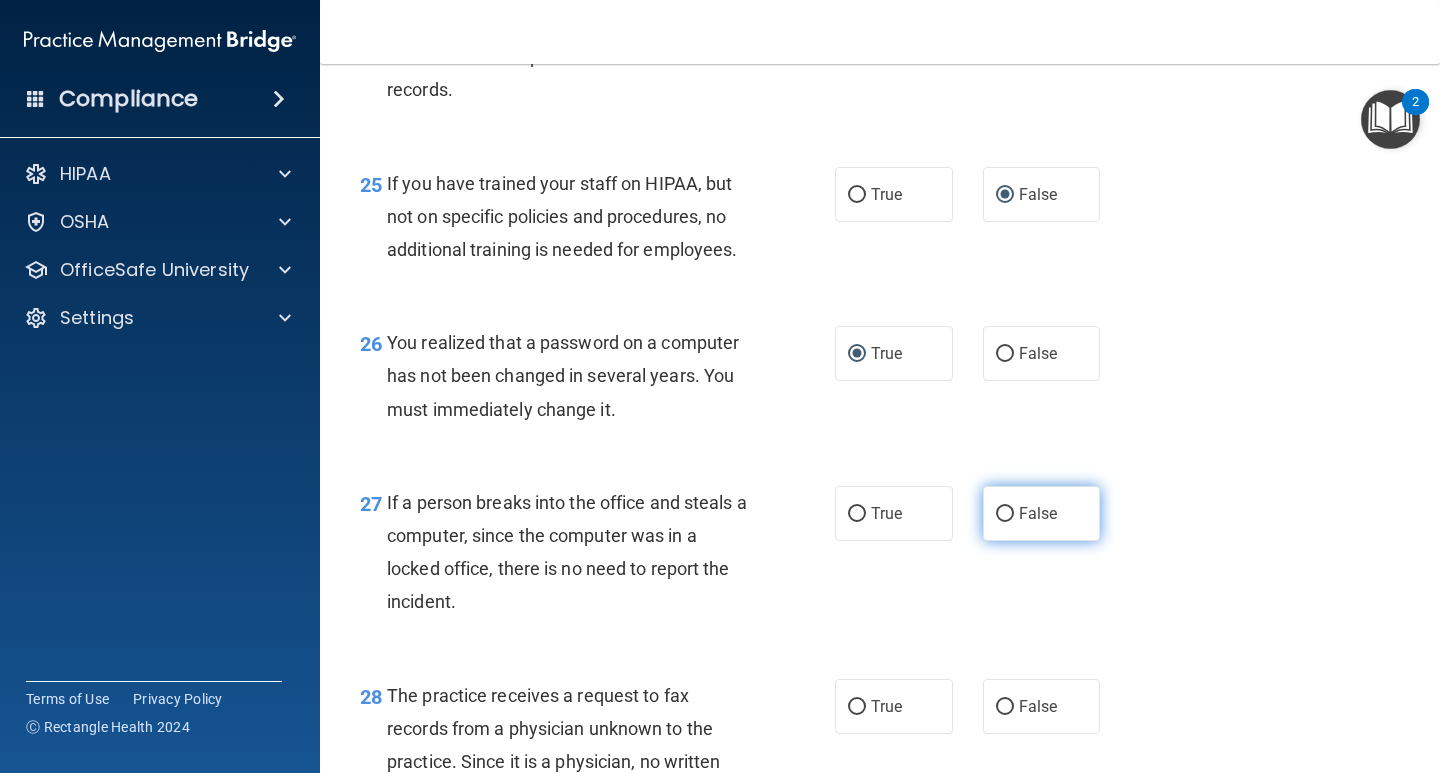 click on "False" at bounding box center (1005, 514) 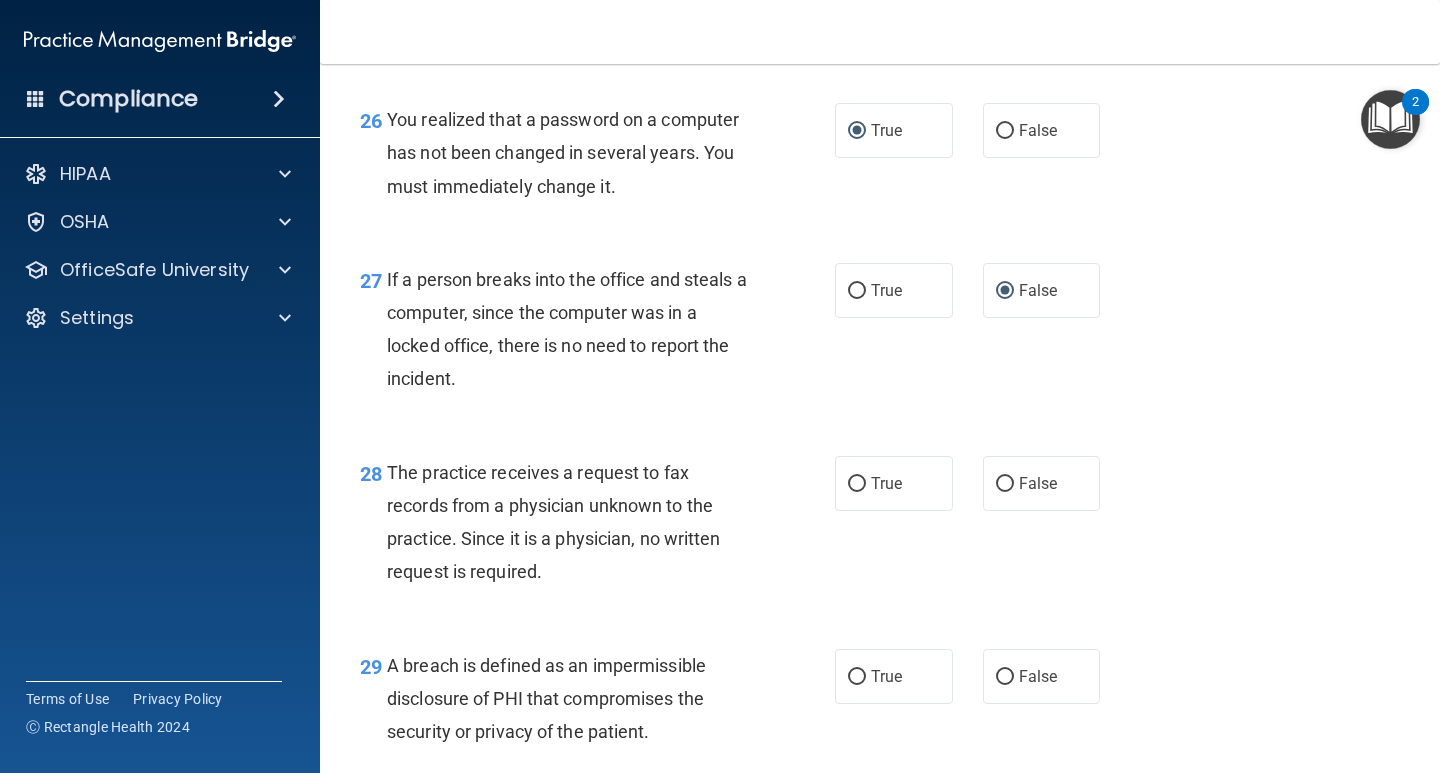 scroll, scrollTop: 4728, scrollLeft: 0, axis: vertical 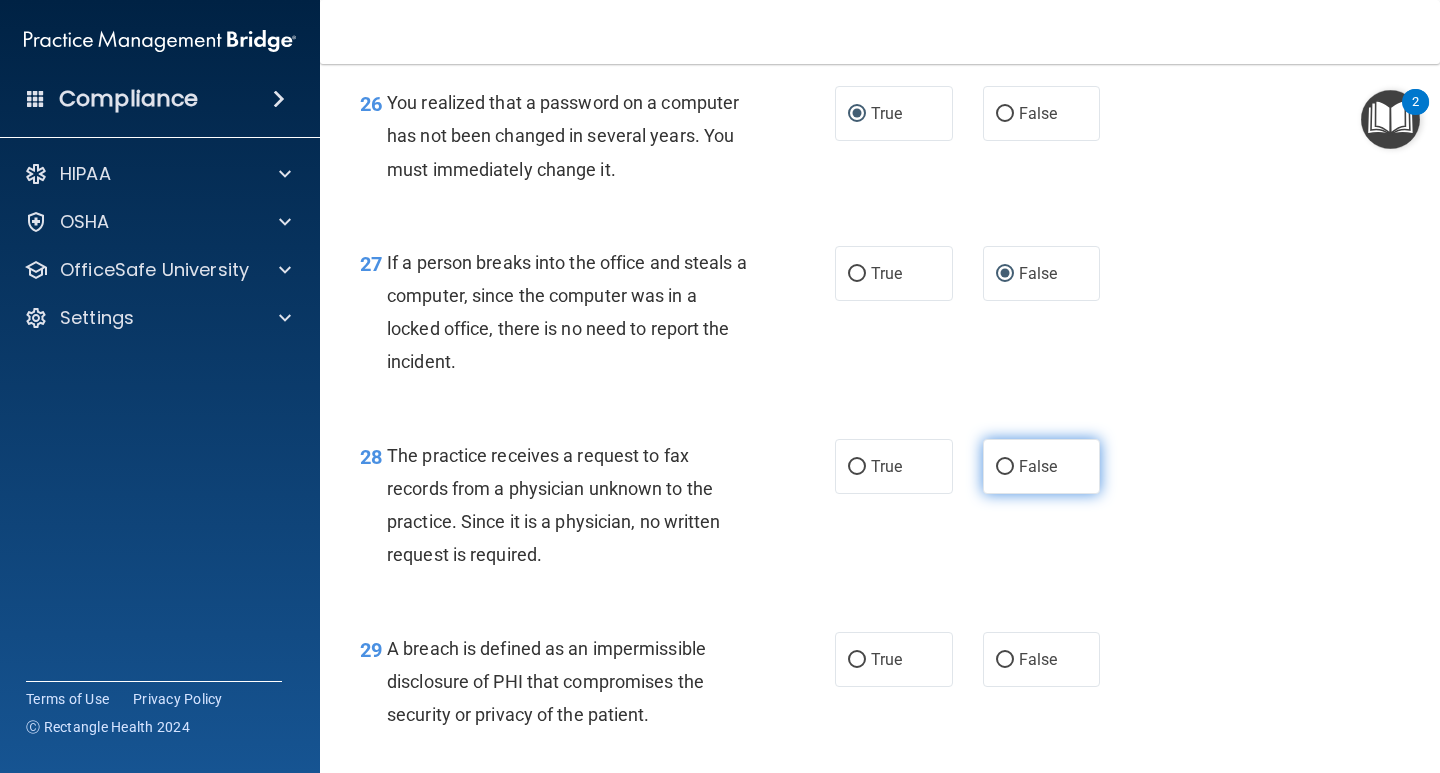 click on "False" at bounding box center (1005, 467) 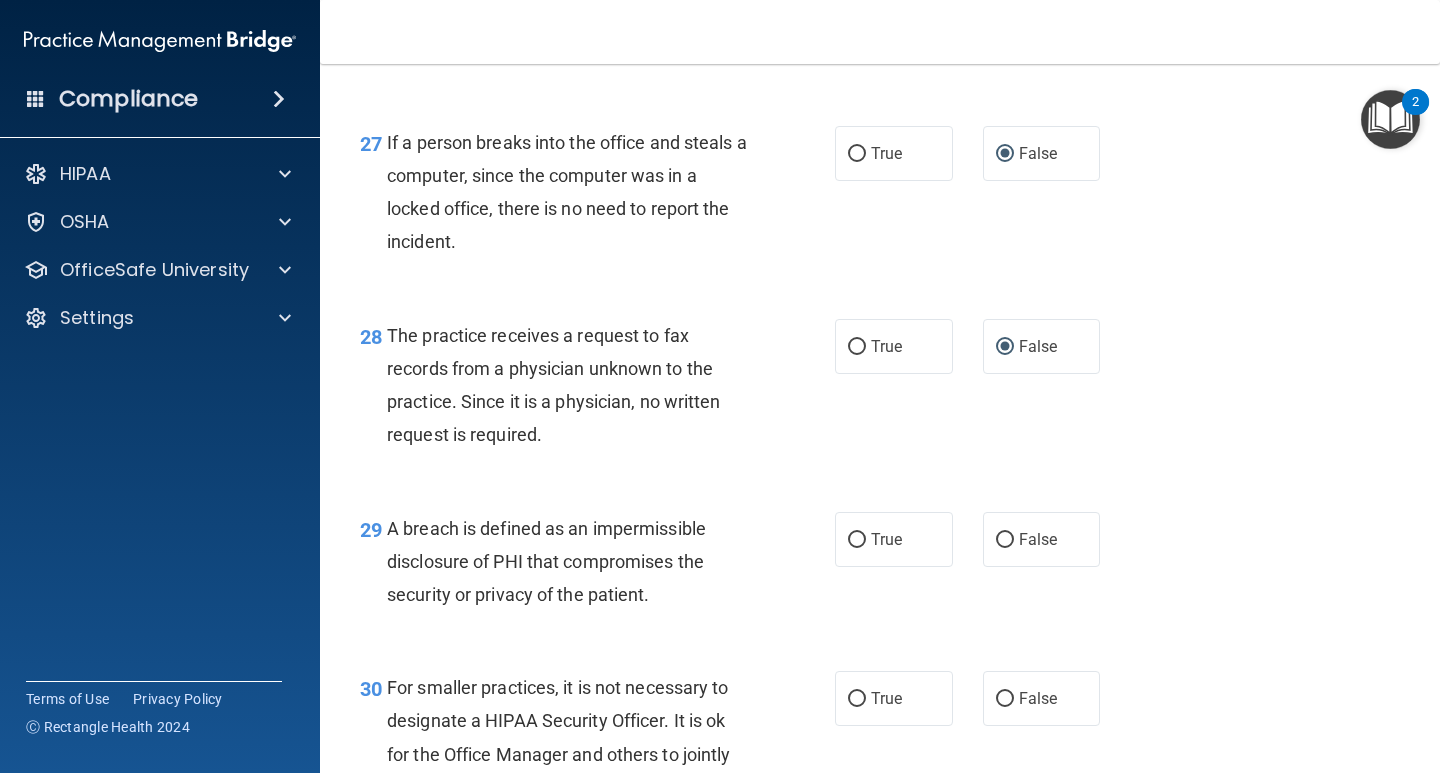 scroll, scrollTop: 4891, scrollLeft: 0, axis: vertical 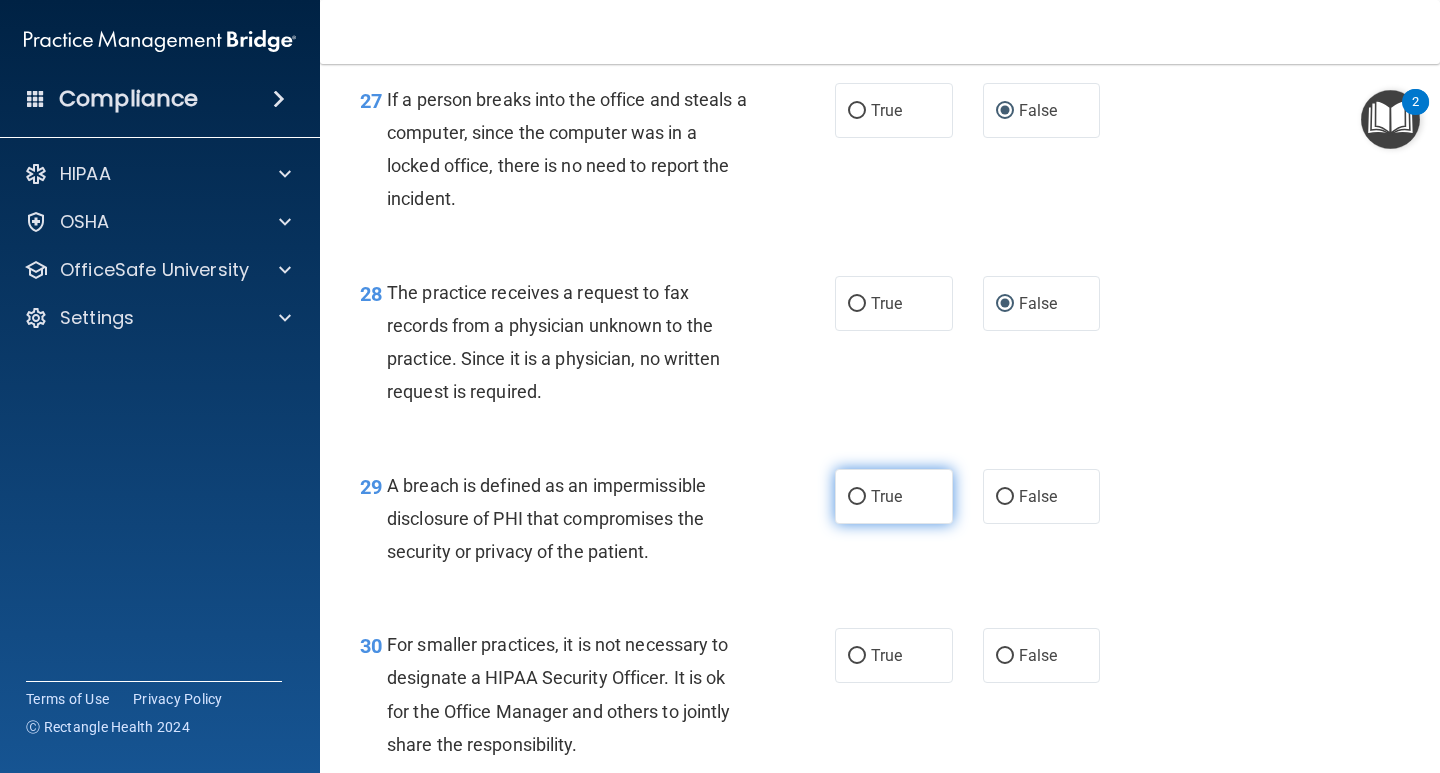click on "True" at bounding box center (857, 497) 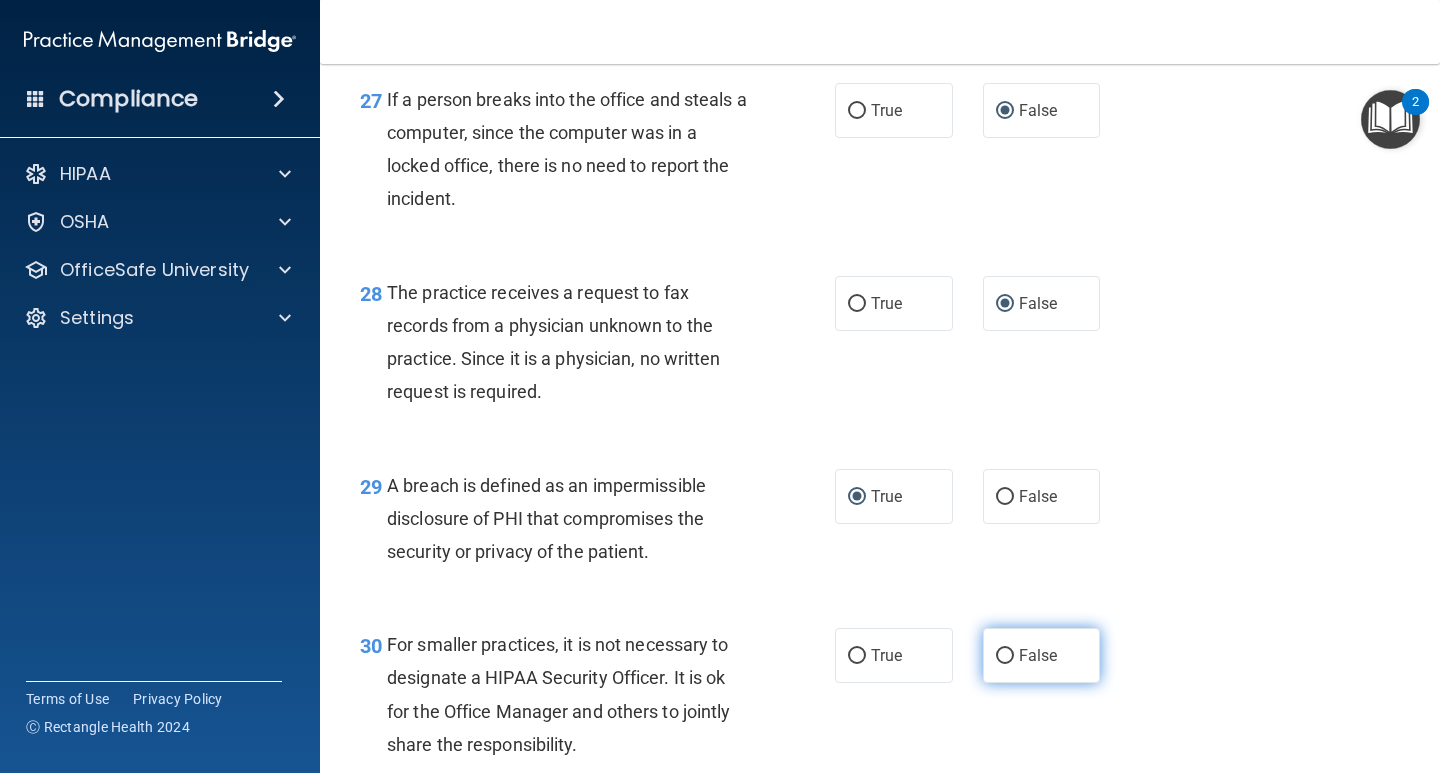 click on "False" at bounding box center [1005, 656] 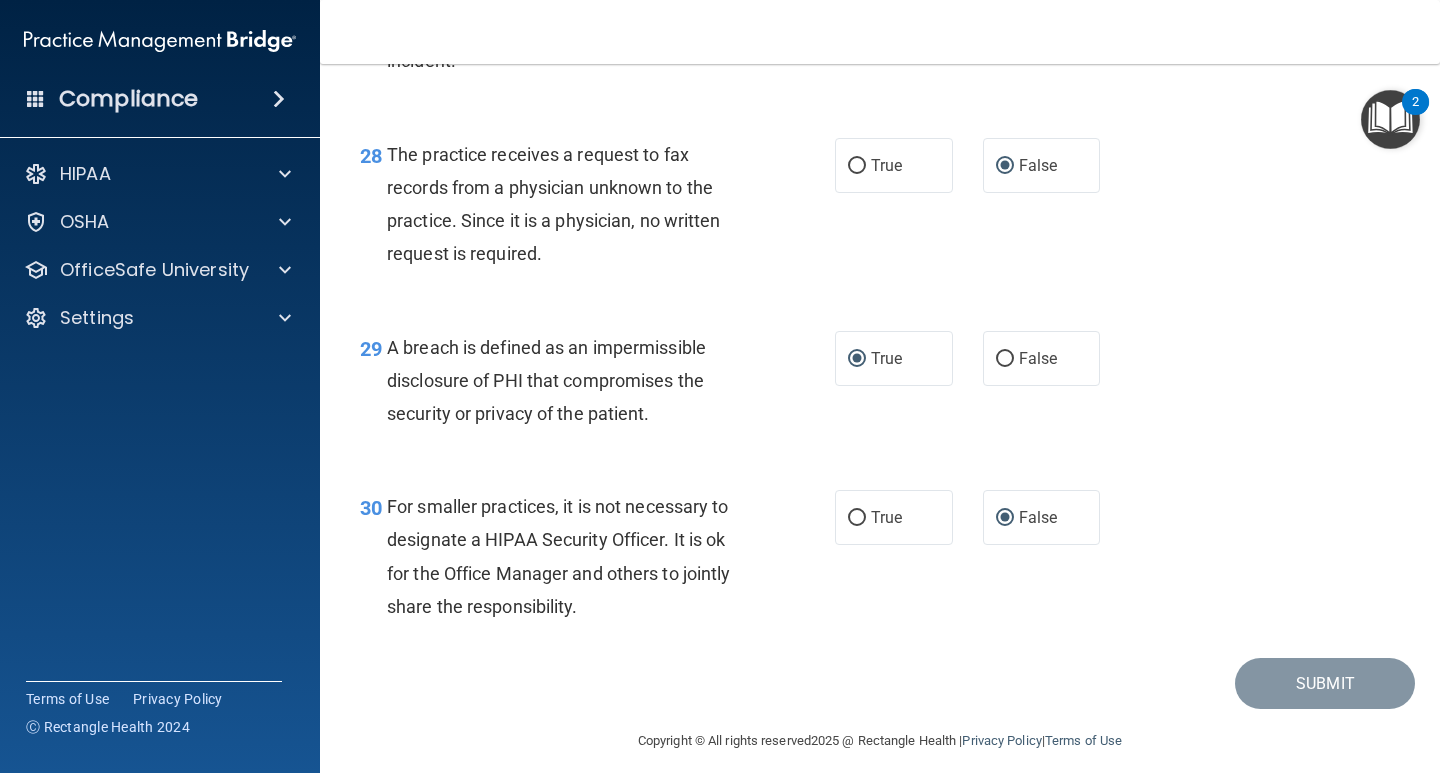 scroll, scrollTop: 5078, scrollLeft: 0, axis: vertical 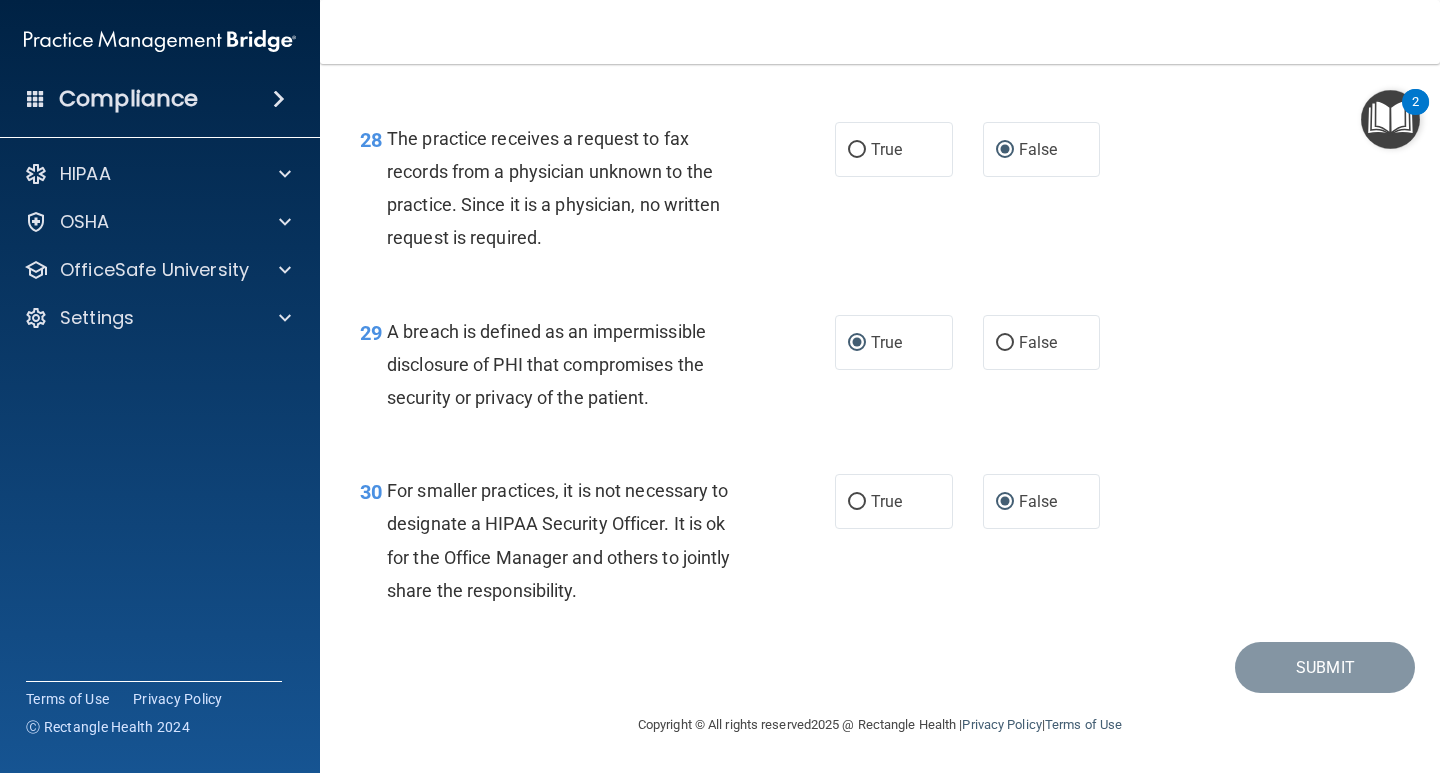 click on "-                The HIPAA Quiz         This quiz doesn’t expire until 04/16/2024. Are you sure you want to take this quiz now?   Take the quiz anyway!                       01       Patients who believe that their PHI has been compromised have the right to make a complaint to the federal government.                 True           False                       02       The Privacy Rule requires covered entities to develop and implement reasonable policies and procedures to verify the identity of any person who requests PHI, as well as the authority of the person to have access to the information, if the identity or authority of the person is not already known.                 True           False                       03       It's ok to post  practice’s Notice of Privacy anywhere so long as it is also somewhere in the lobby.                 True           False                       04                       True           False                       05                       True           False" at bounding box center [880, 418] 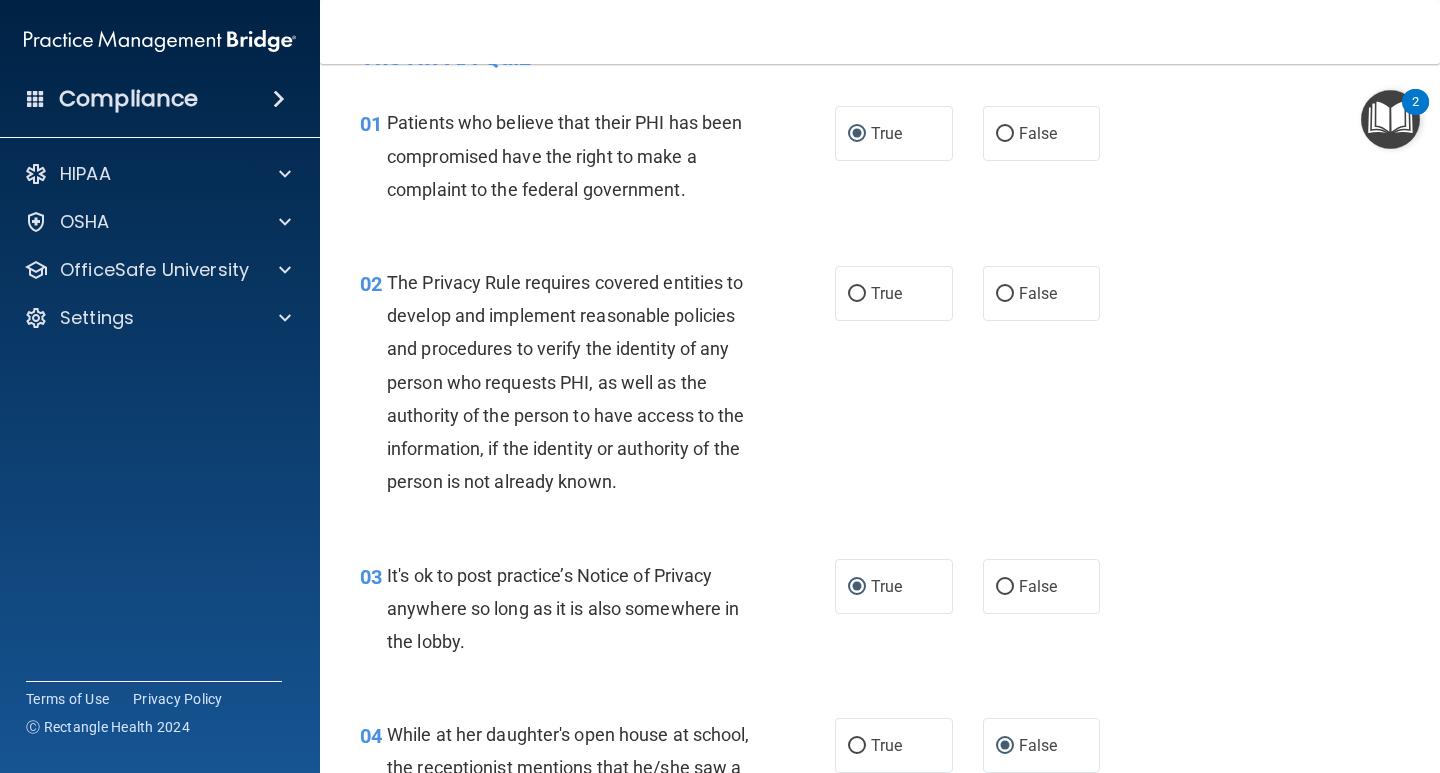 scroll, scrollTop: 0, scrollLeft: 0, axis: both 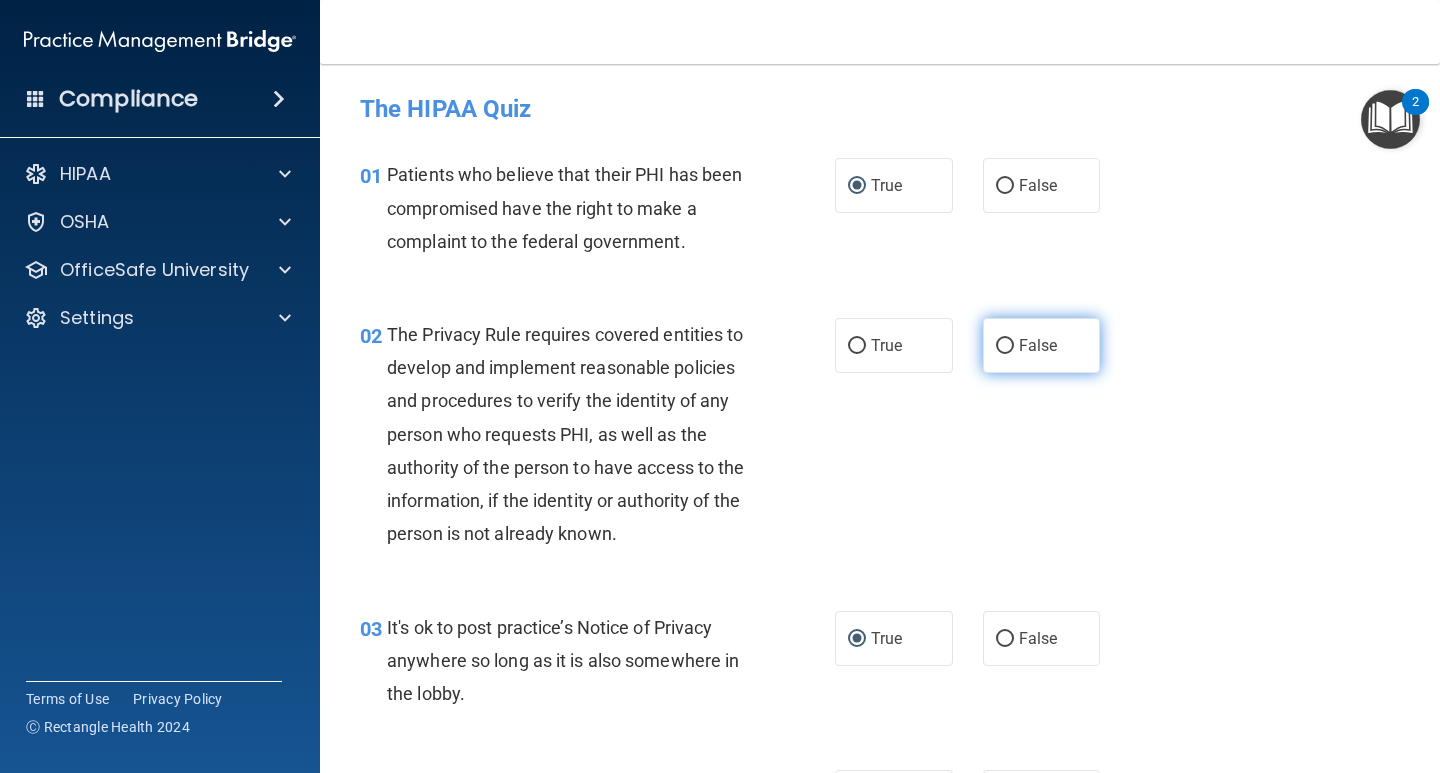 click on "False" at bounding box center (1005, 346) 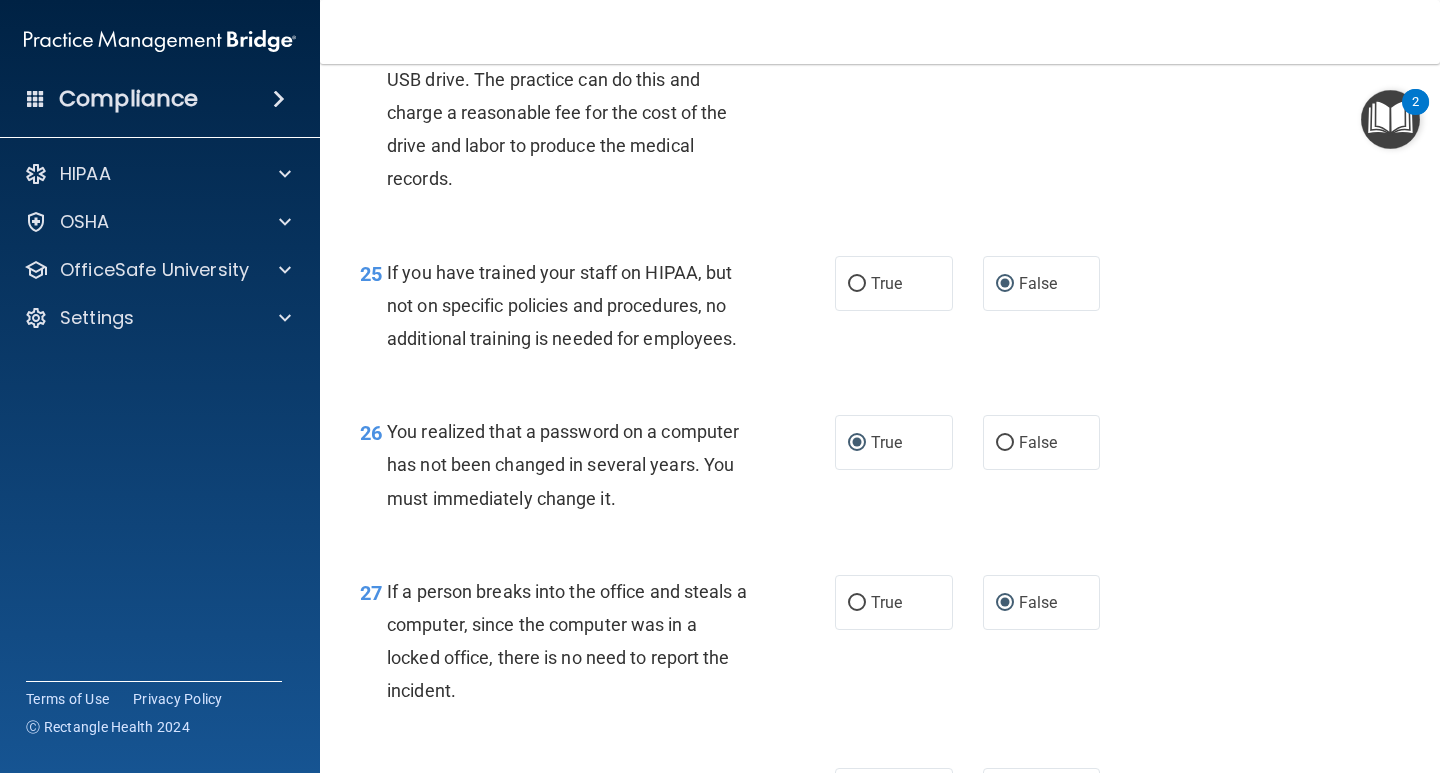 scroll, scrollTop: 5078, scrollLeft: 0, axis: vertical 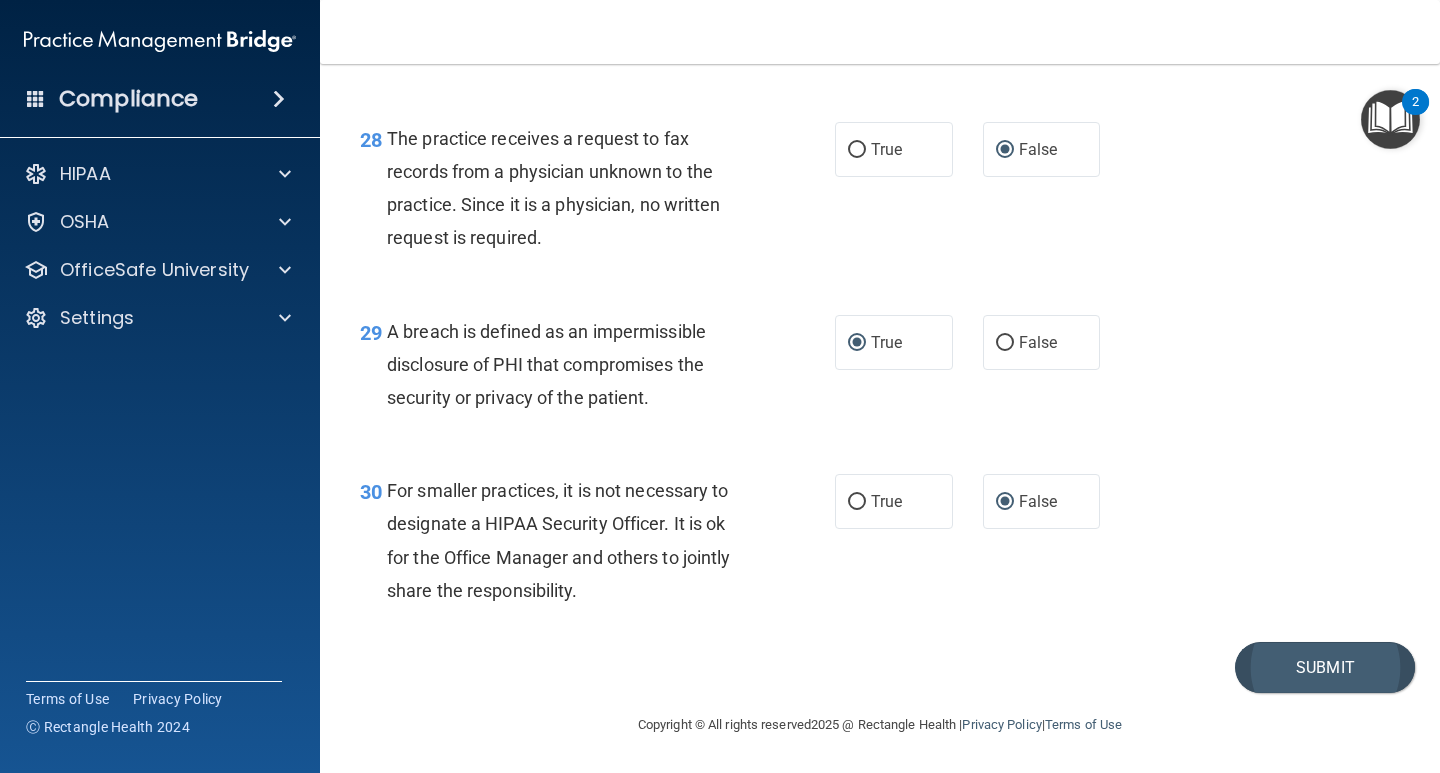 drag, startPoint x: 1267, startPoint y: 634, endPoint x: 1263, endPoint y: 650, distance: 16.492422 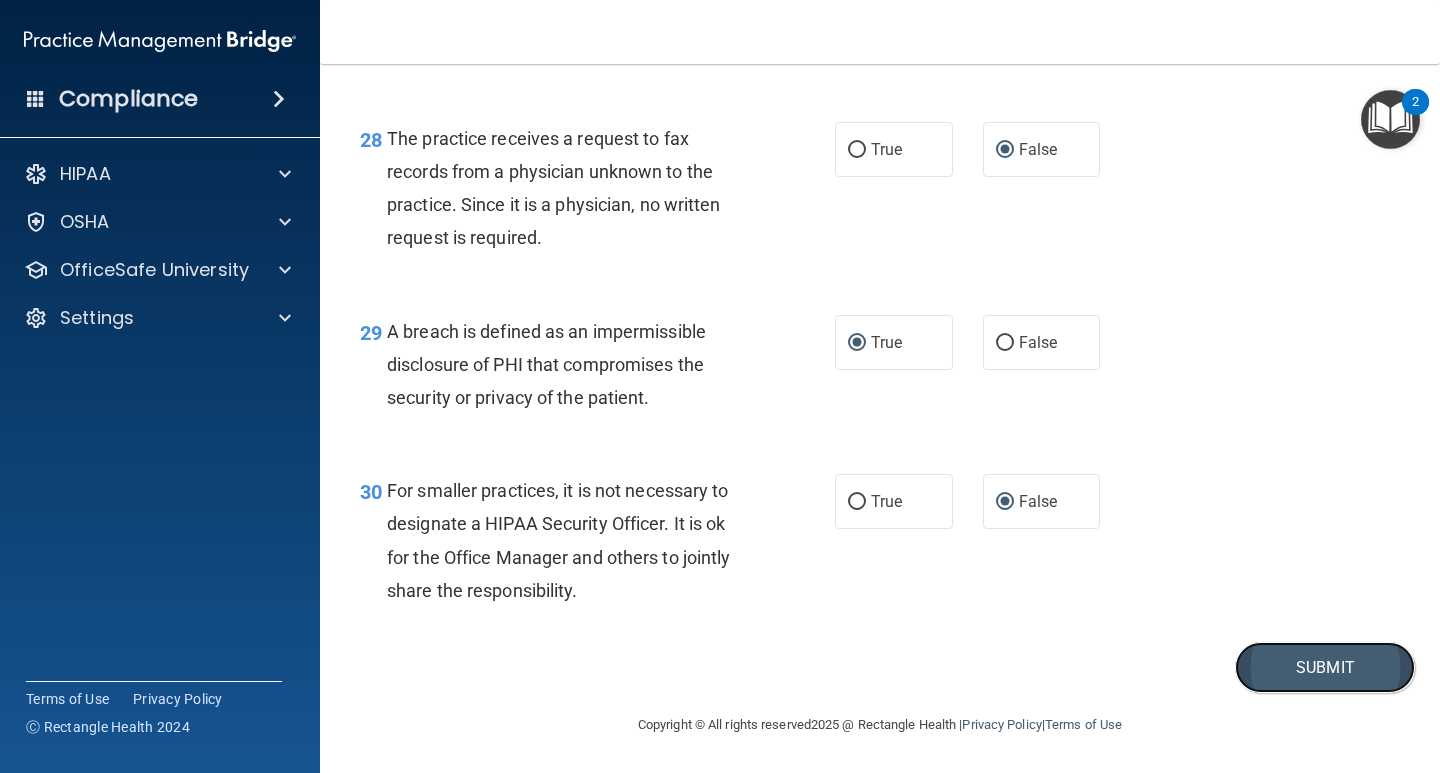 click on "Submit" at bounding box center (1325, 667) 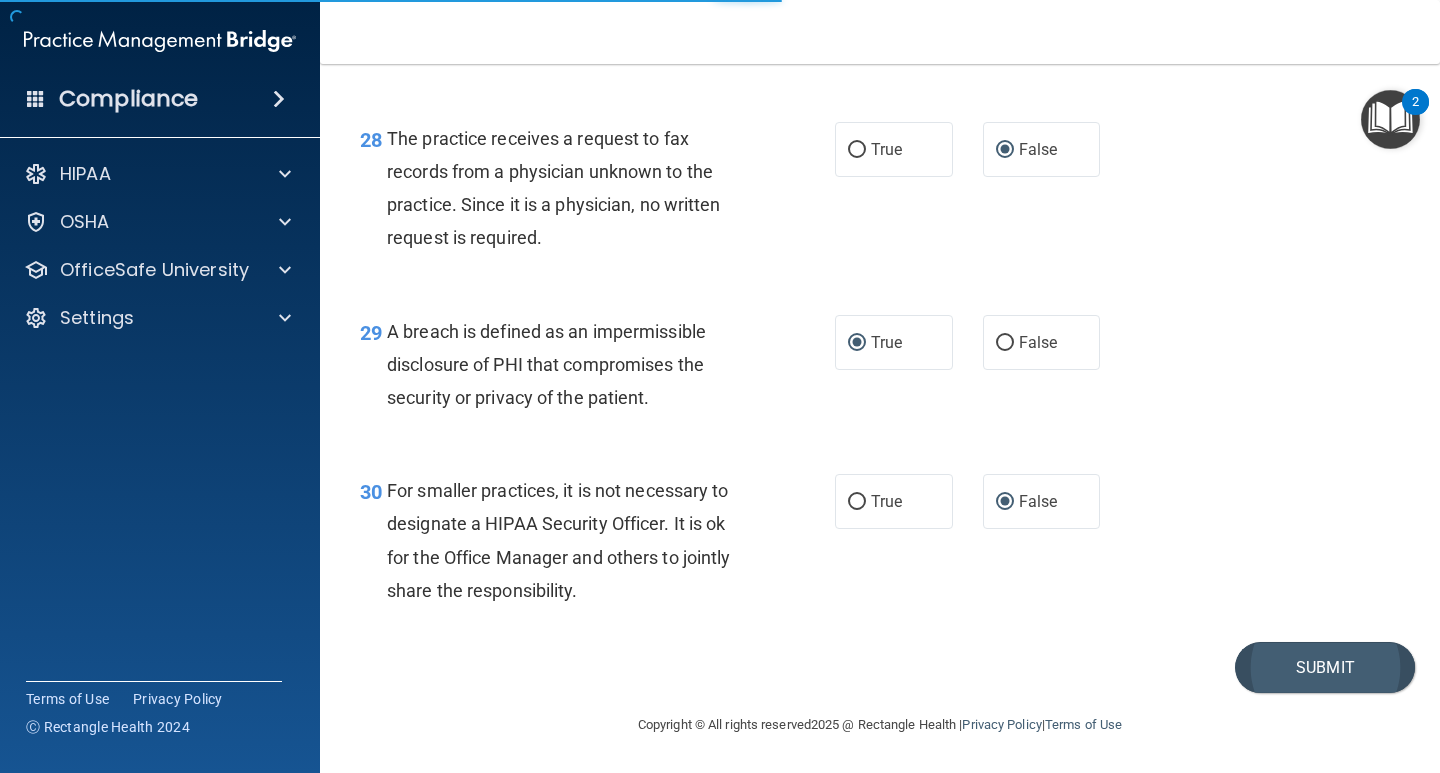 scroll, scrollTop: 0, scrollLeft: 0, axis: both 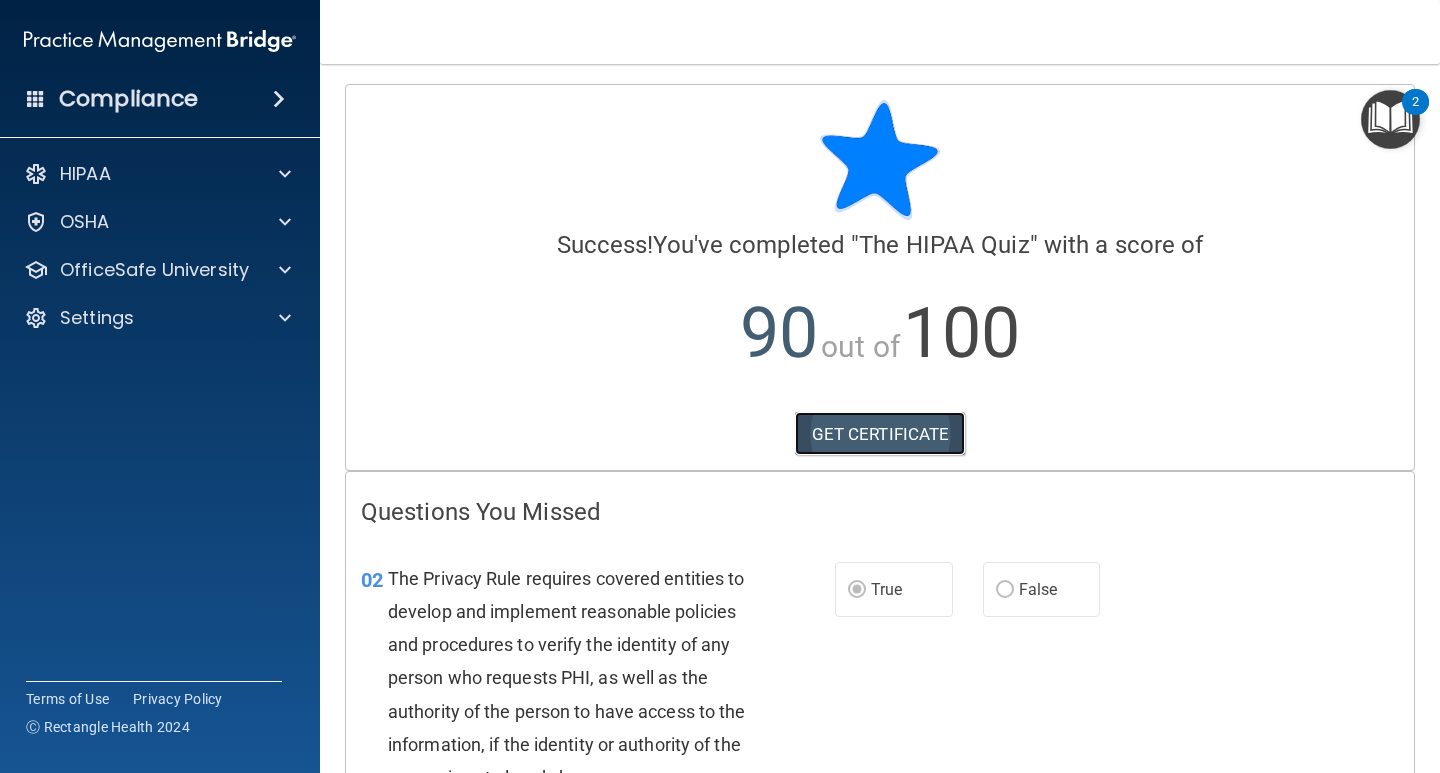 click on "GET CERTIFICATE" at bounding box center [880, 434] 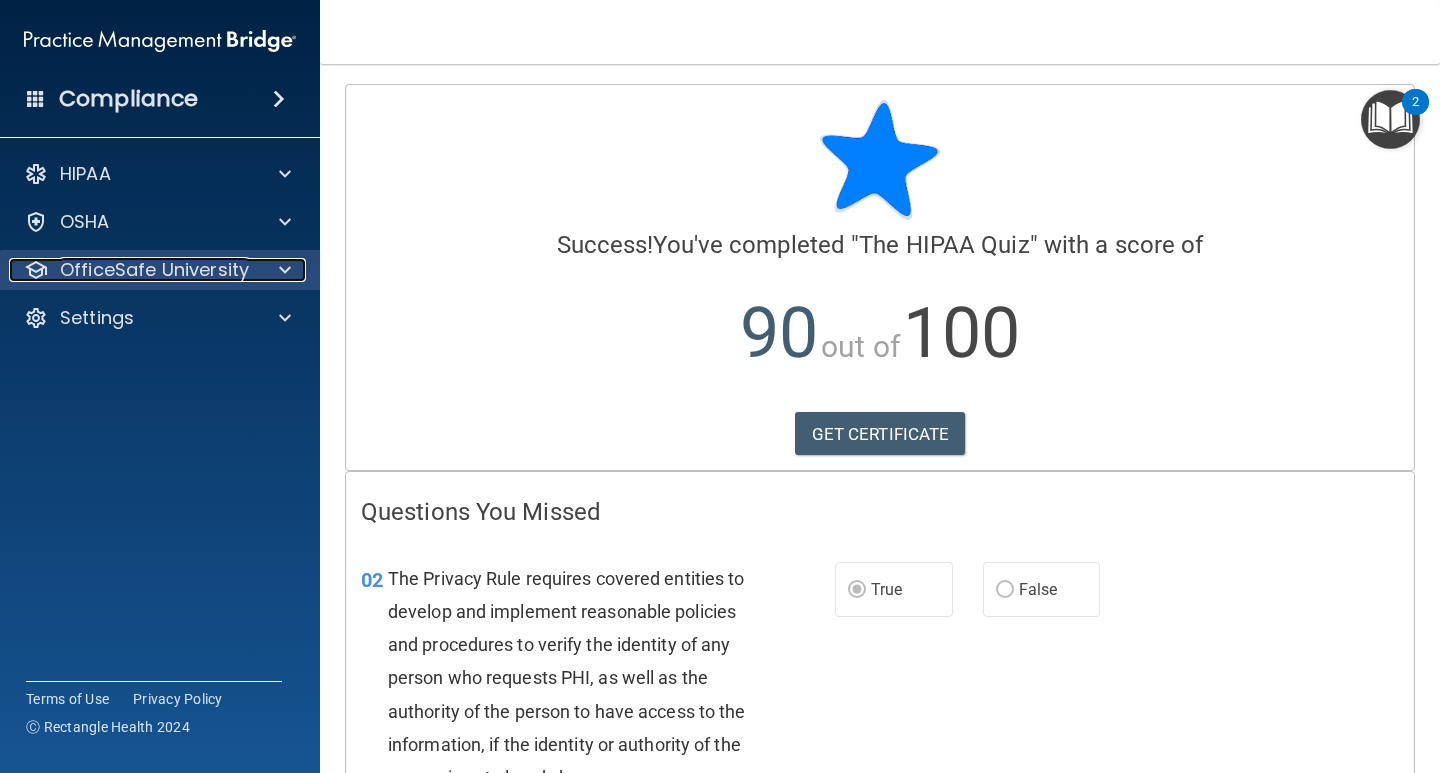 click on "OfficeSafe University" at bounding box center [154, 270] 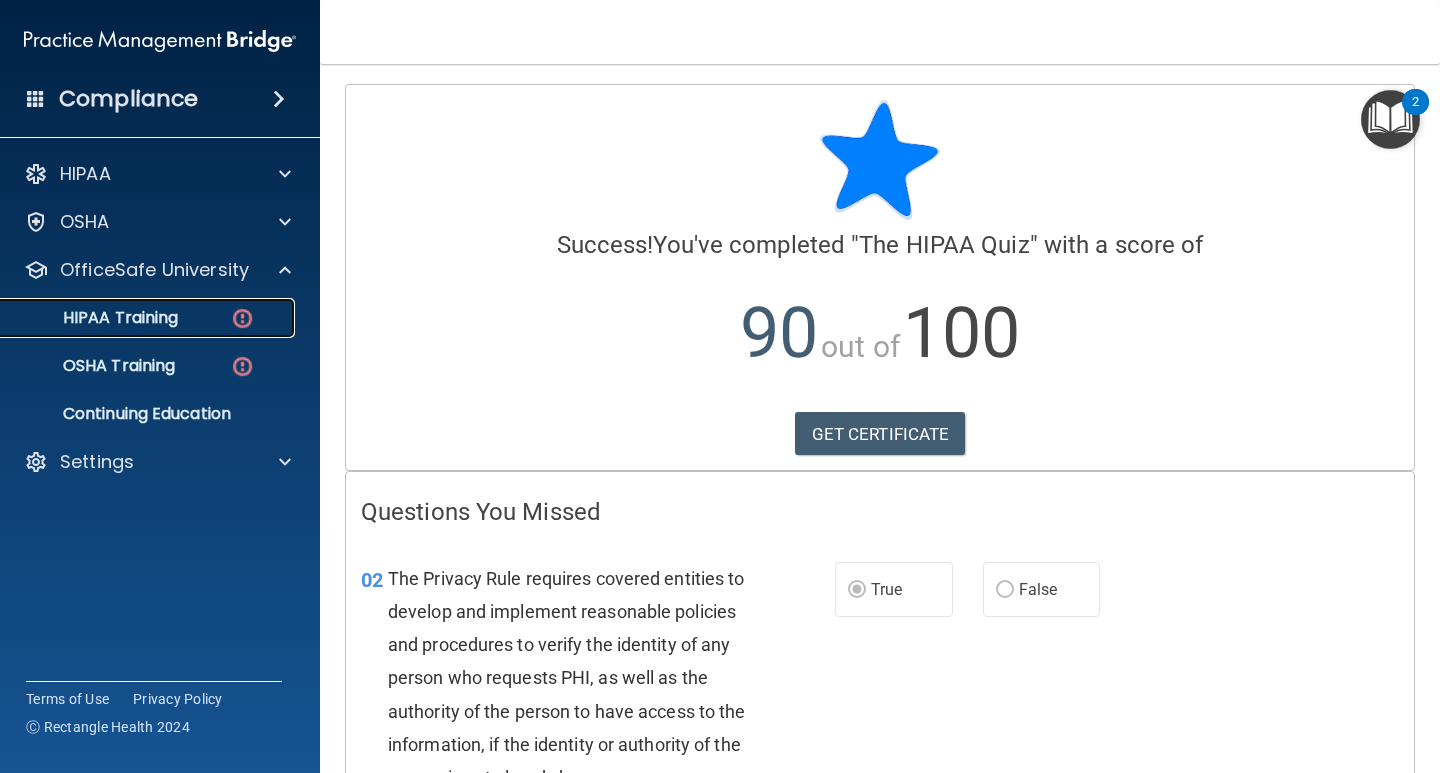 click on "HIPAA Training" at bounding box center [149, 318] 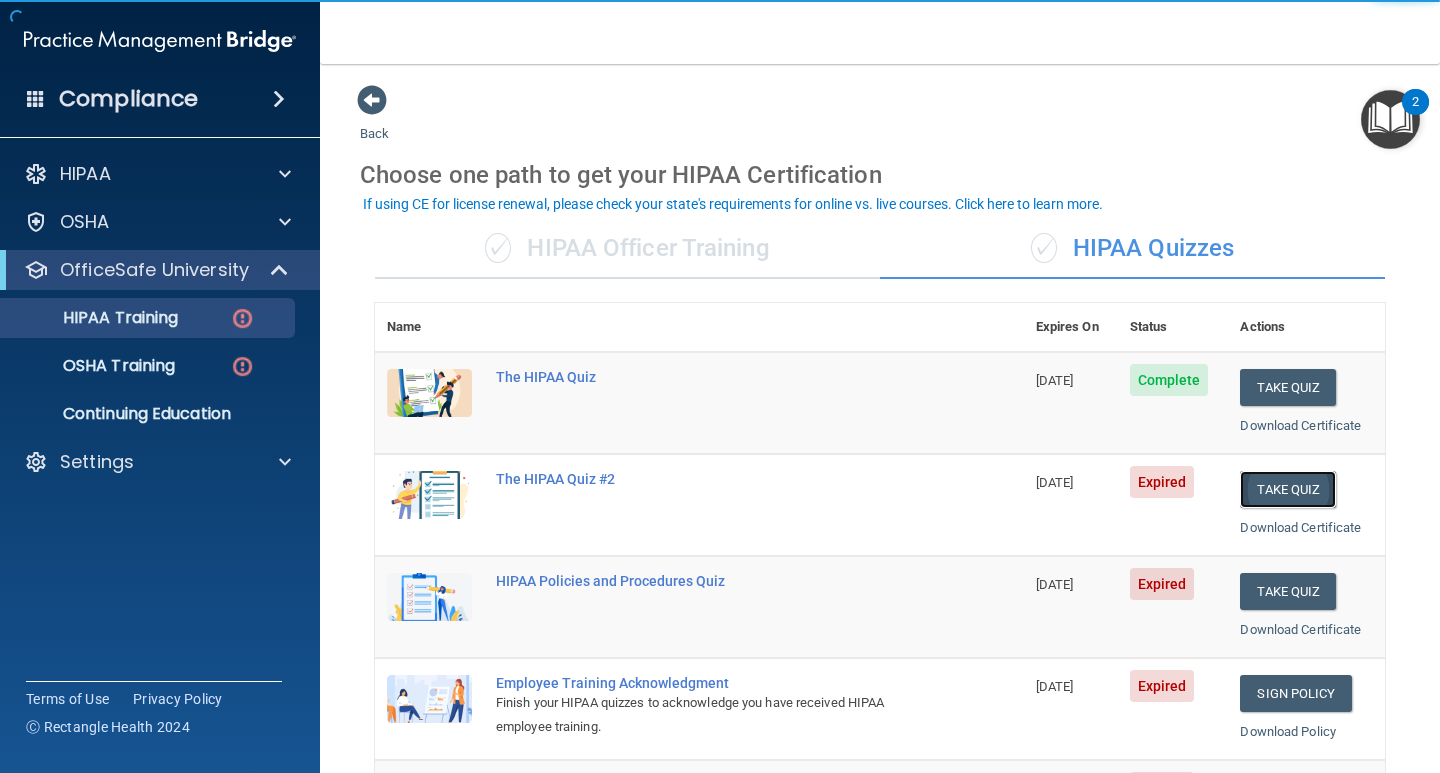 click on "Take Quiz" at bounding box center (1288, 489) 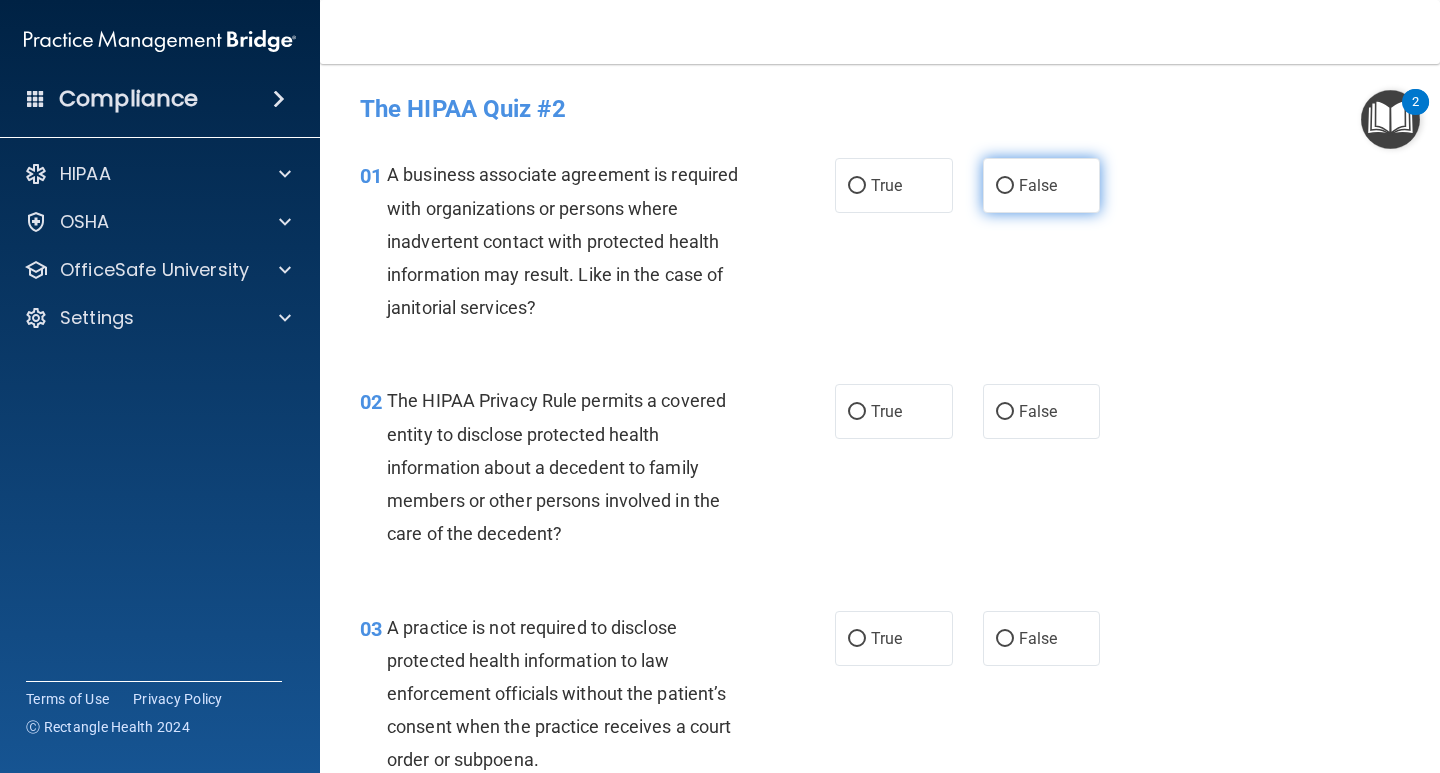 click on "False" at bounding box center [1005, 186] 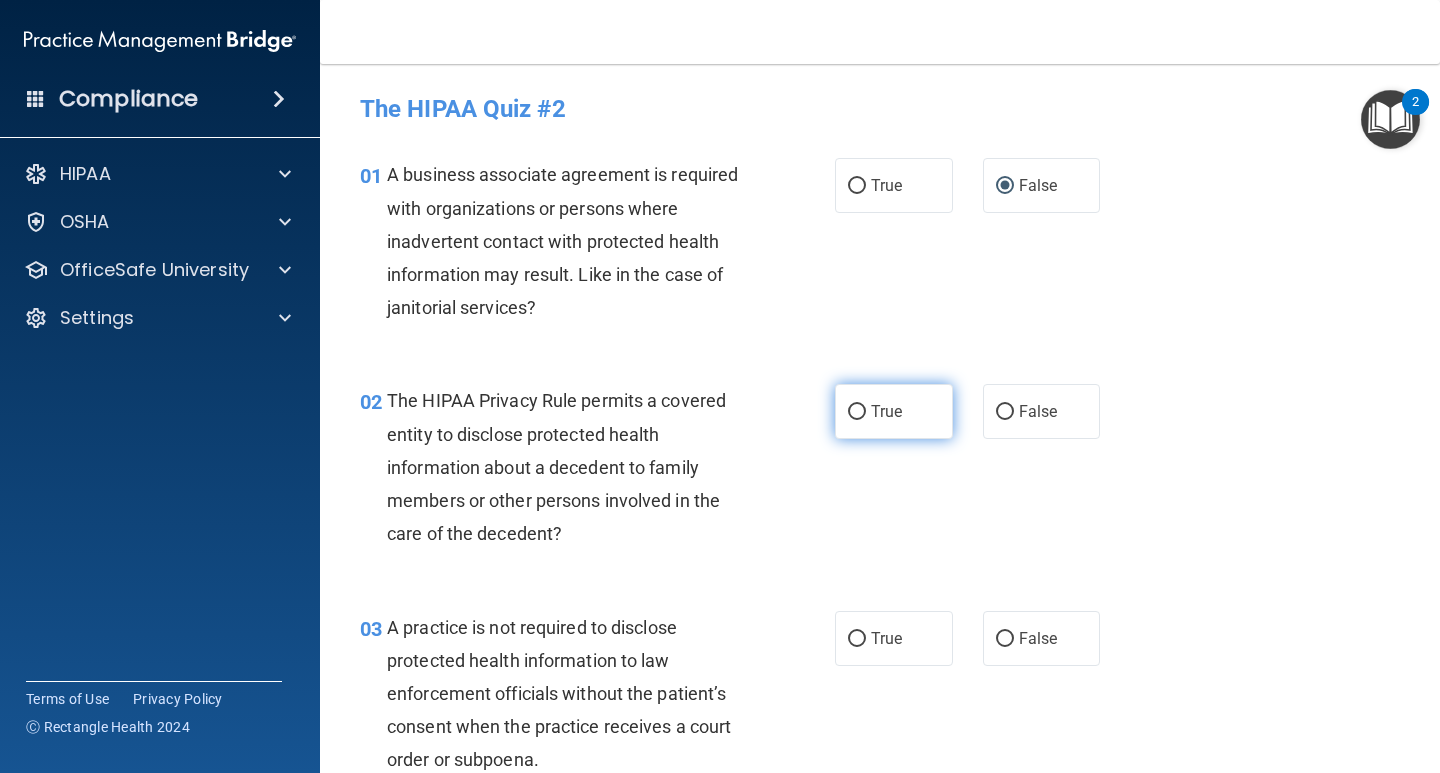 click on "True" at bounding box center (857, 412) 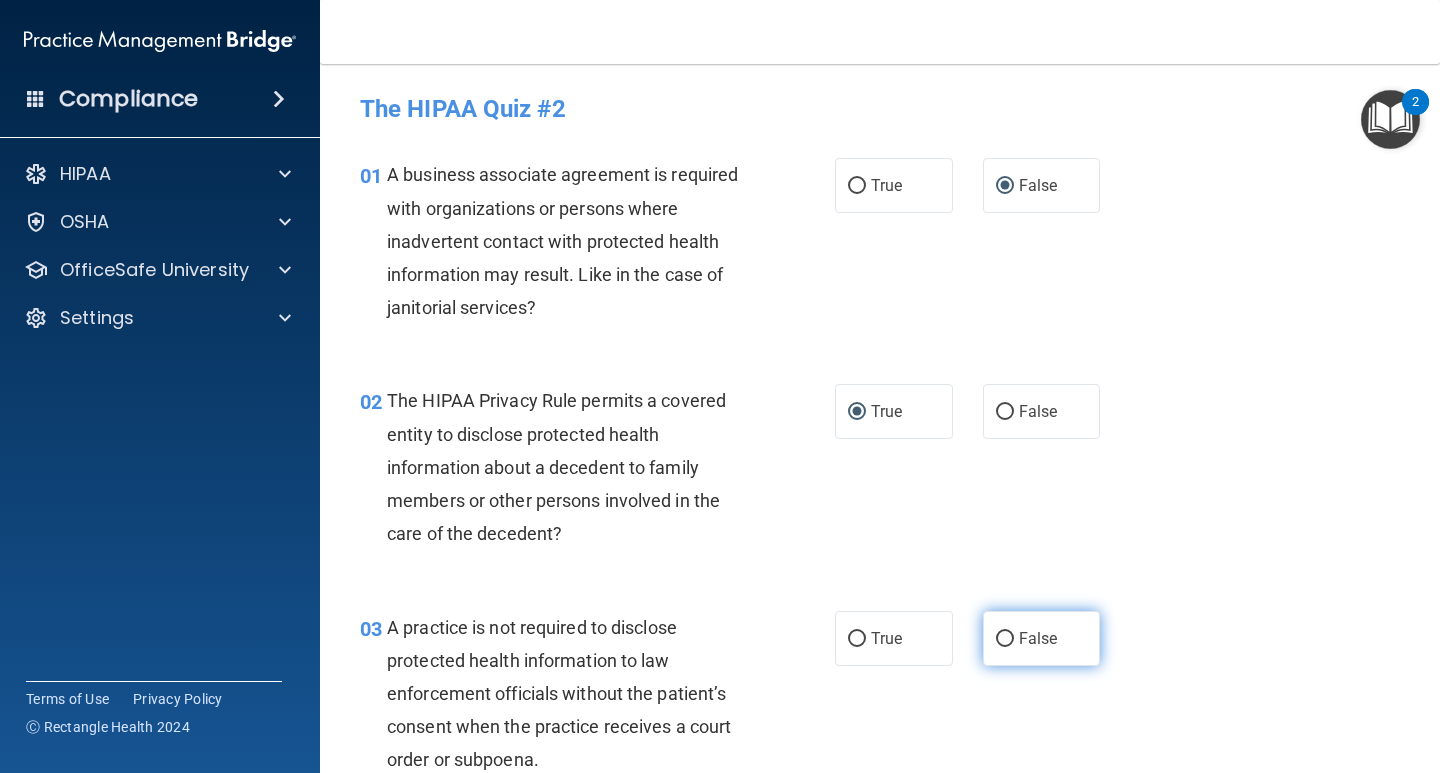 click on "False" at bounding box center [1005, 639] 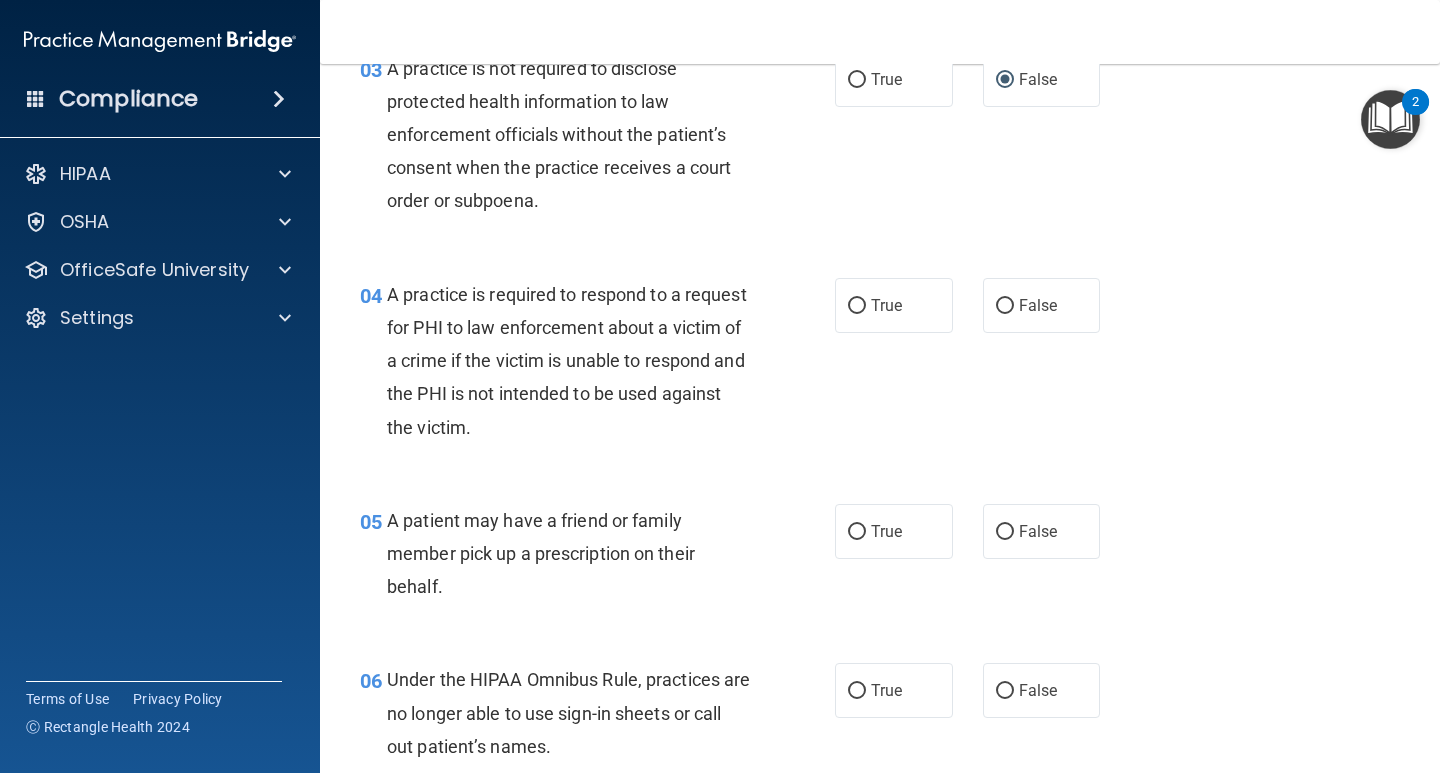 scroll, scrollTop: 636, scrollLeft: 0, axis: vertical 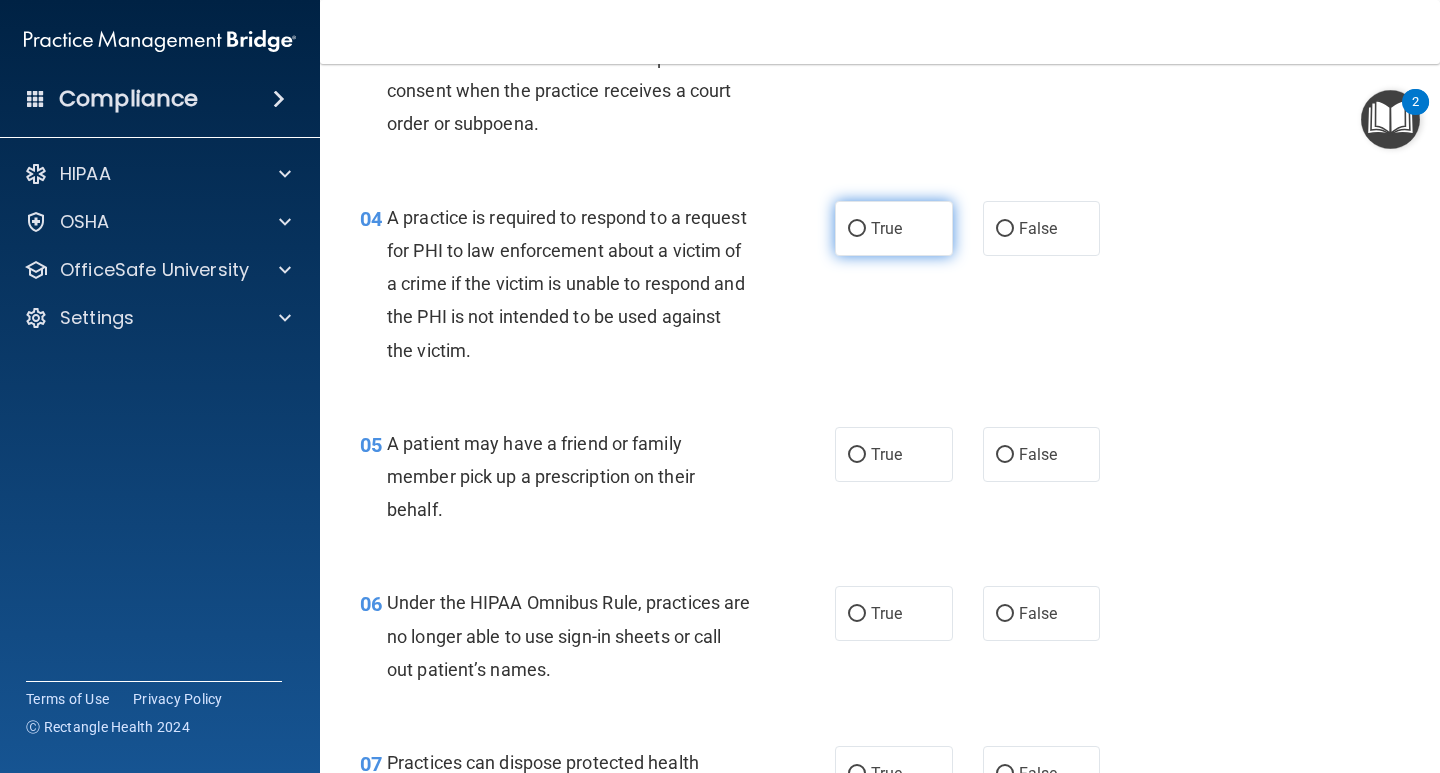 click on "True" at bounding box center [857, 229] 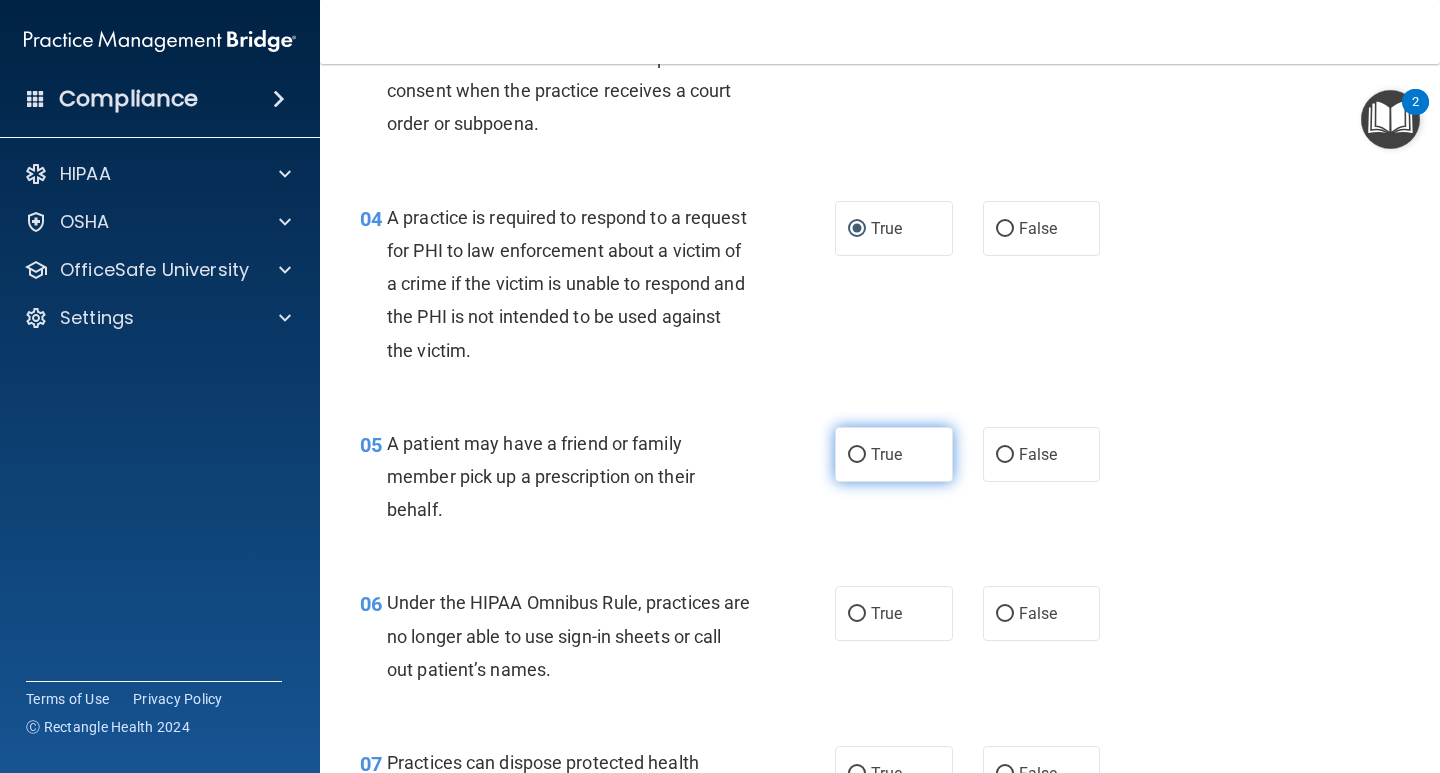 click on "True" at bounding box center (857, 455) 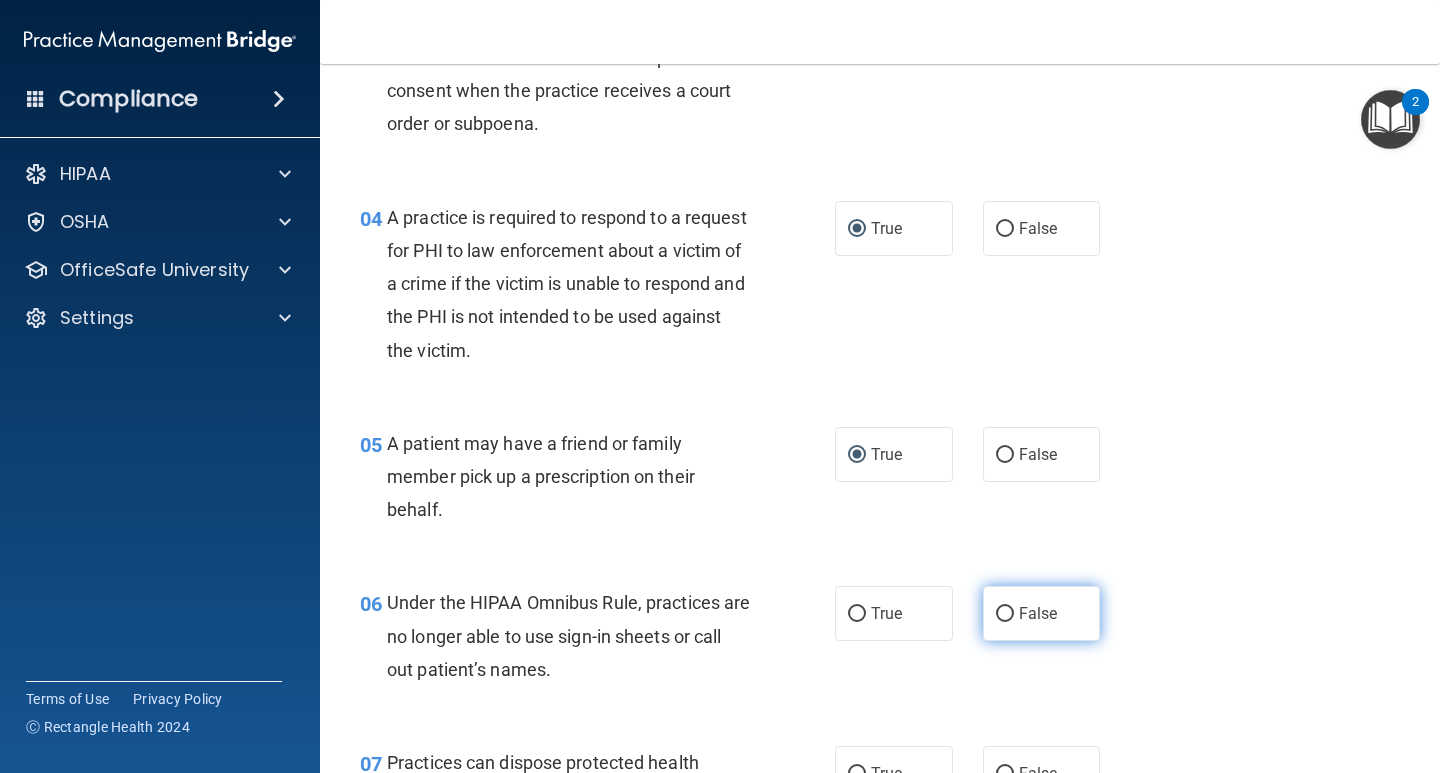 drag, startPoint x: 992, startPoint y: 615, endPoint x: 1020, endPoint y: 607, distance: 29.12044 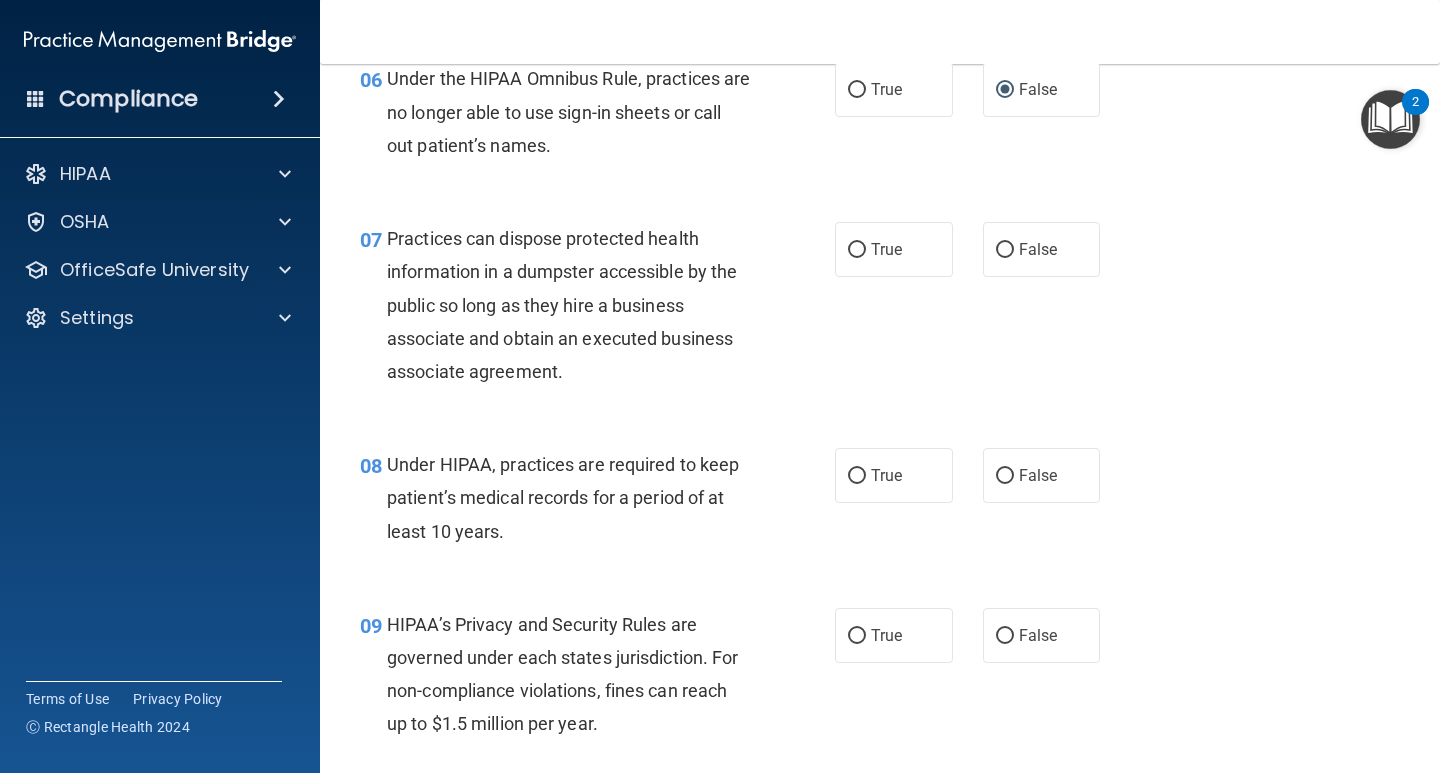 scroll, scrollTop: 1169, scrollLeft: 0, axis: vertical 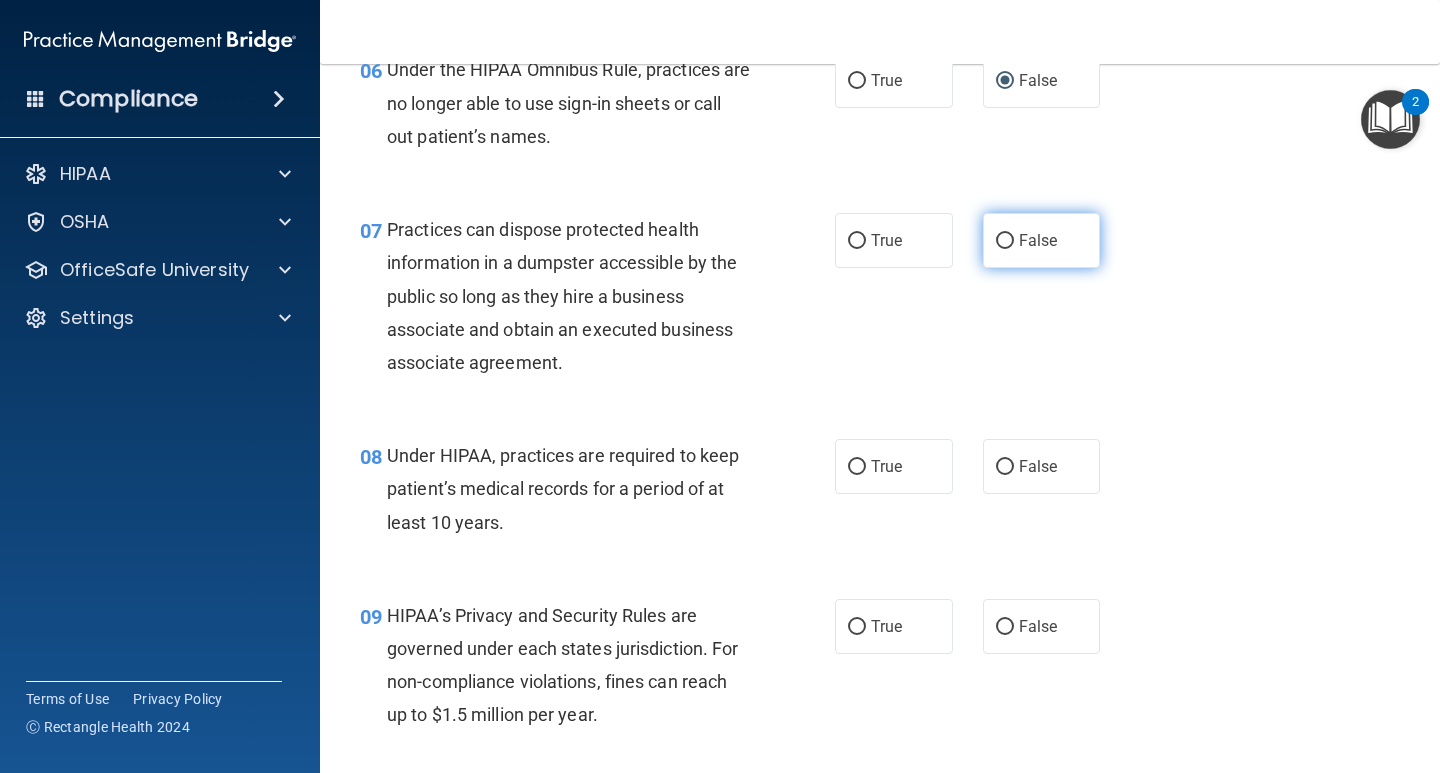 click on "False" at bounding box center (1005, 241) 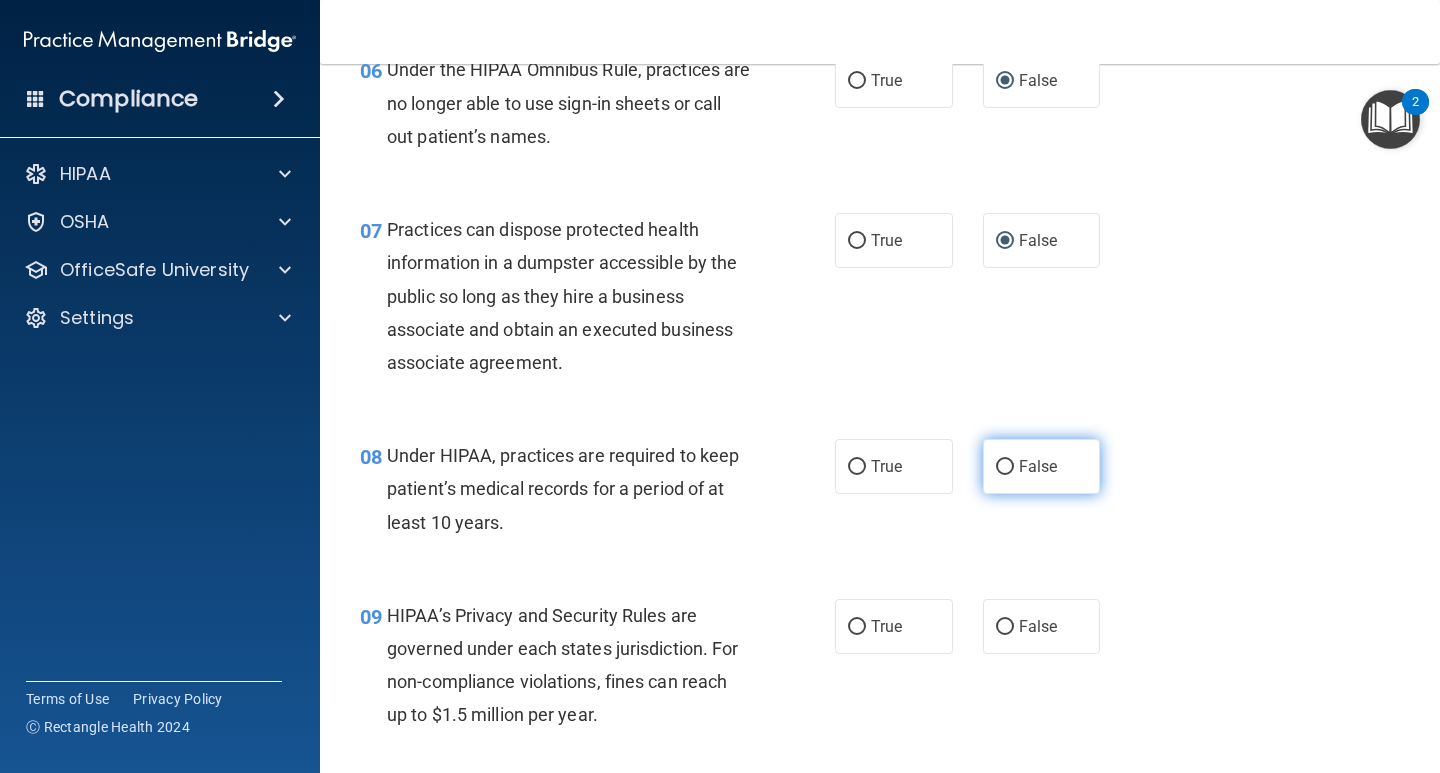 click on "False" at bounding box center [1005, 467] 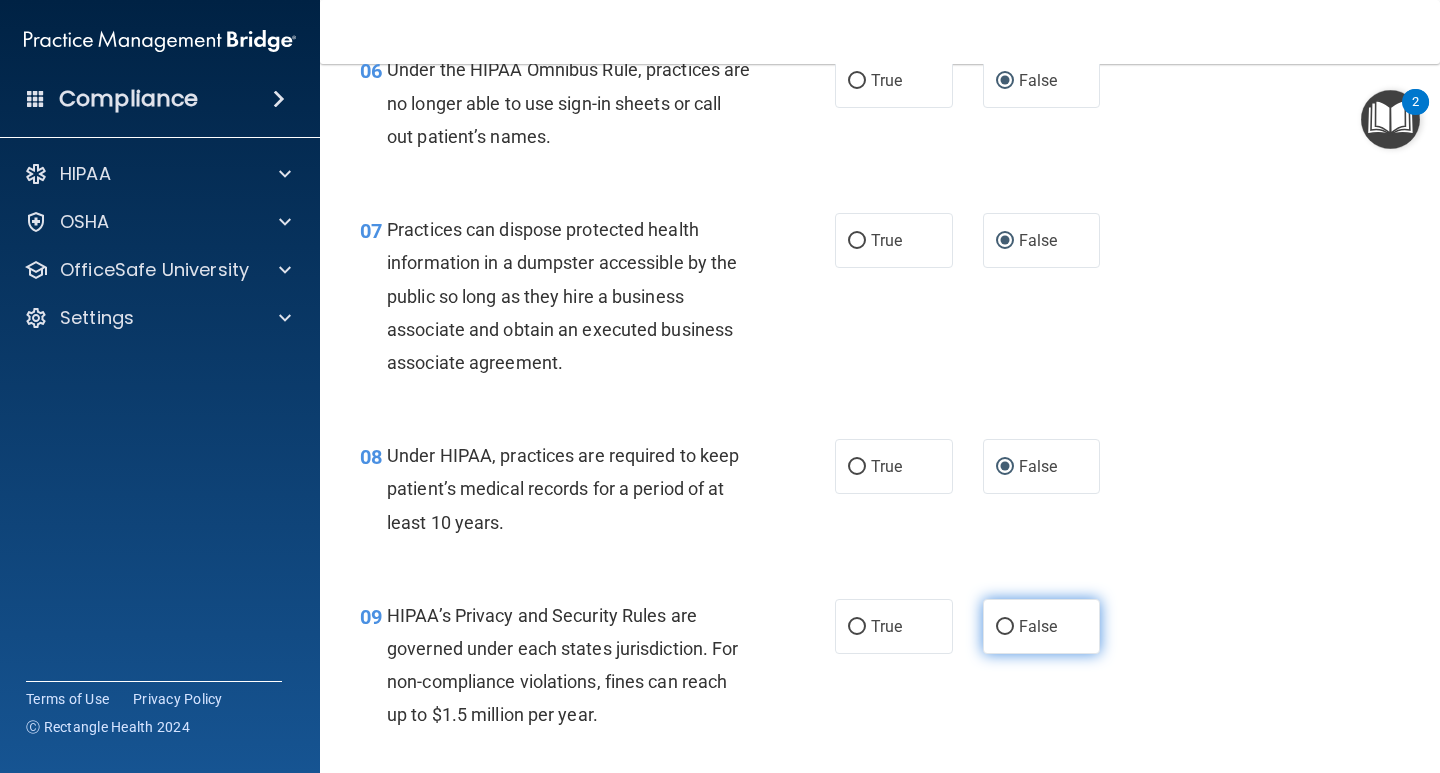 click on "False" at bounding box center (1005, 627) 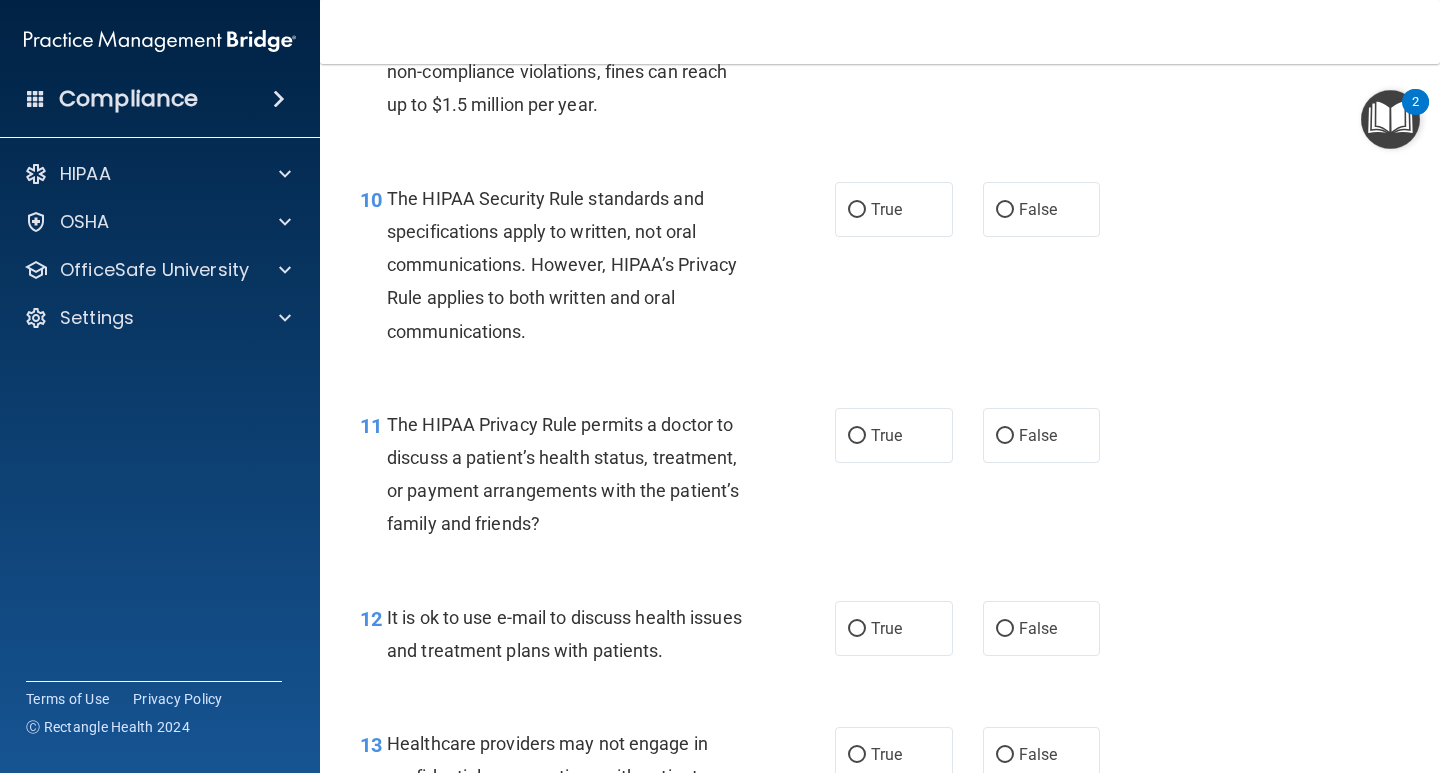 scroll, scrollTop: 1805, scrollLeft: 0, axis: vertical 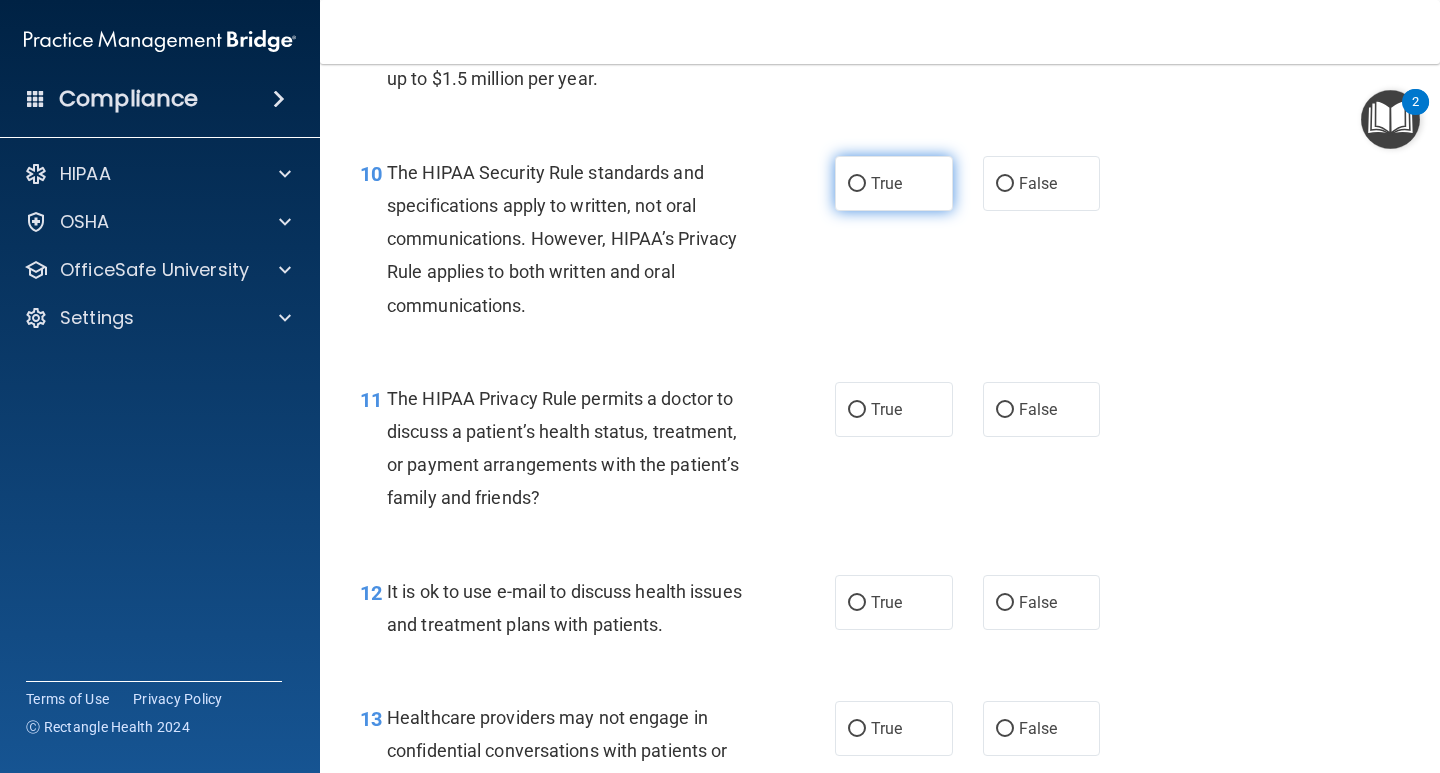 click on "True" at bounding box center [857, 184] 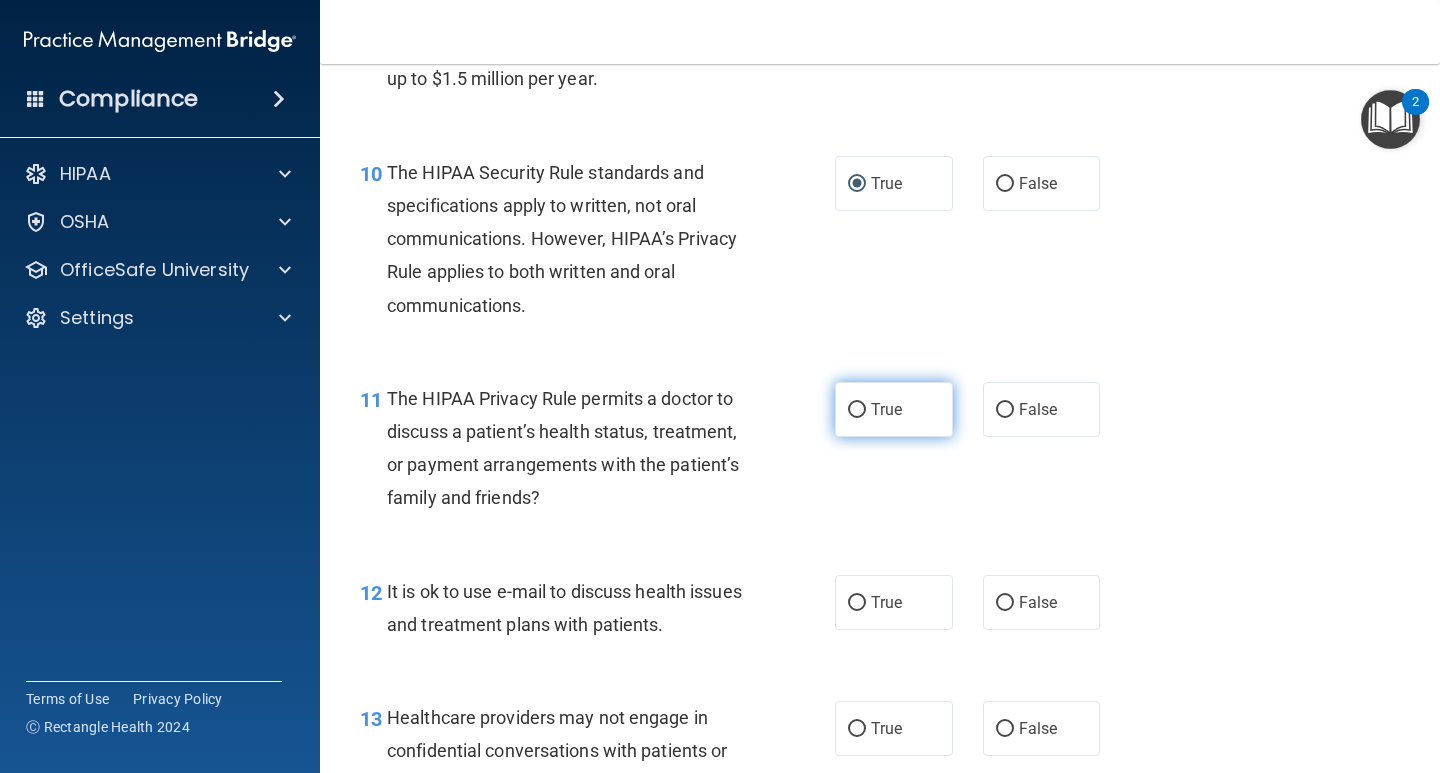 click on "True" at bounding box center (857, 410) 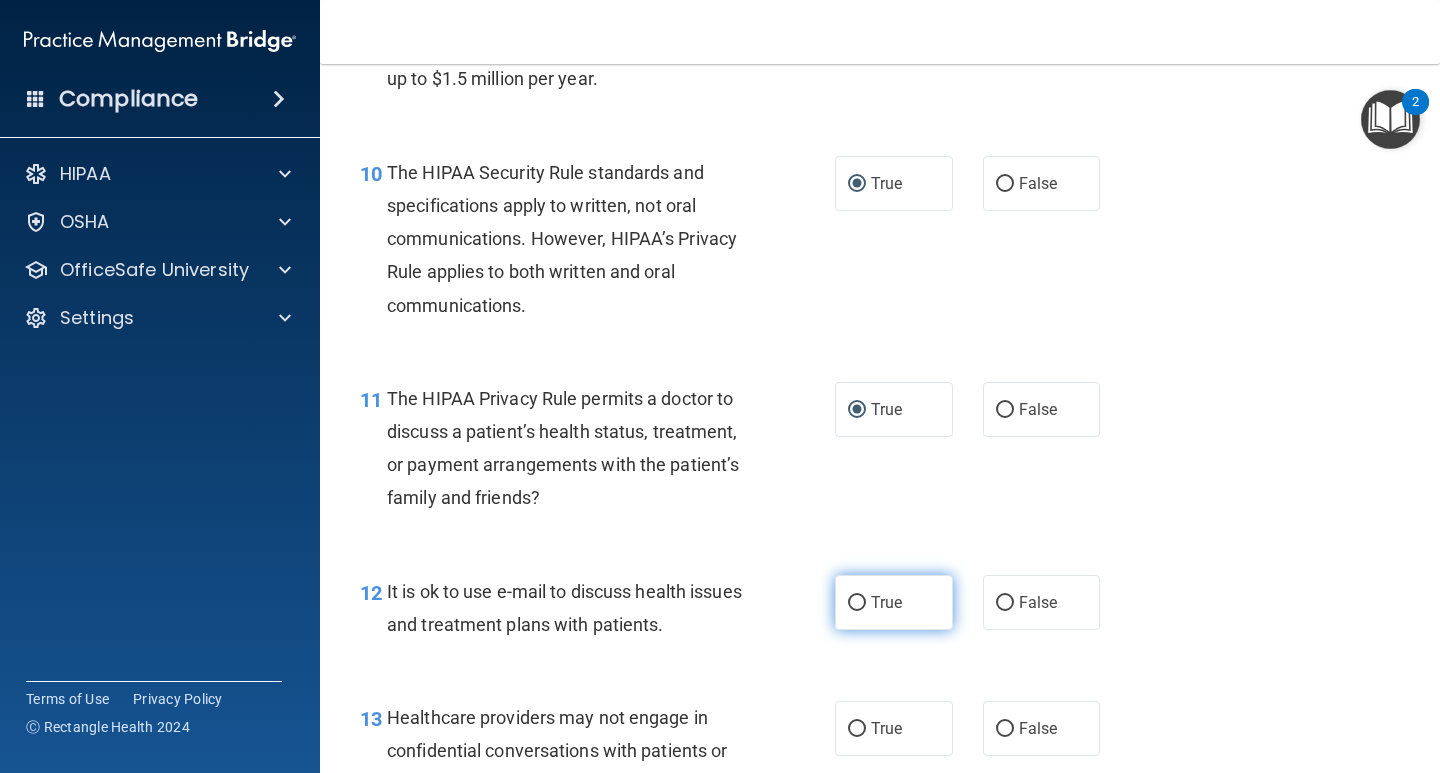 click on "True" at bounding box center (894, 602) 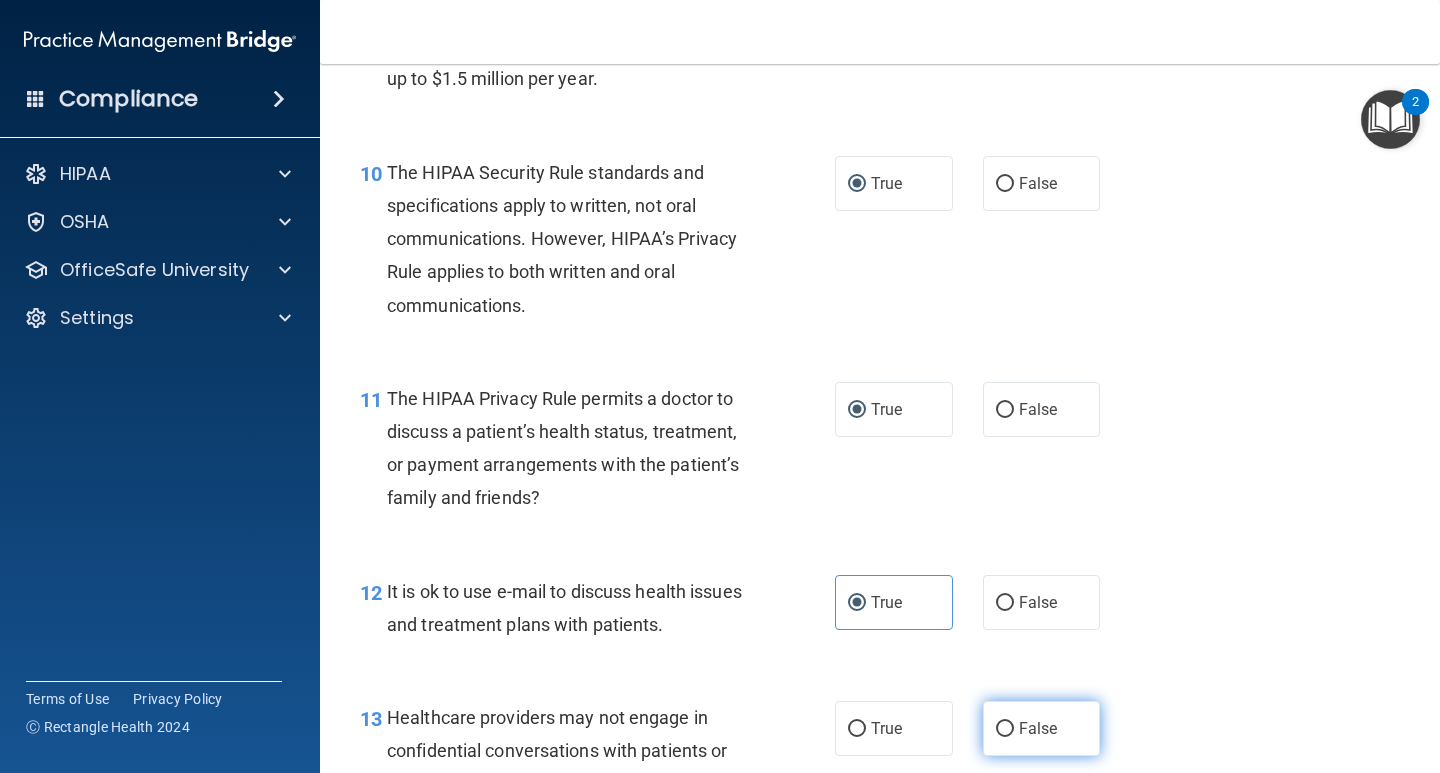 click on "False" at bounding box center (1005, 729) 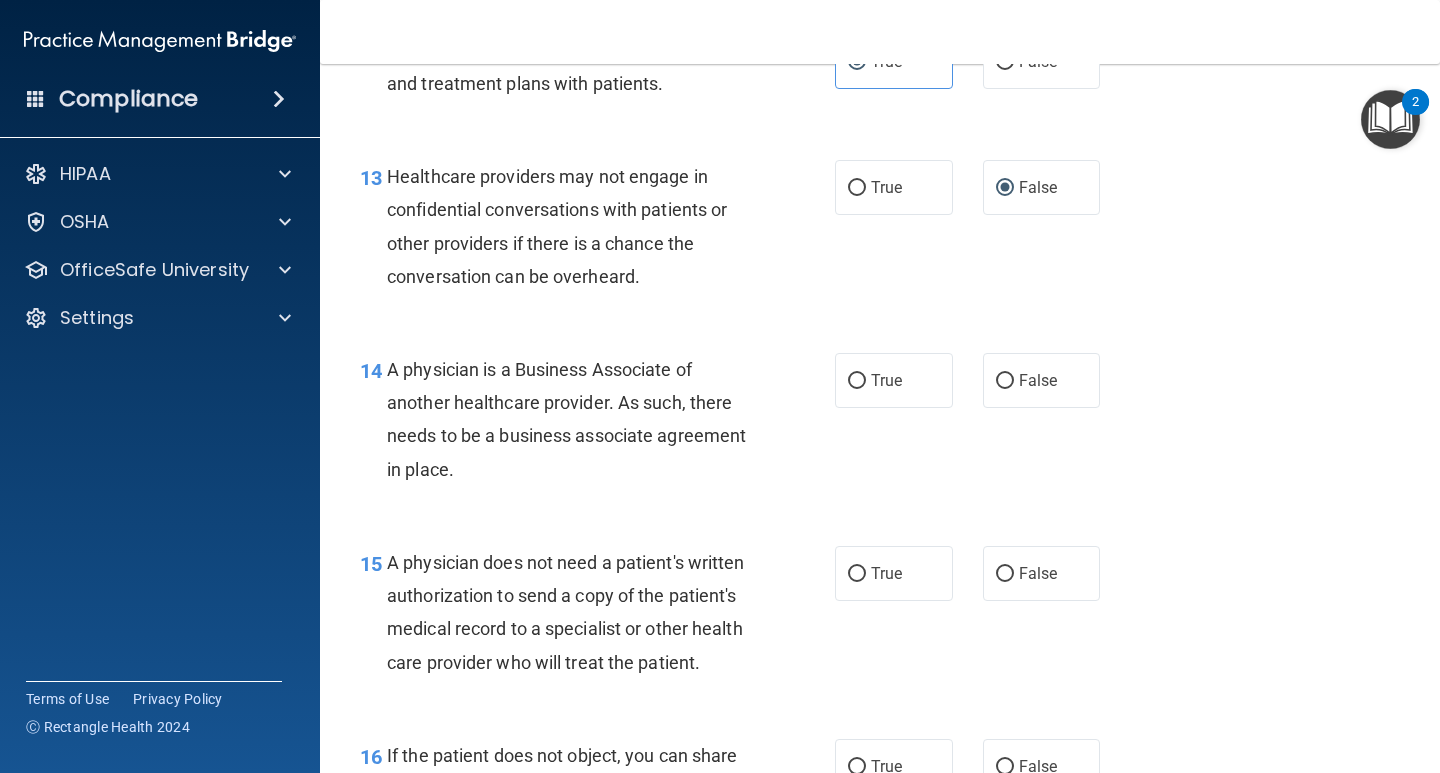 scroll, scrollTop: 2355, scrollLeft: 0, axis: vertical 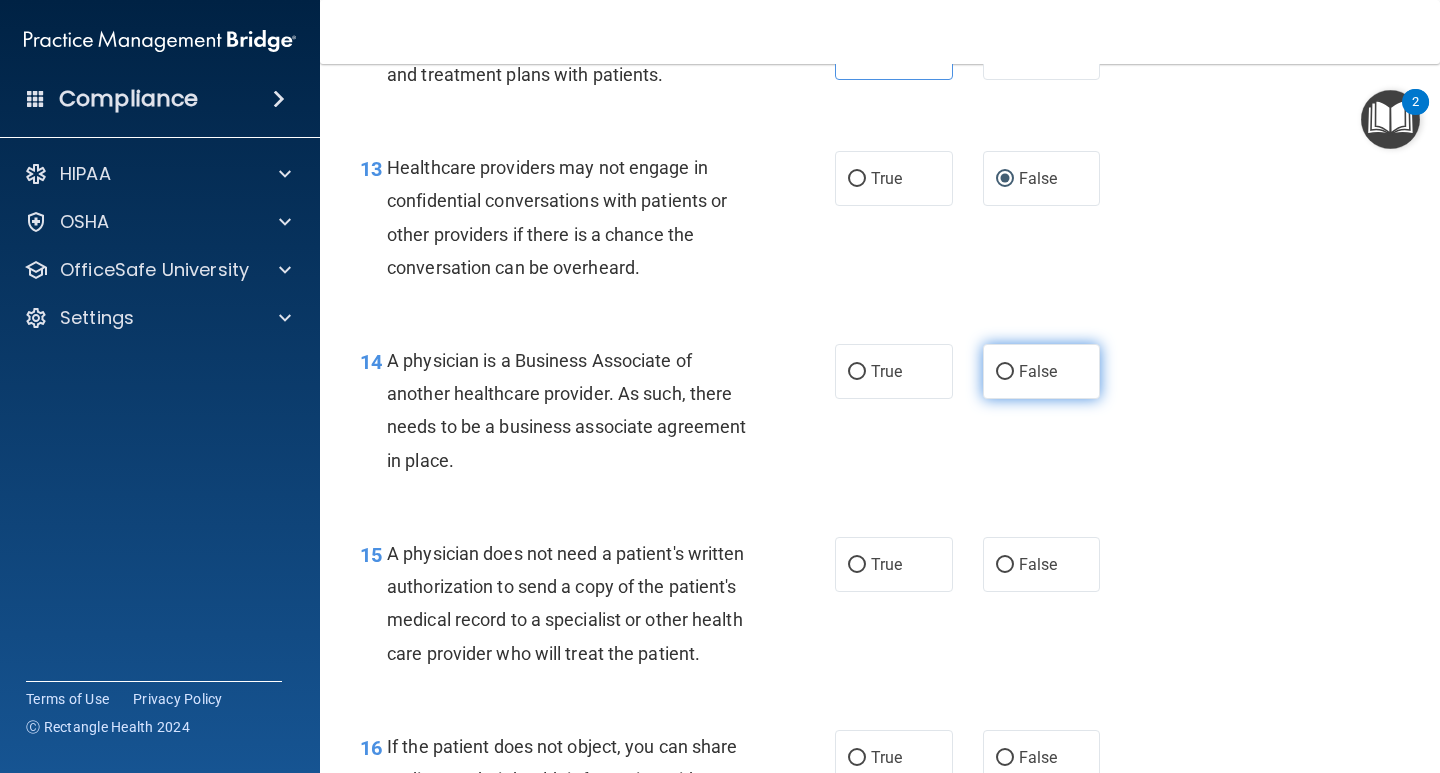 click on "False" at bounding box center (1005, 372) 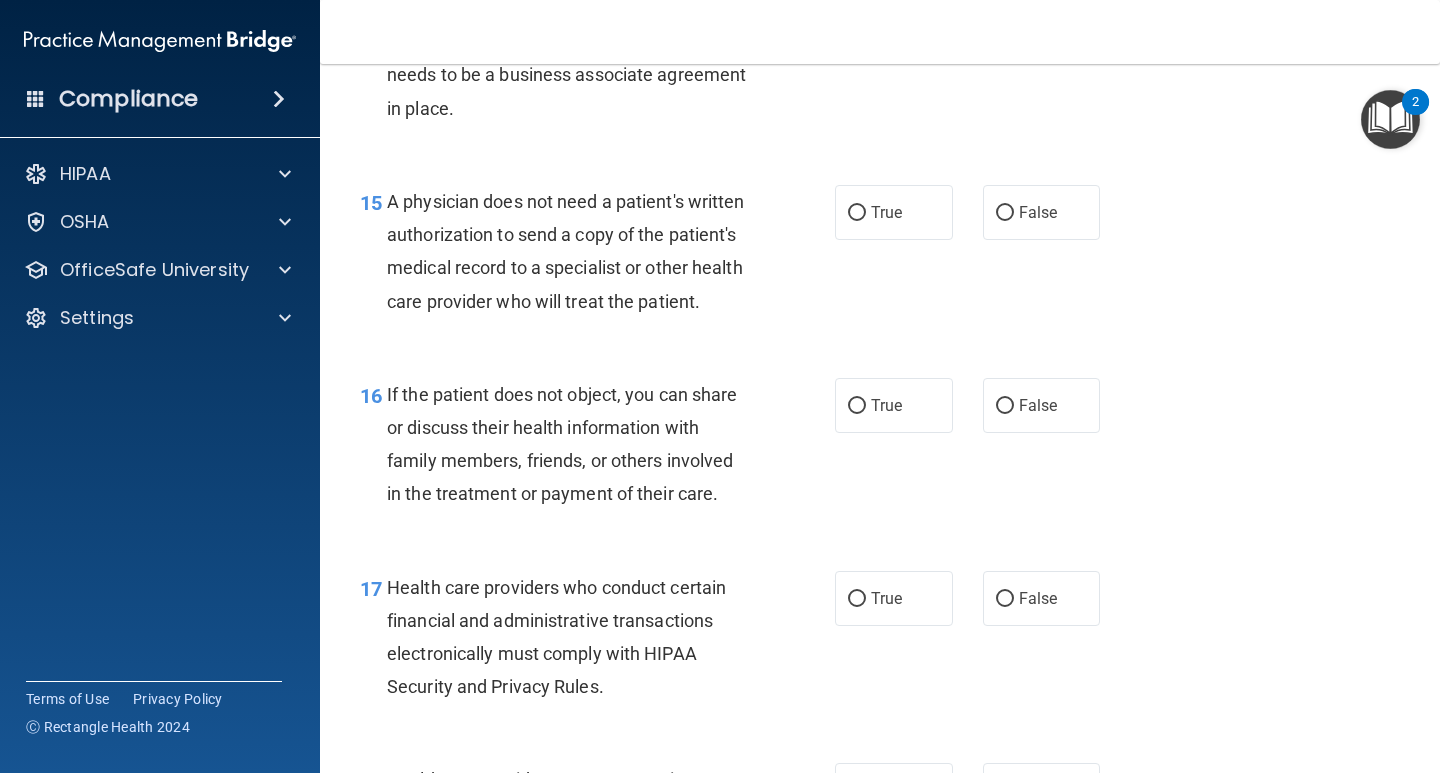 scroll, scrollTop: 2724, scrollLeft: 0, axis: vertical 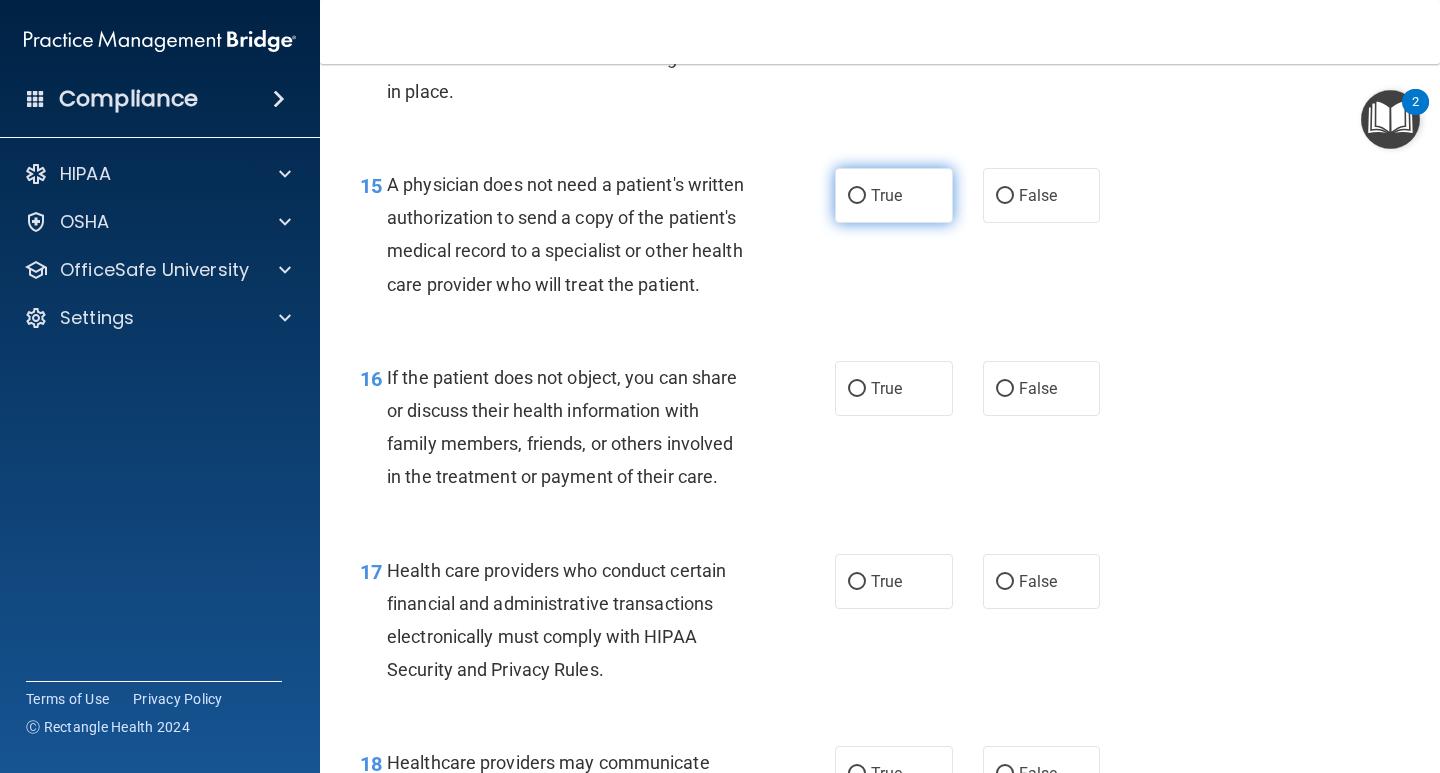 click on "True" at bounding box center [857, 196] 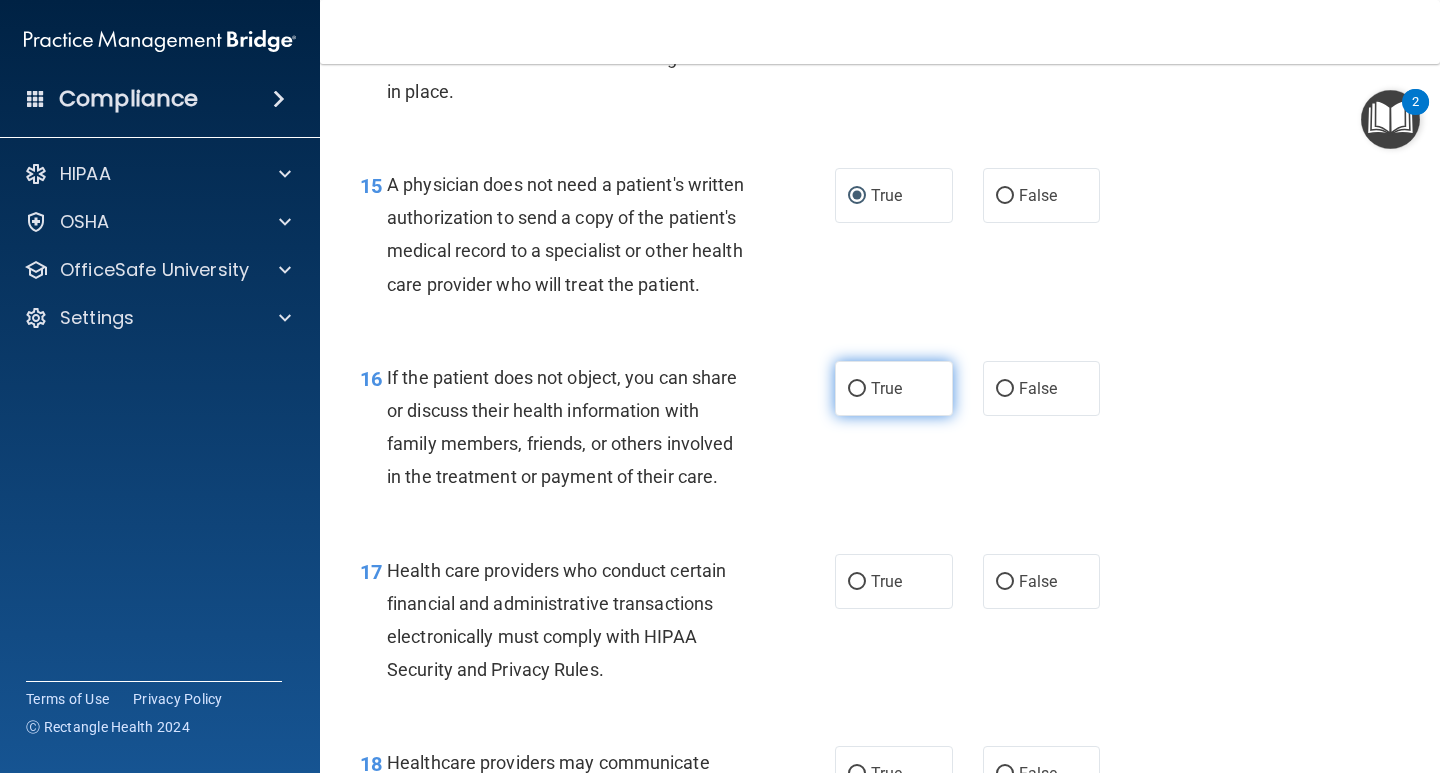 click on "True" at bounding box center [857, 389] 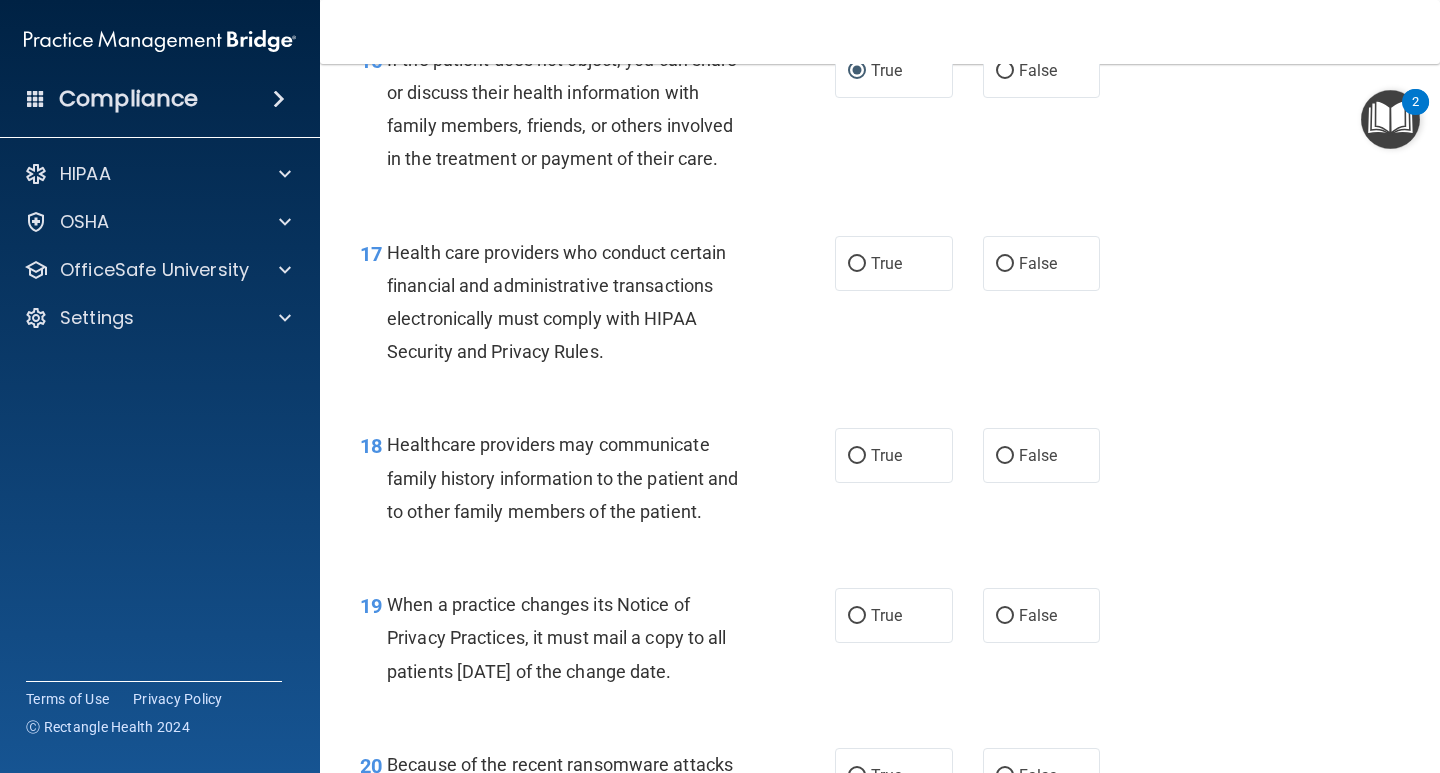 scroll, scrollTop: 3033, scrollLeft: 0, axis: vertical 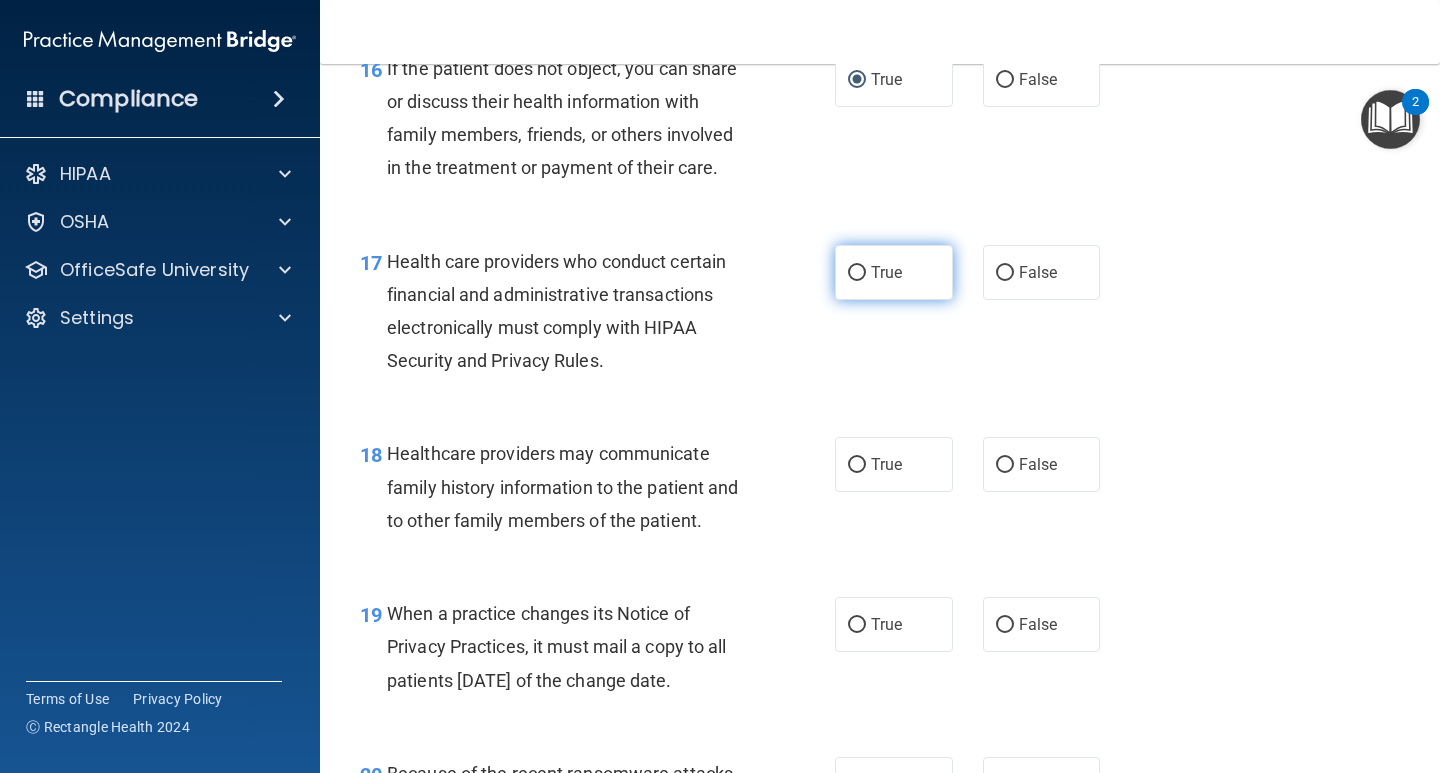 click on "True" at bounding box center [857, 273] 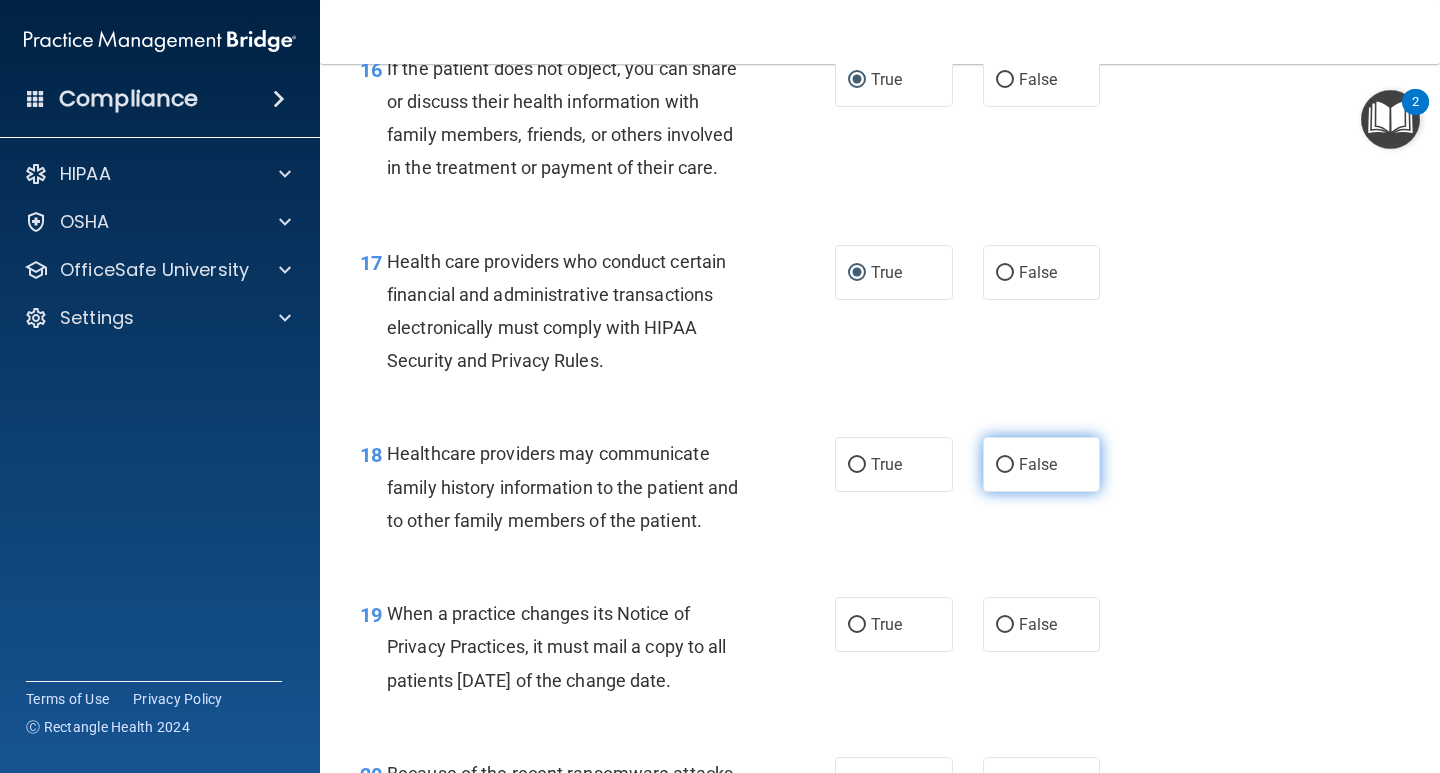 click on "False" at bounding box center [1005, 465] 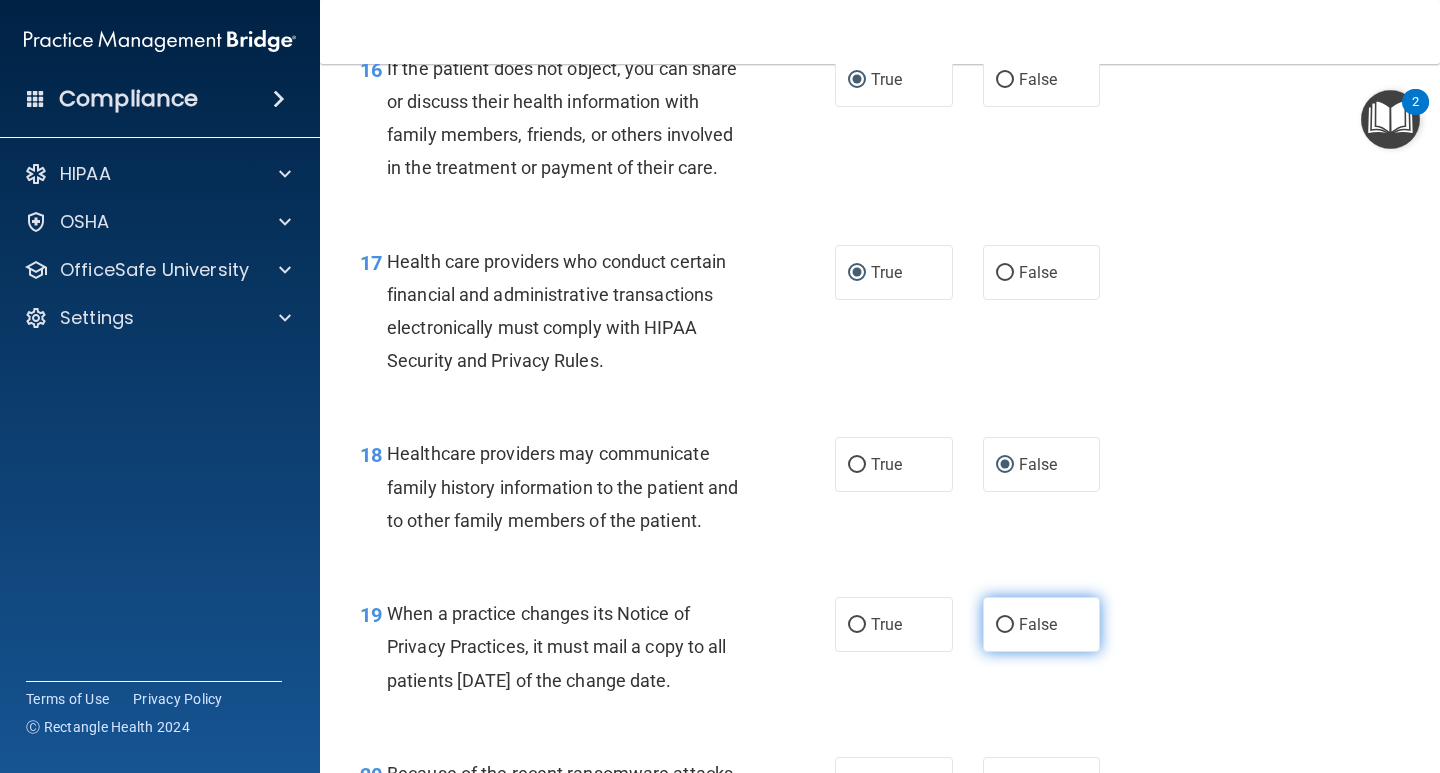 click on "False" at bounding box center (1005, 625) 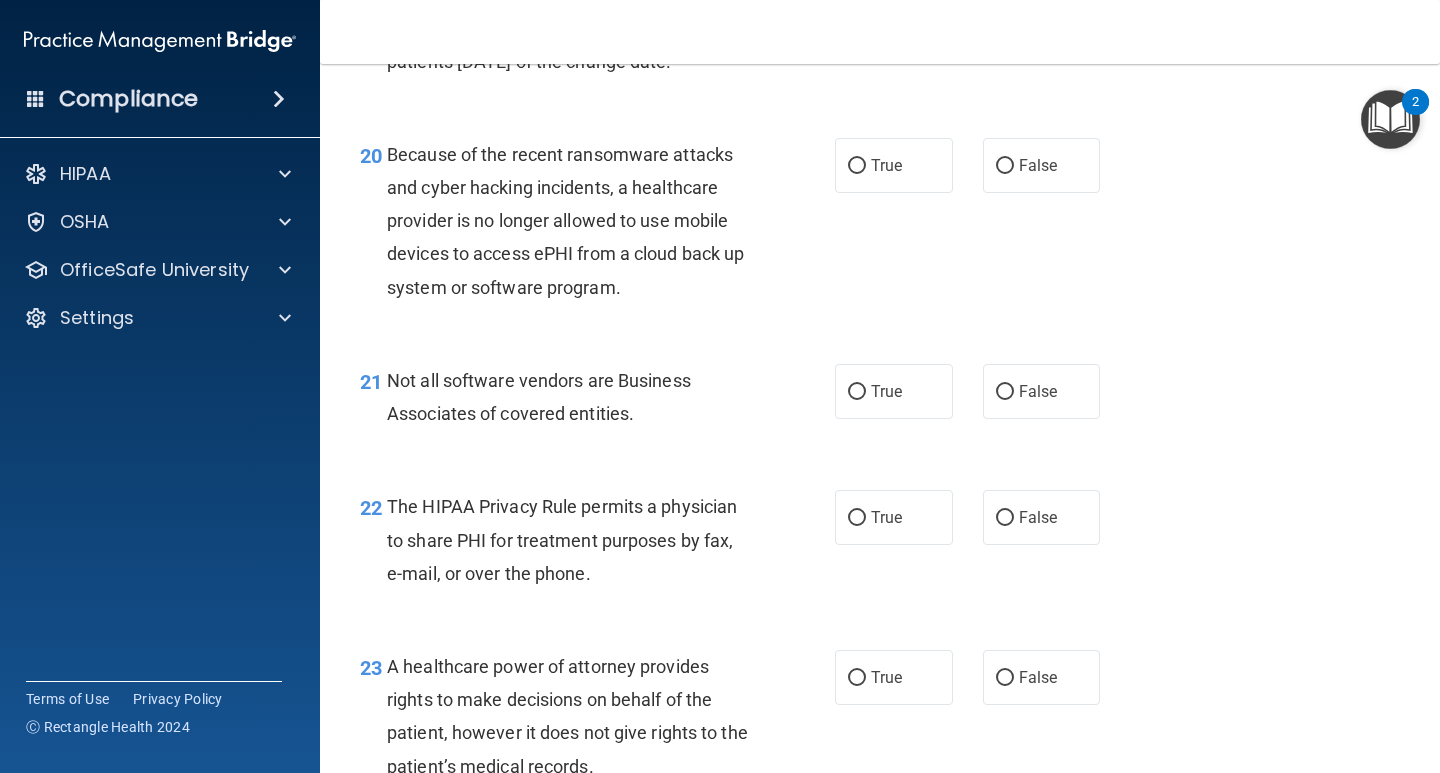 scroll, scrollTop: 3669, scrollLeft: 0, axis: vertical 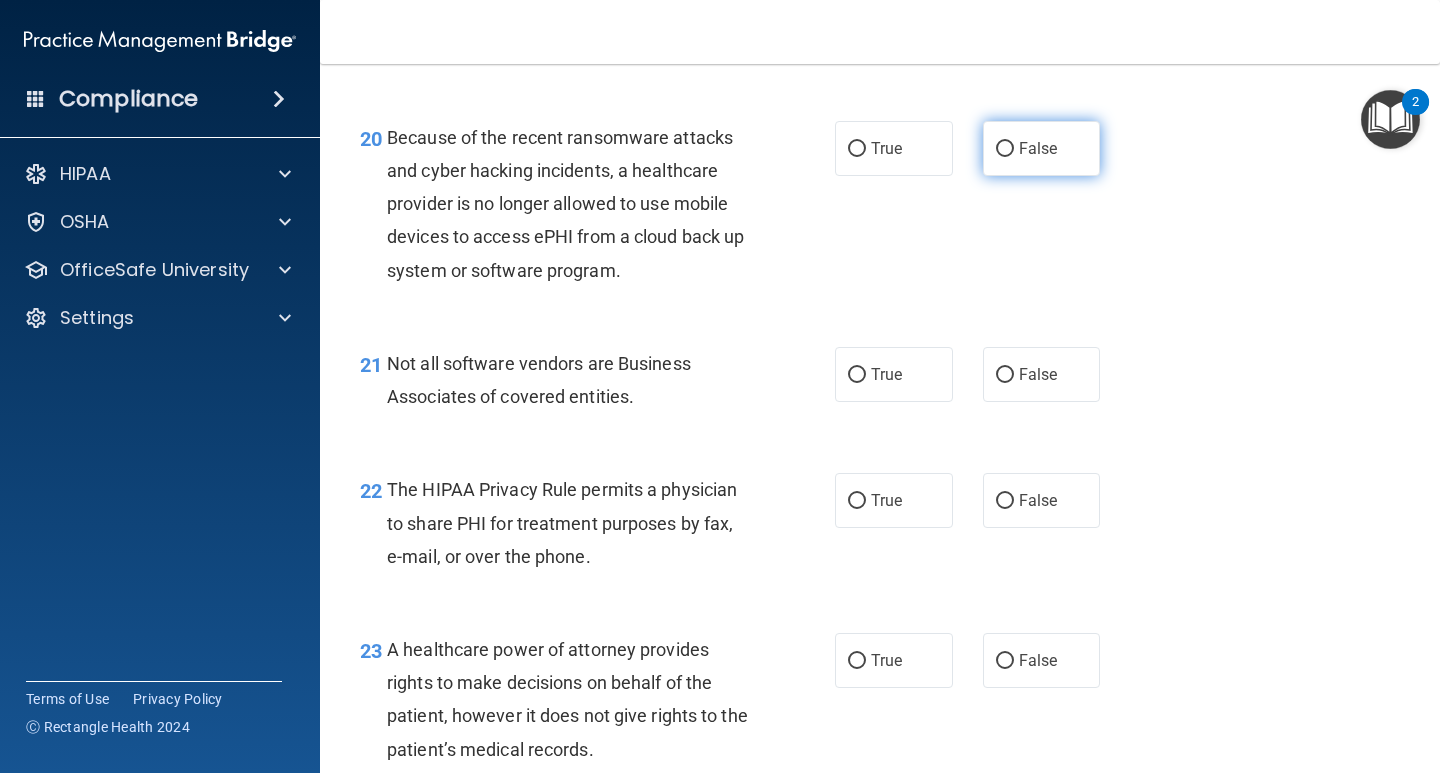 click on "False" at bounding box center (1005, 149) 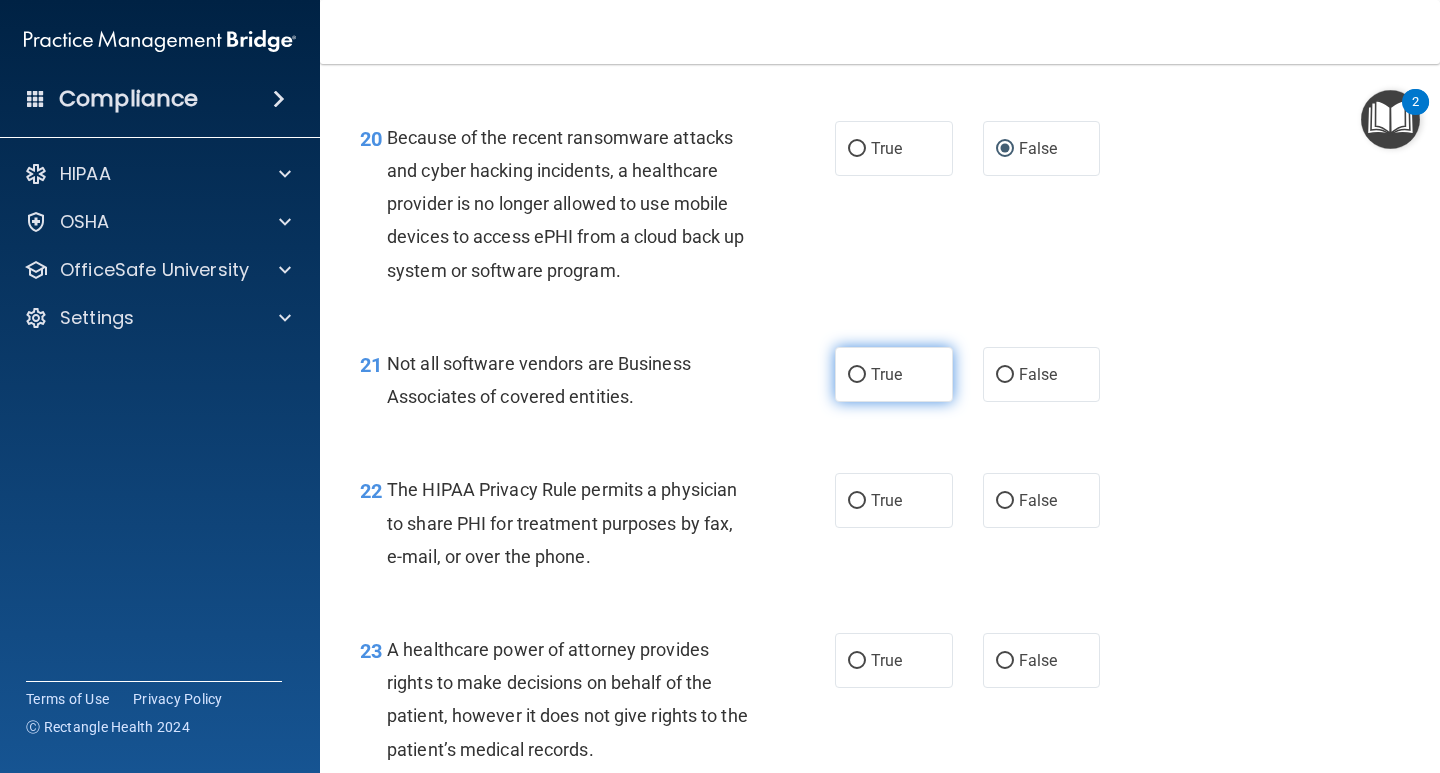 click on "True" at bounding box center [857, 375] 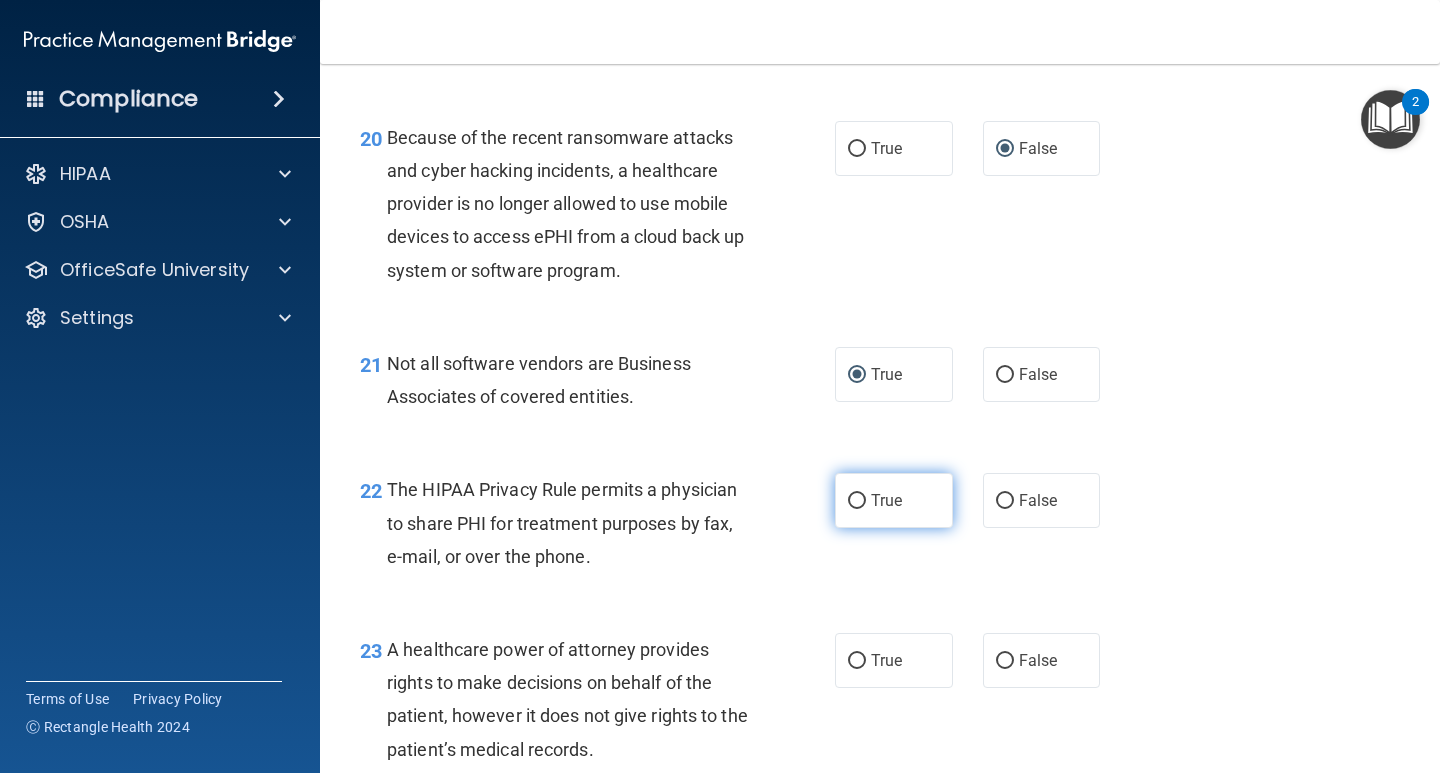 click on "True" at bounding box center [857, 501] 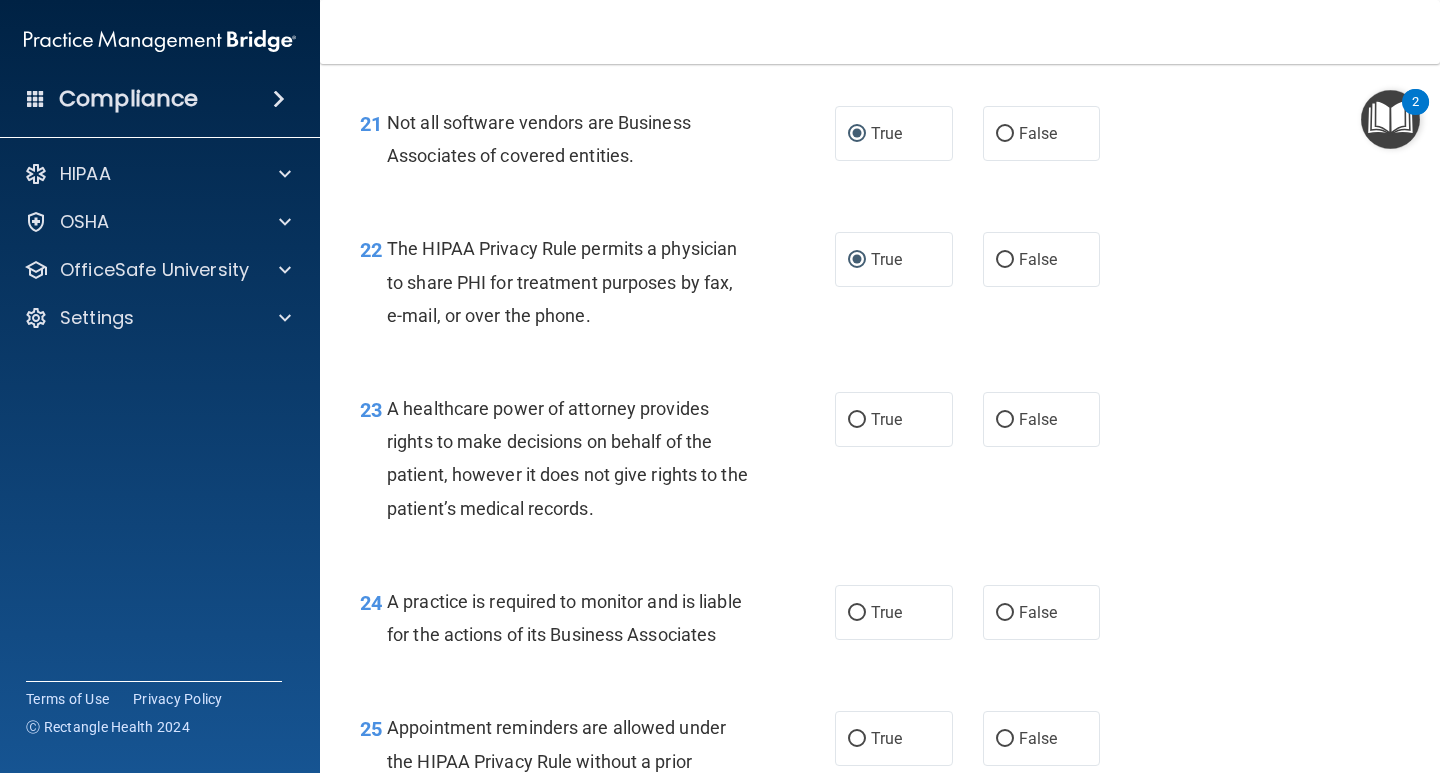 scroll, scrollTop: 3996, scrollLeft: 0, axis: vertical 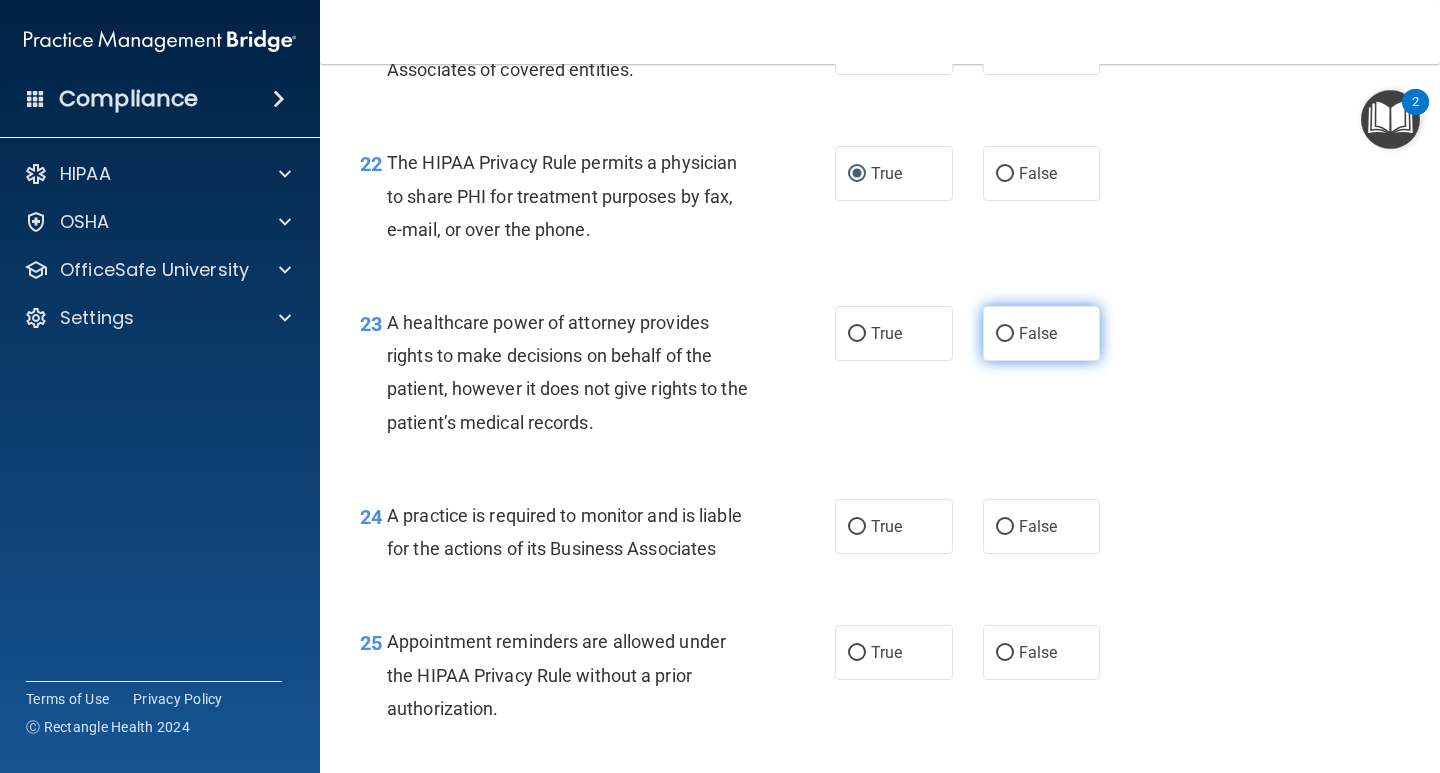 click on "False" at bounding box center [1005, 334] 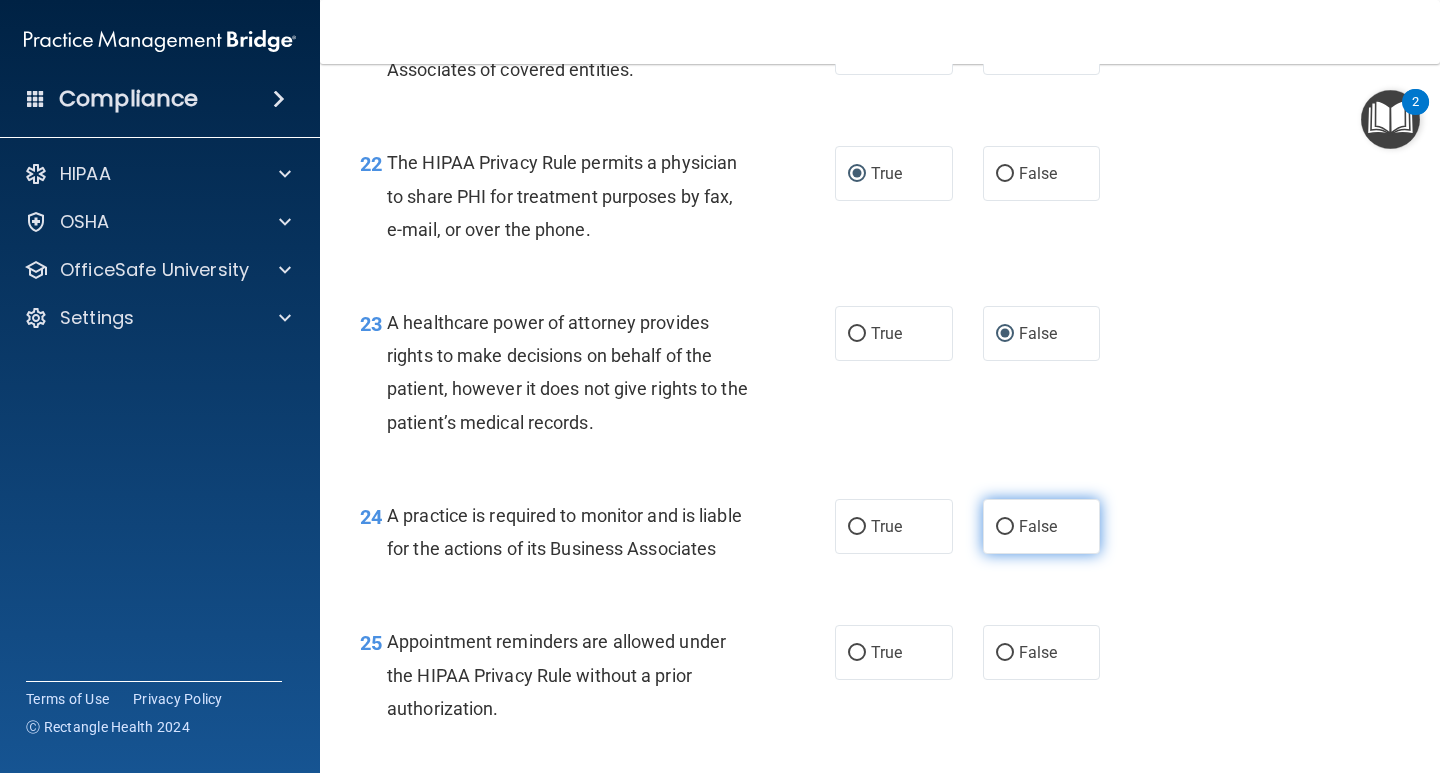 click on "False" at bounding box center [1005, 527] 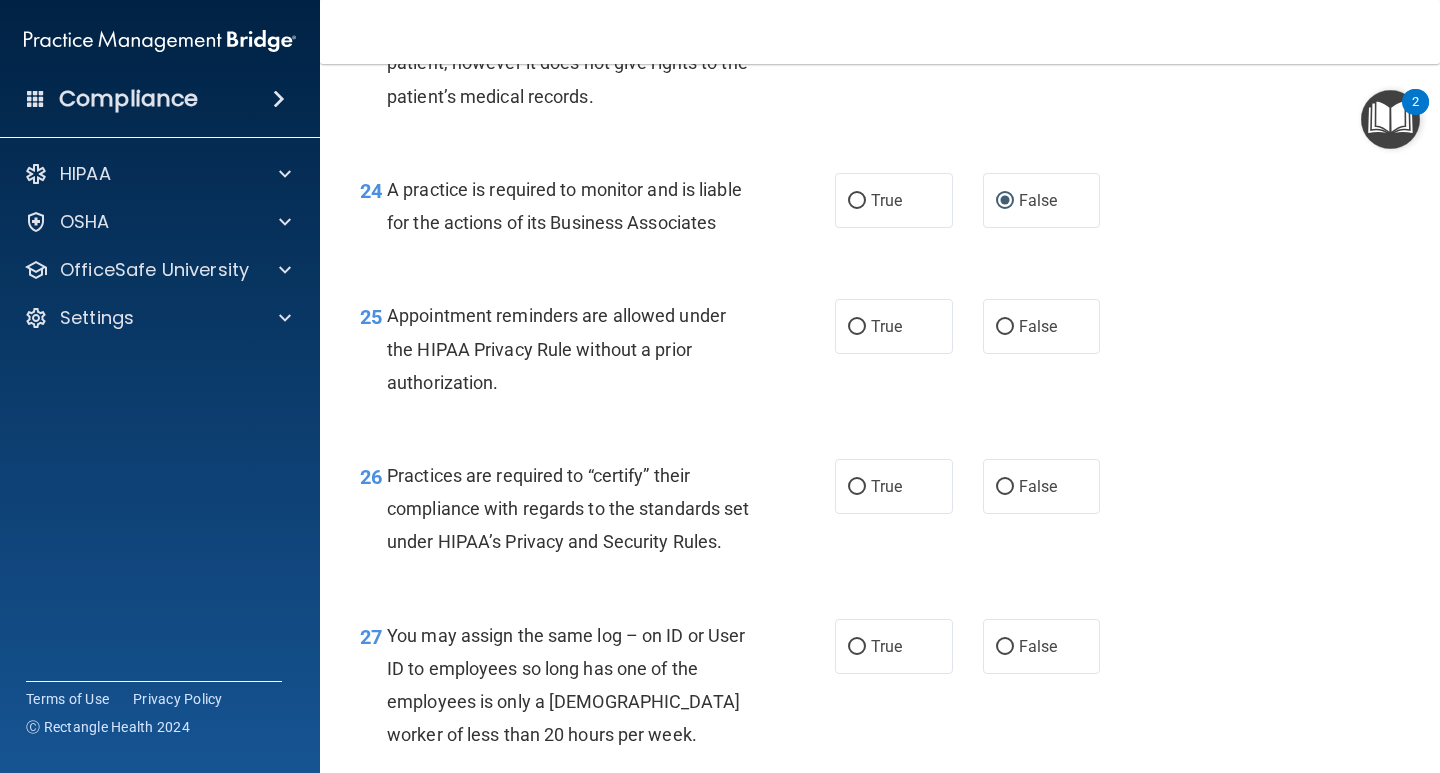 scroll, scrollTop: 4254, scrollLeft: 0, axis: vertical 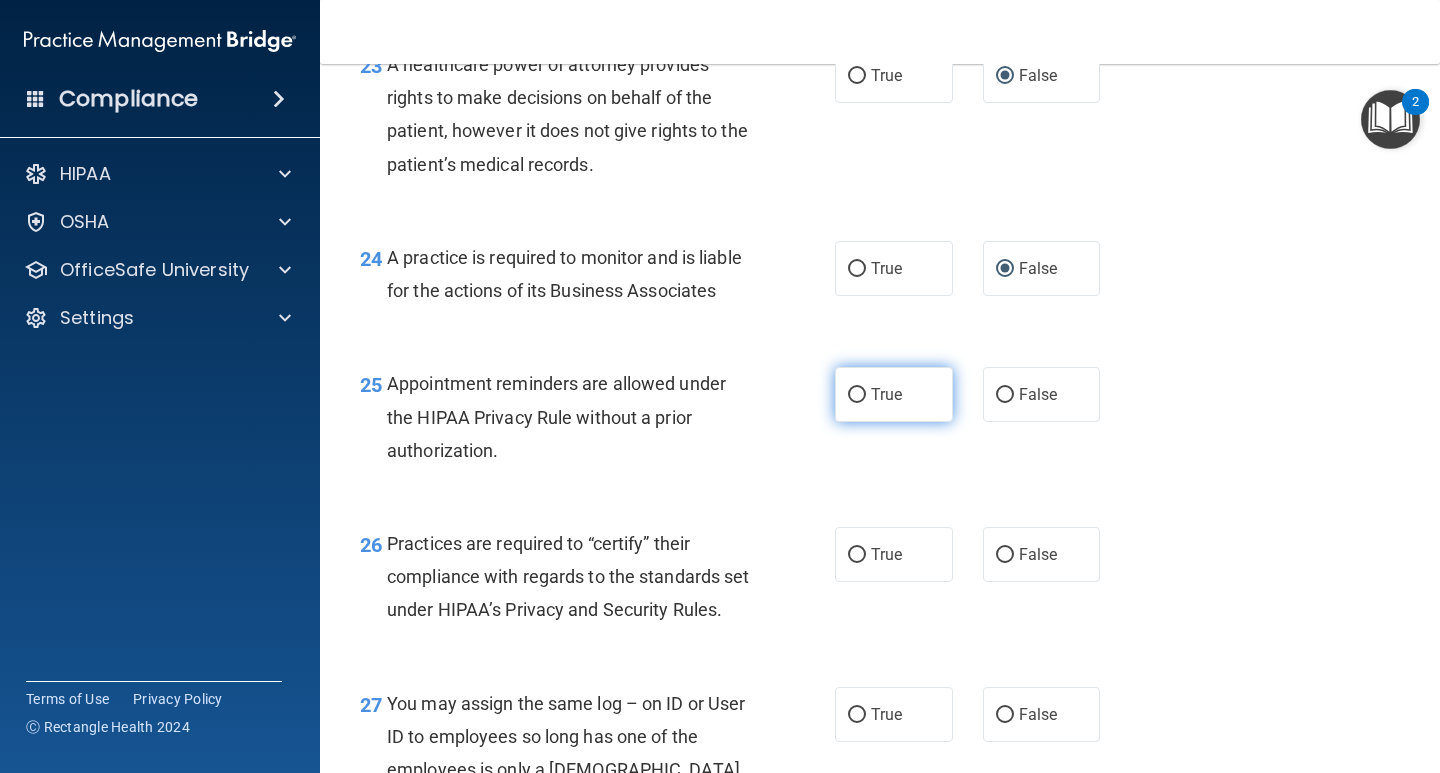 click on "True" at bounding box center [857, 395] 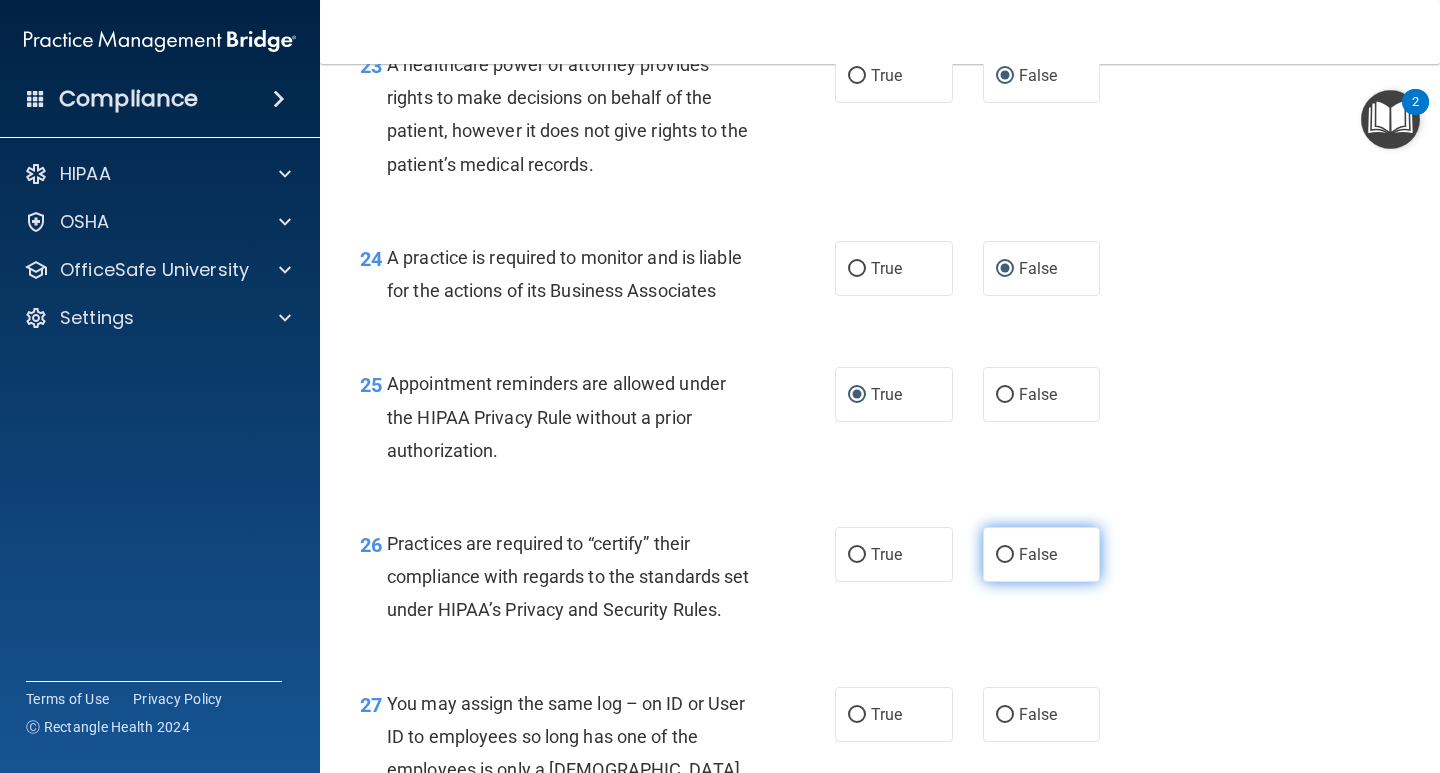 click on "False" at bounding box center (1005, 555) 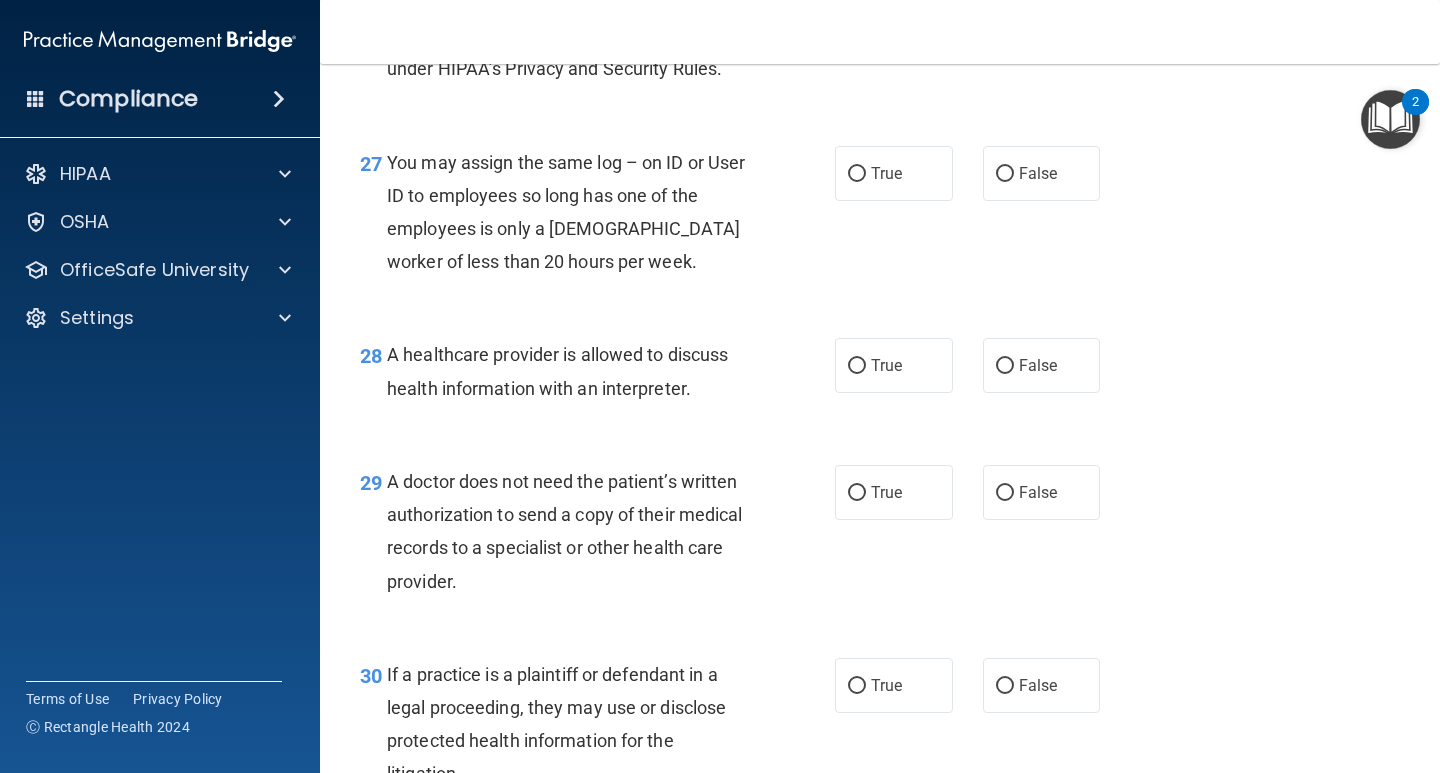scroll, scrollTop: 4786, scrollLeft: 0, axis: vertical 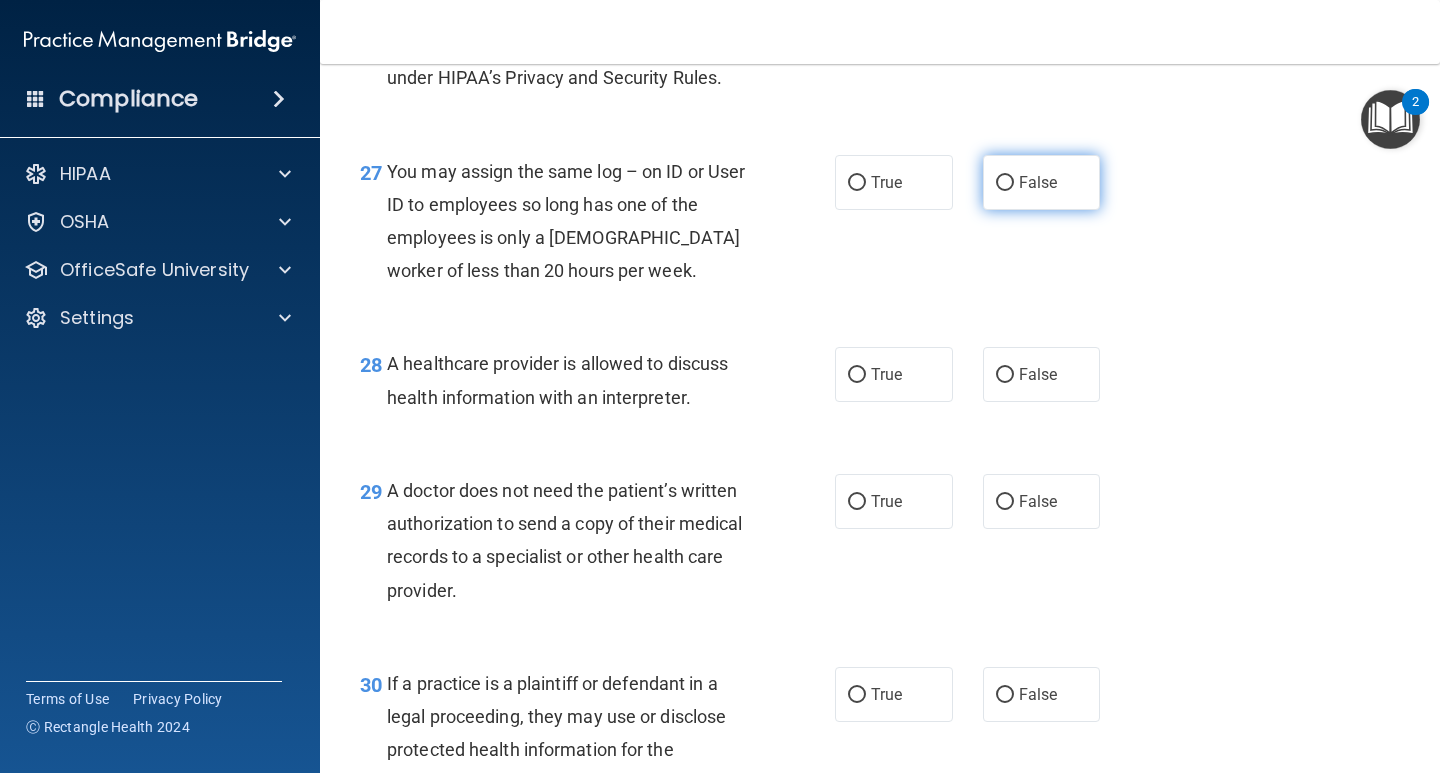 click on "False" at bounding box center [1005, 183] 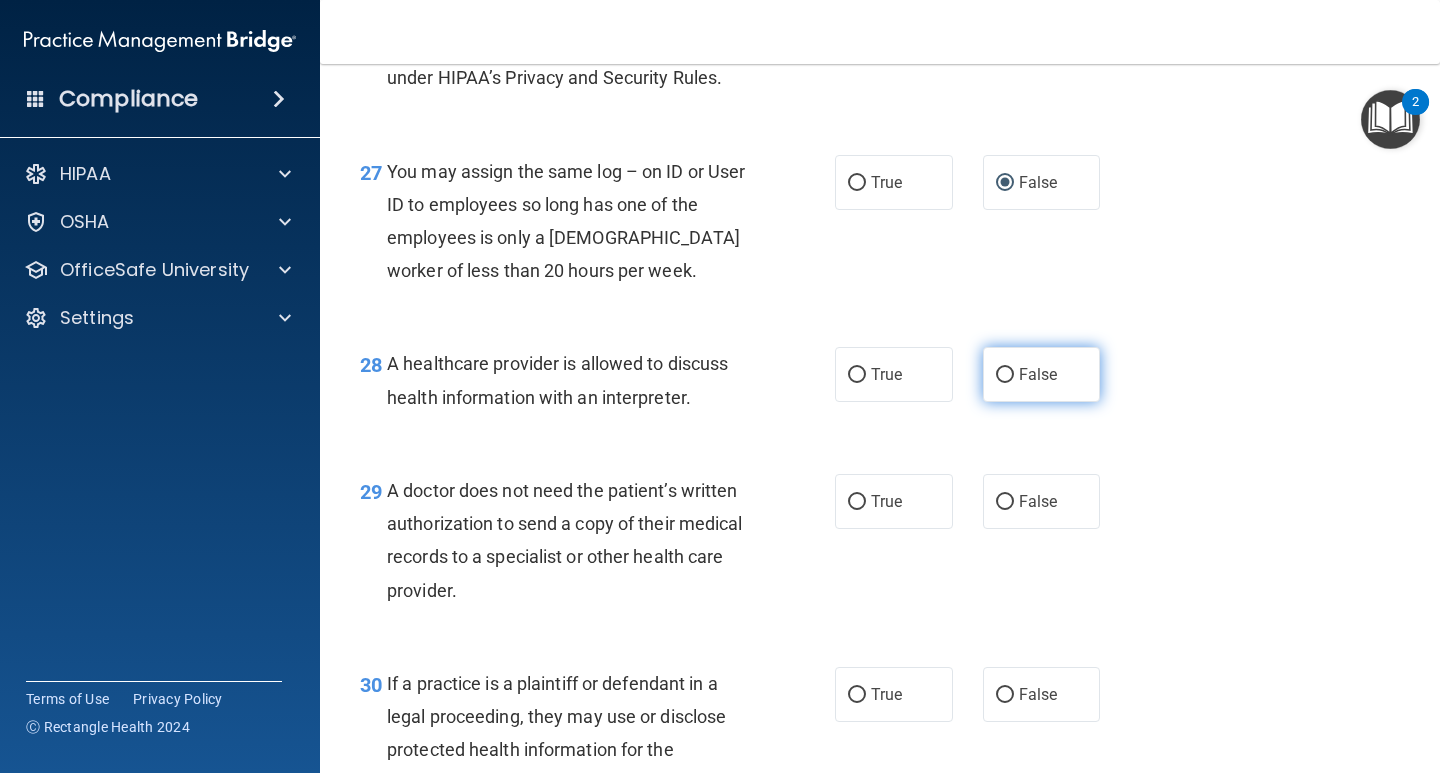 click on "False" at bounding box center (1005, 375) 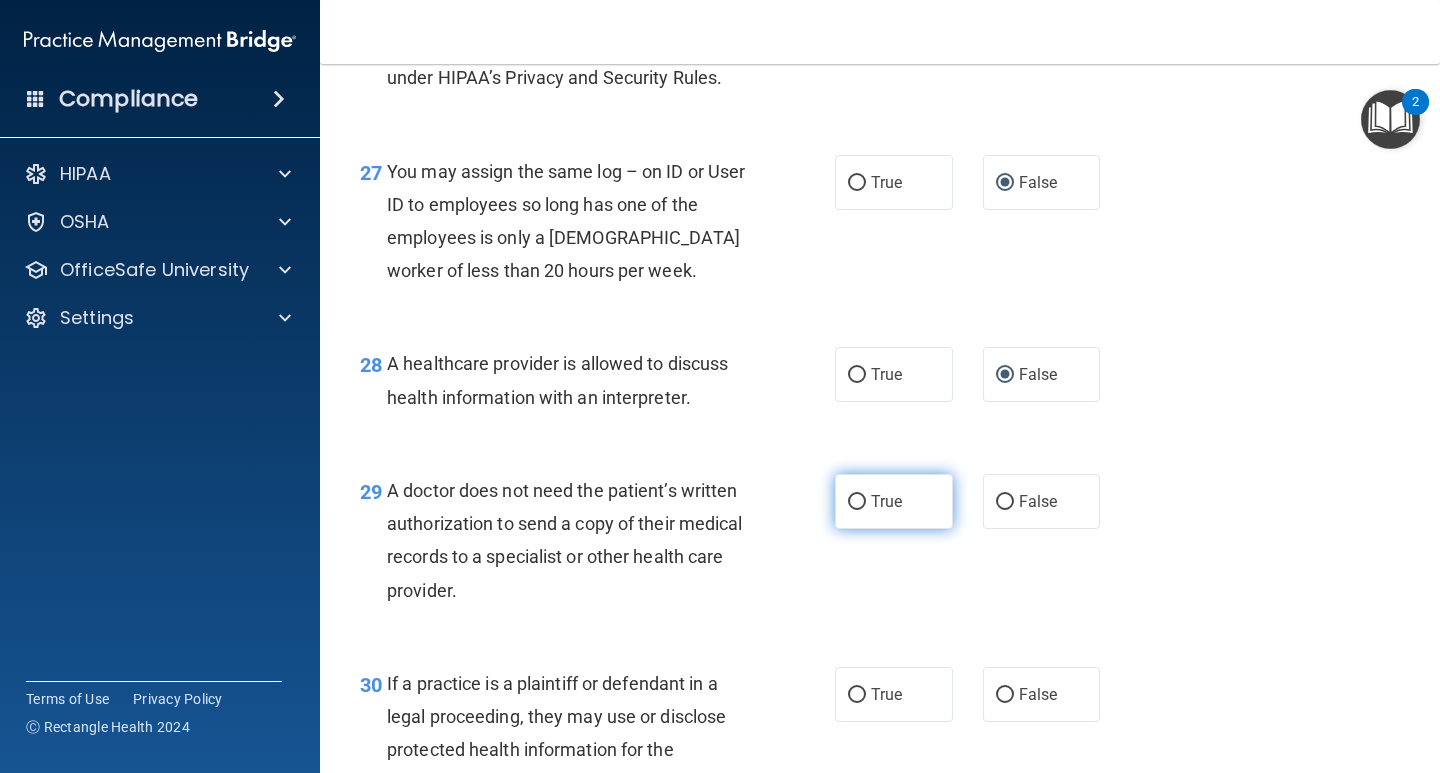 drag, startPoint x: 851, startPoint y: 601, endPoint x: 853, endPoint y: 590, distance: 11.18034 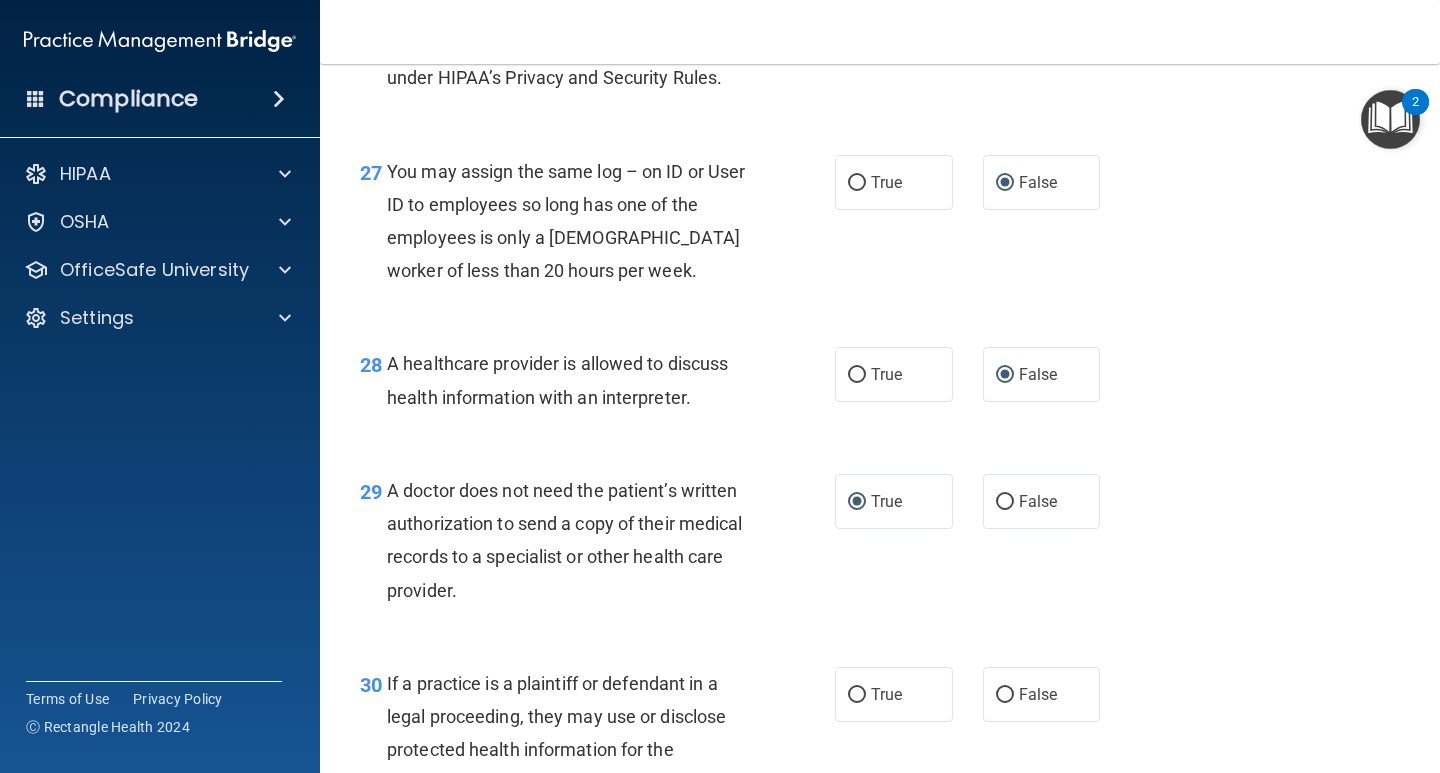 scroll, scrollTop: 5078, scrollLeft: 0, axis: vertical 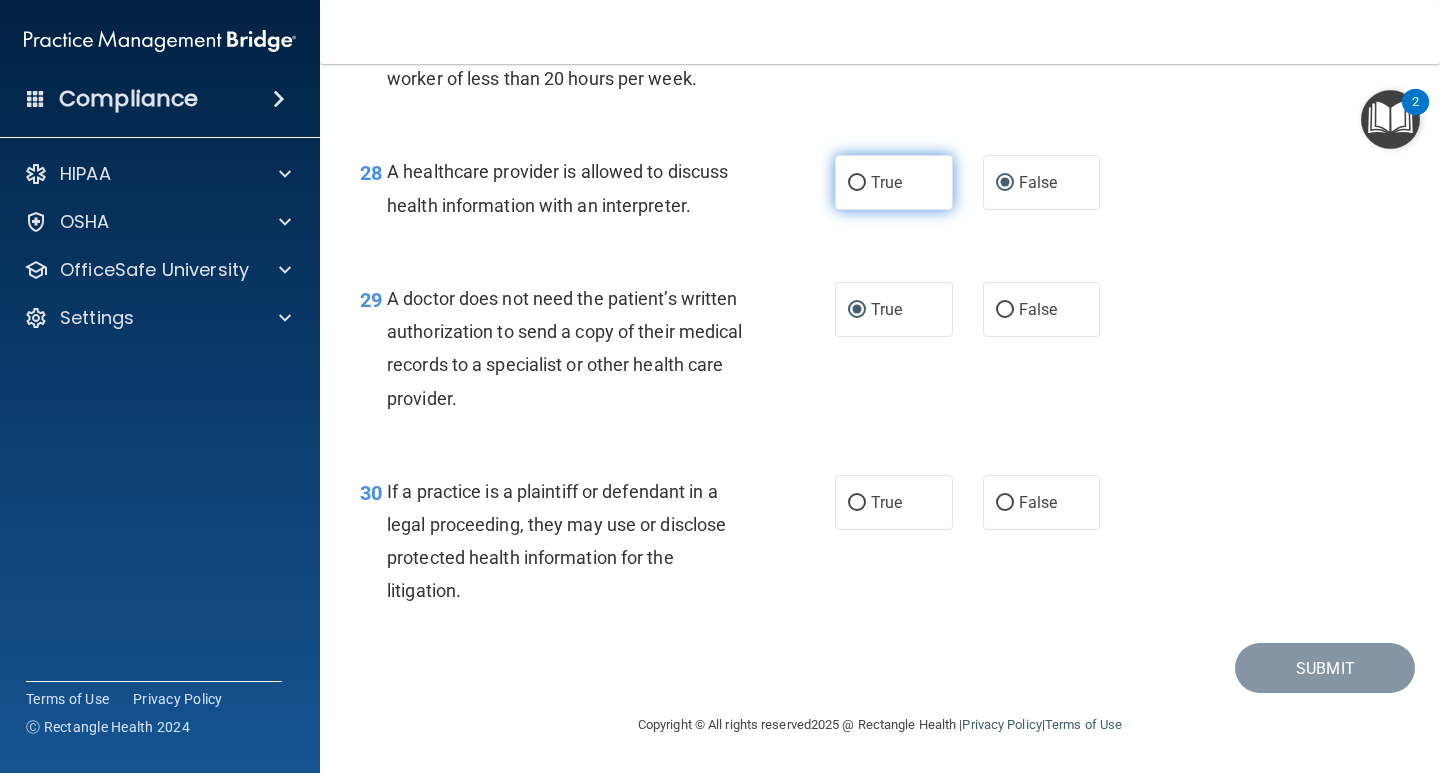 click on "True" at bounding box center [857, 183] 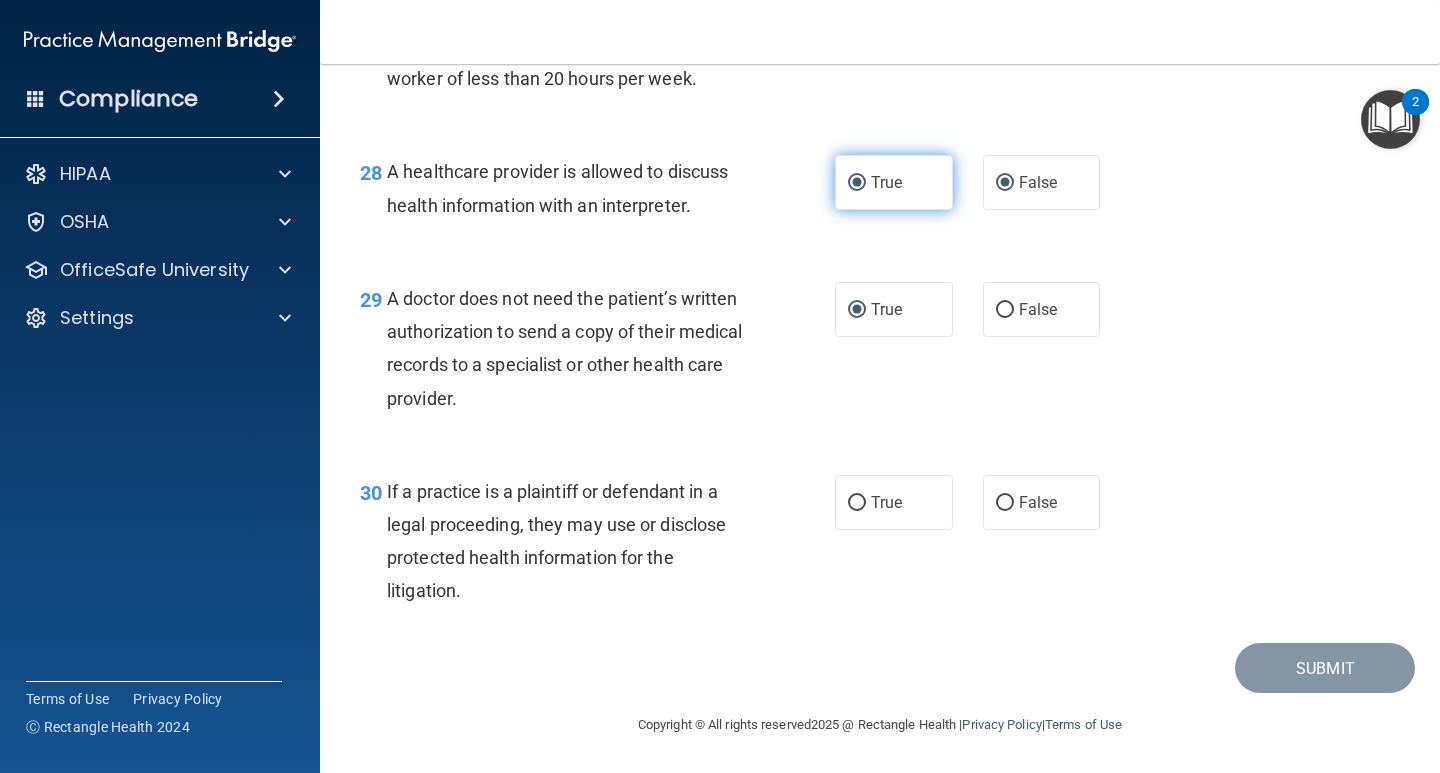 radio on "false" 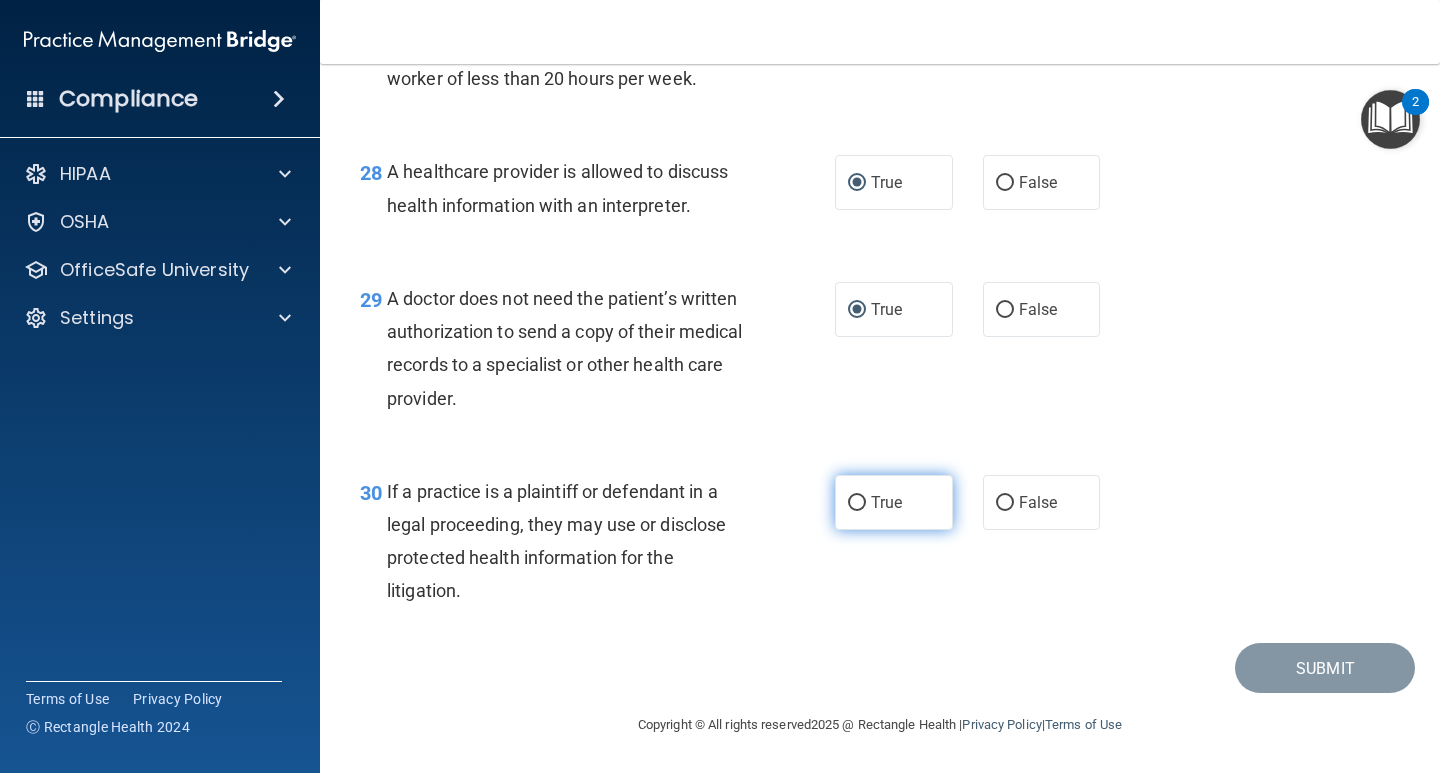 click on "True" at bounding box center [857, 503] 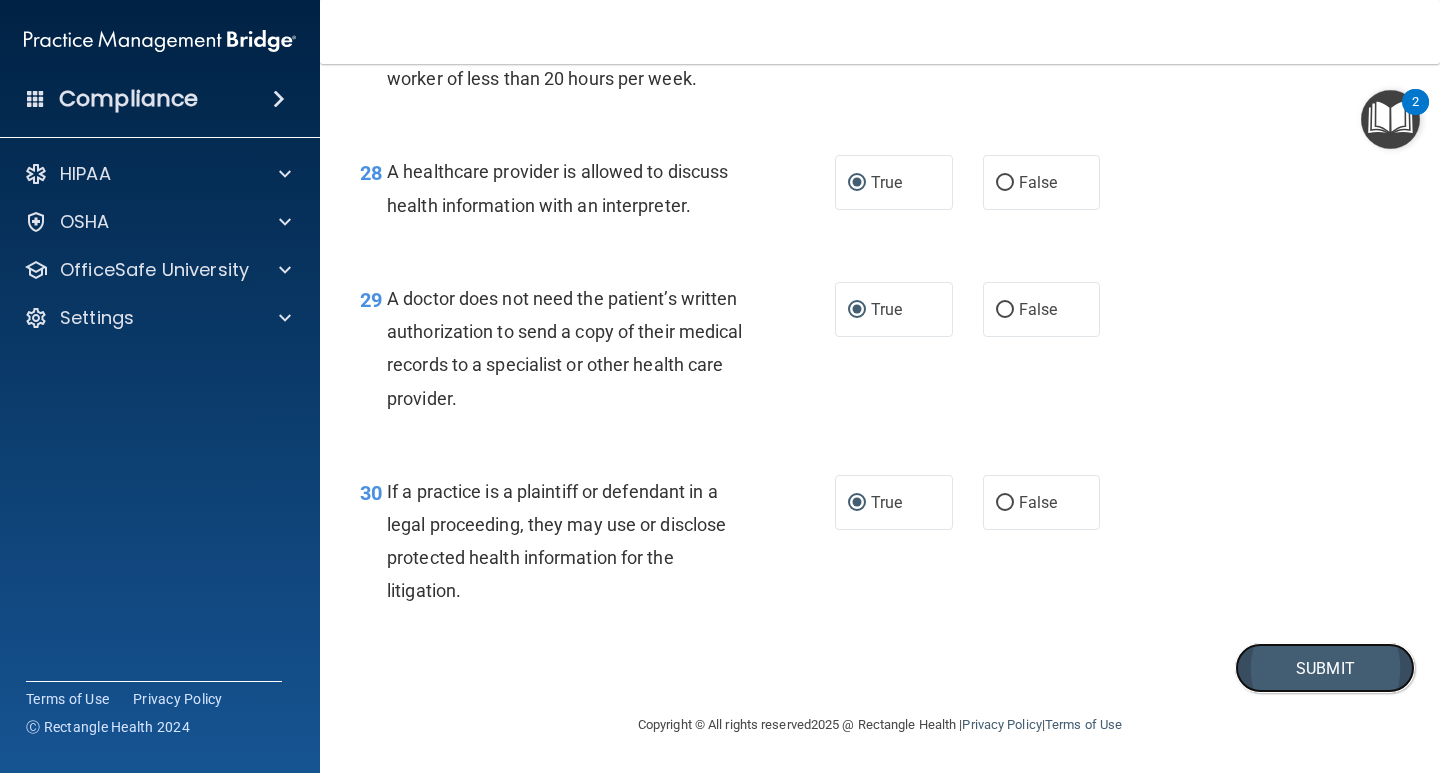 click on "Submit" at bounding box center (1325, 668) 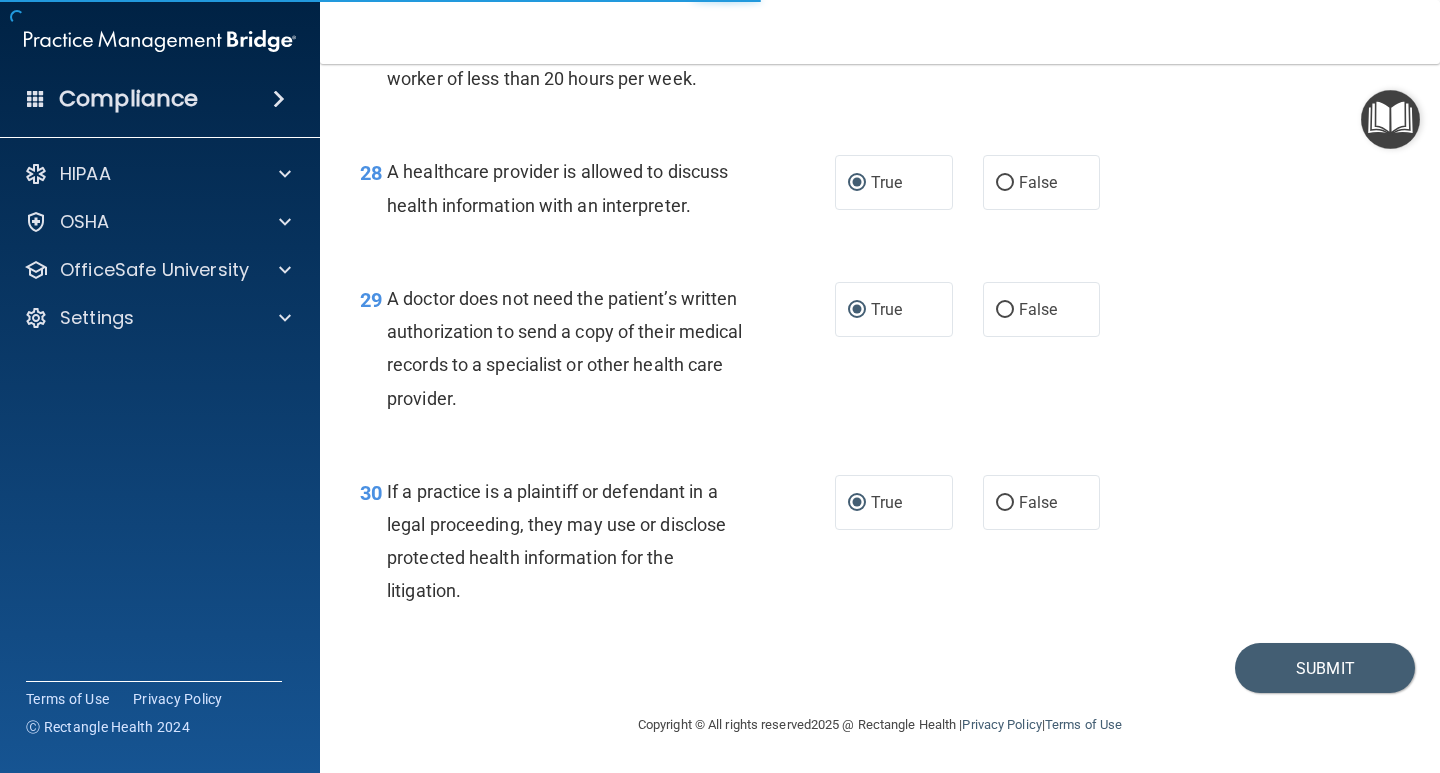 scroll, scrollTop: 0, scrollLeft: 0, axis: both 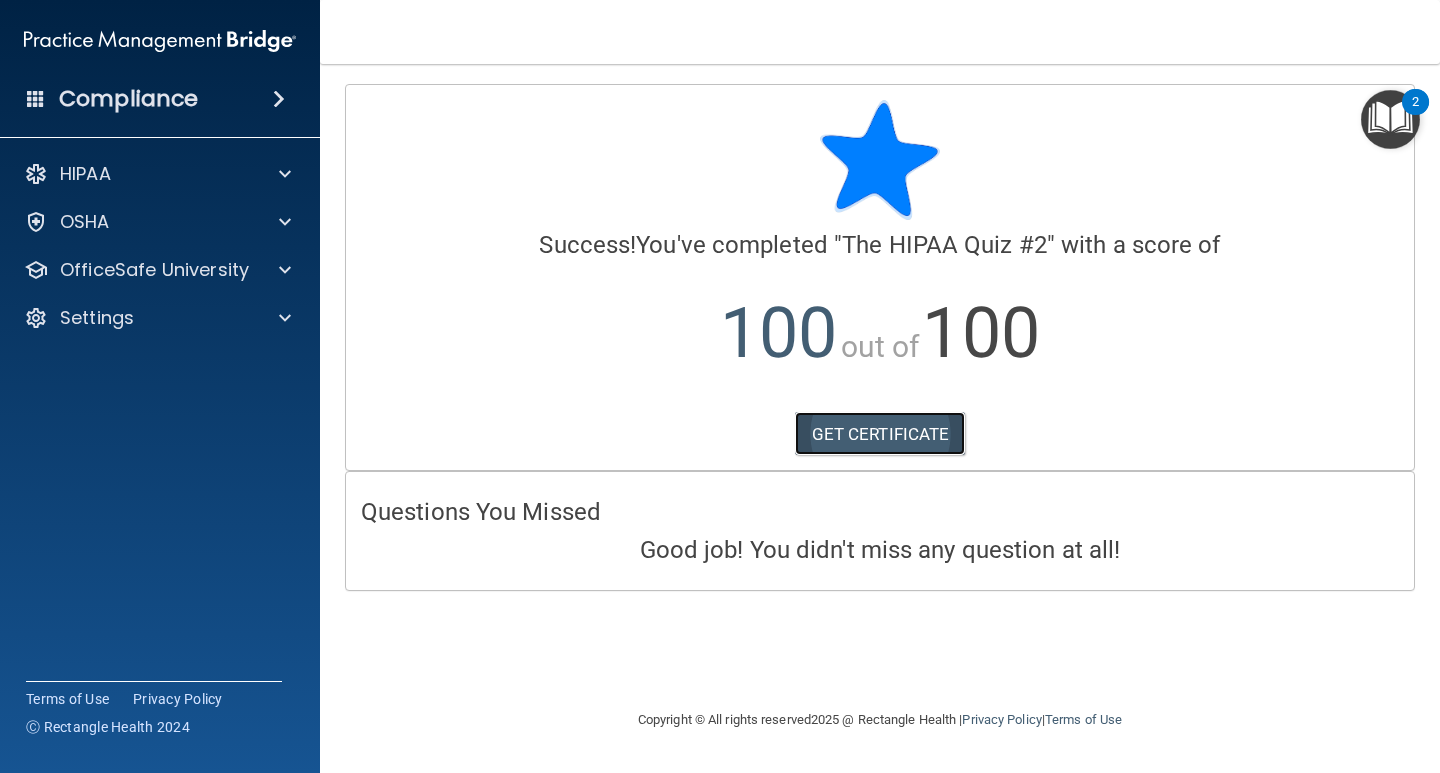 click on "GET CERTIFICATE" at bounding box center [880, 434] 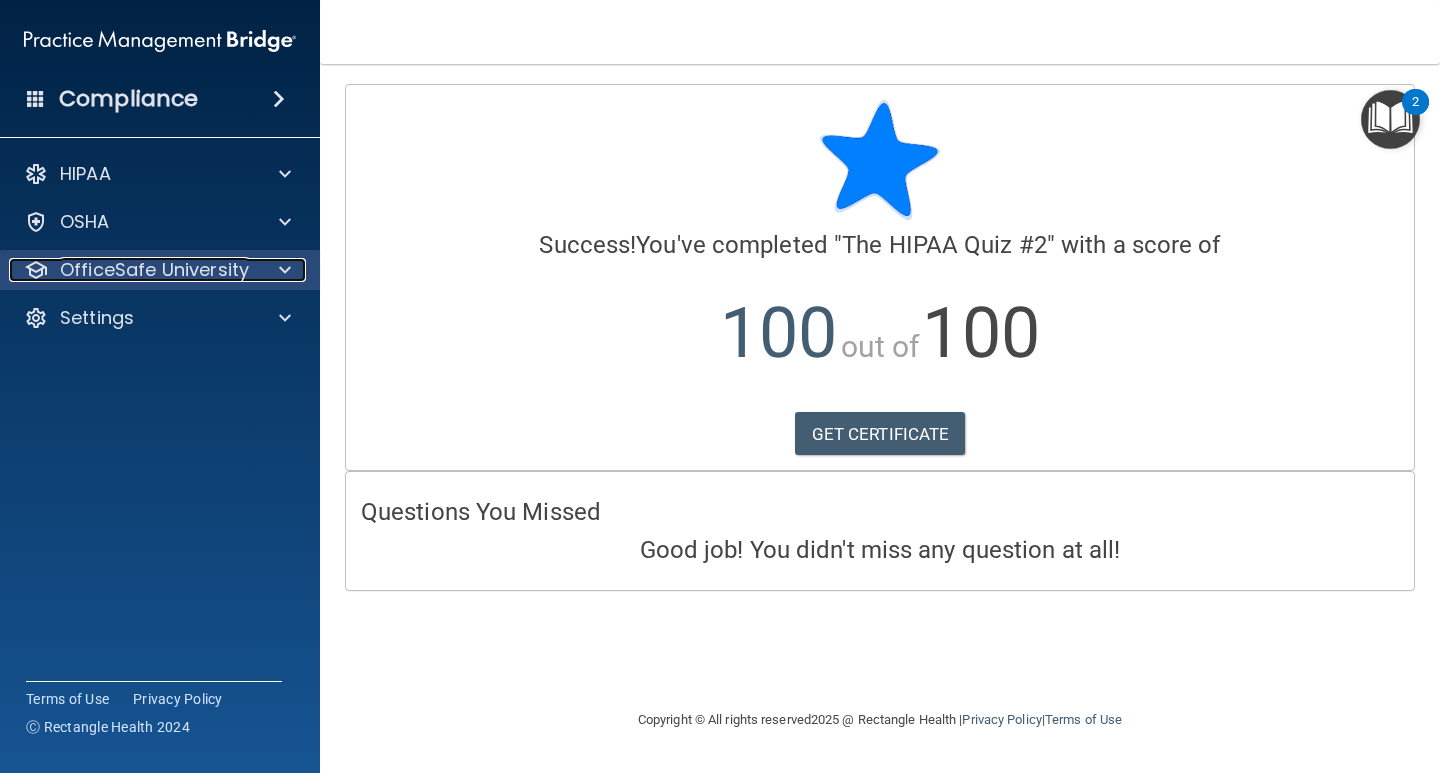 click on "OfficeSafe University" at bounding box center (154, 270) 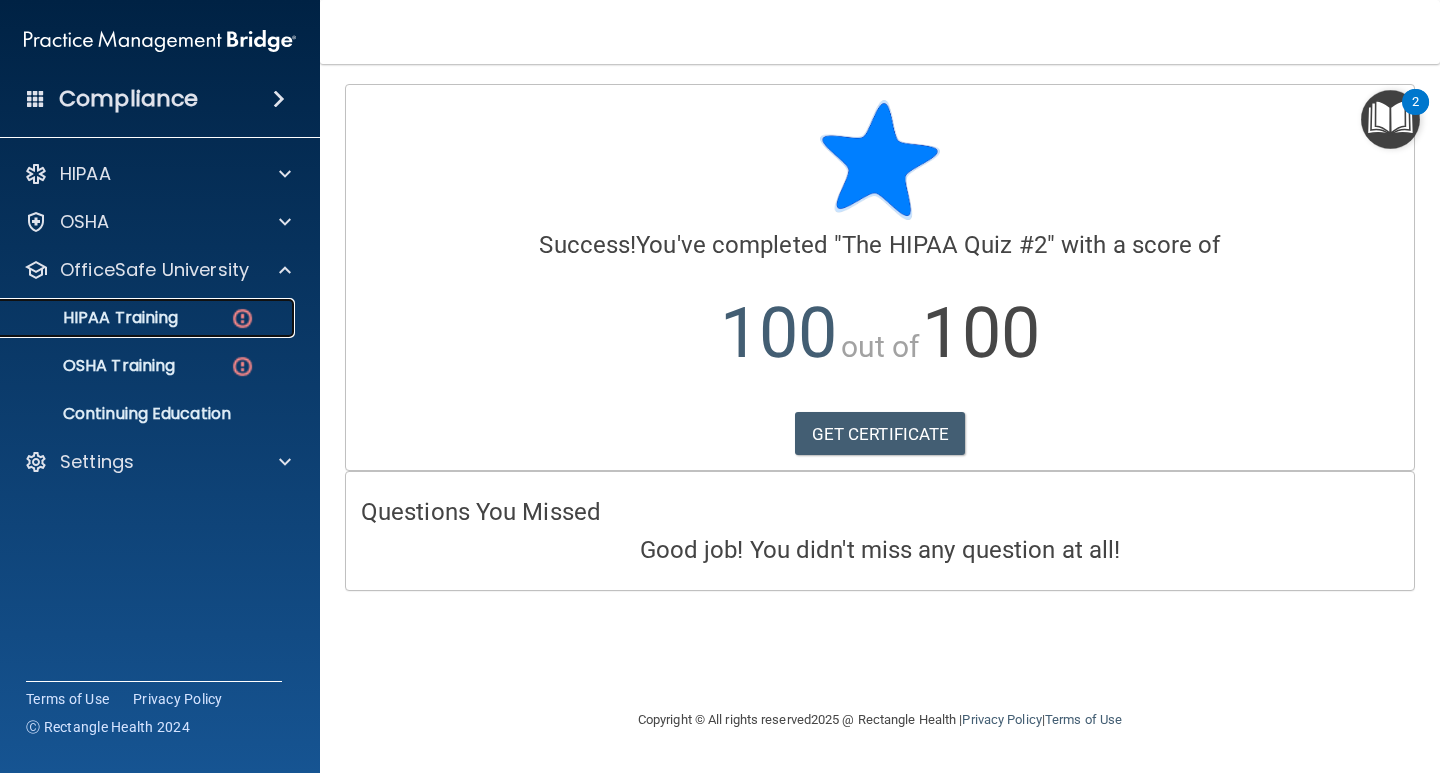 click on "HIPAA Training" at bounding box center (95, 318) 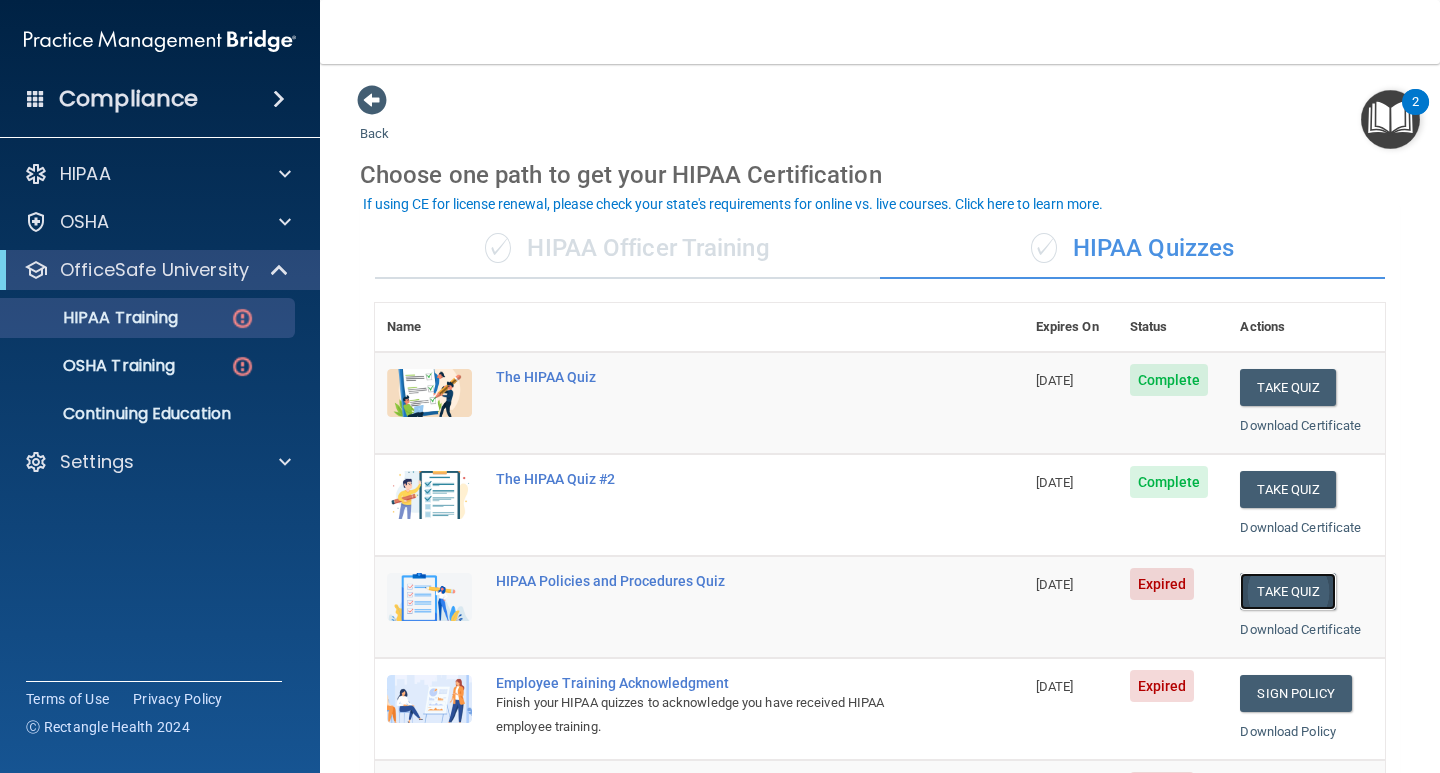 click on "Take Quiz" at bounding box center [1288, 591] 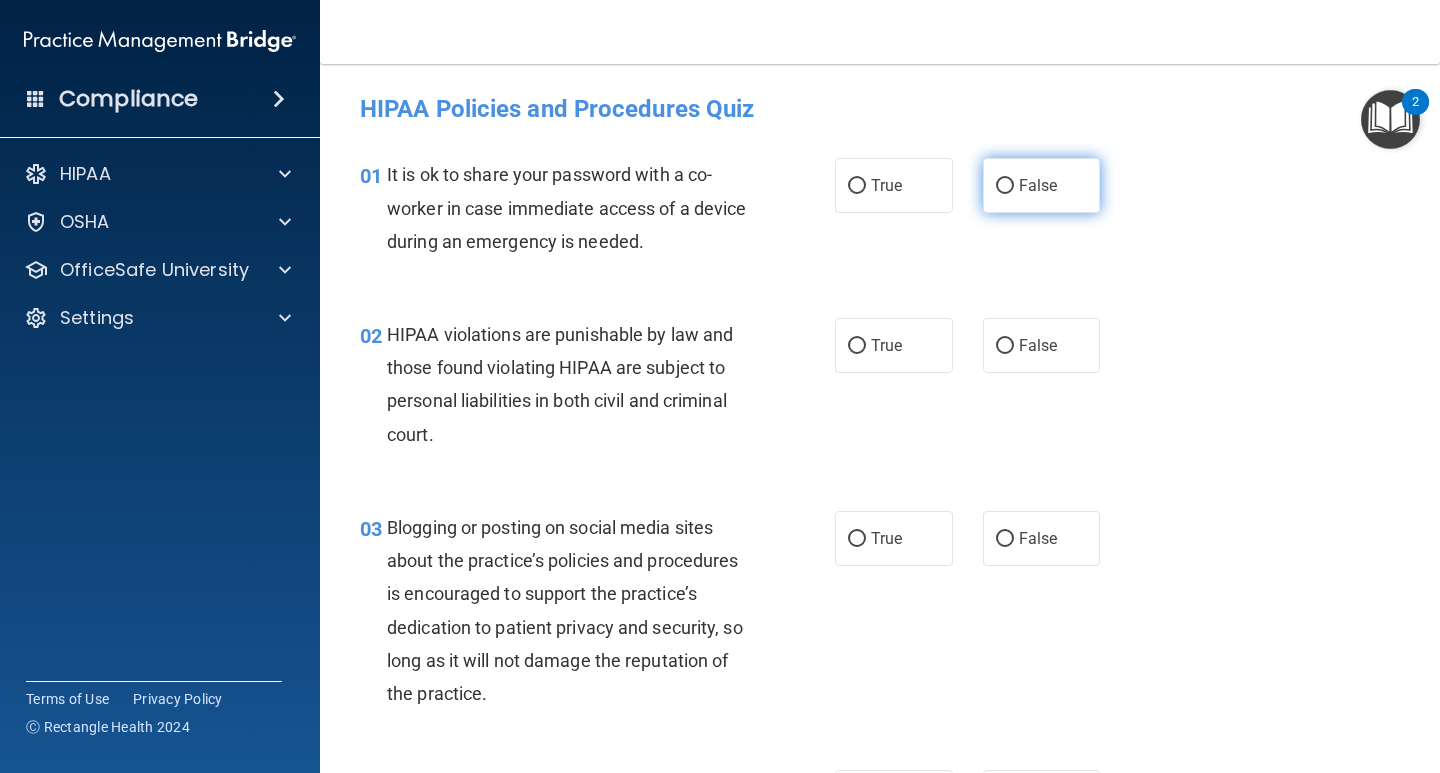 click on "False" at bounding box center [1005, 186] 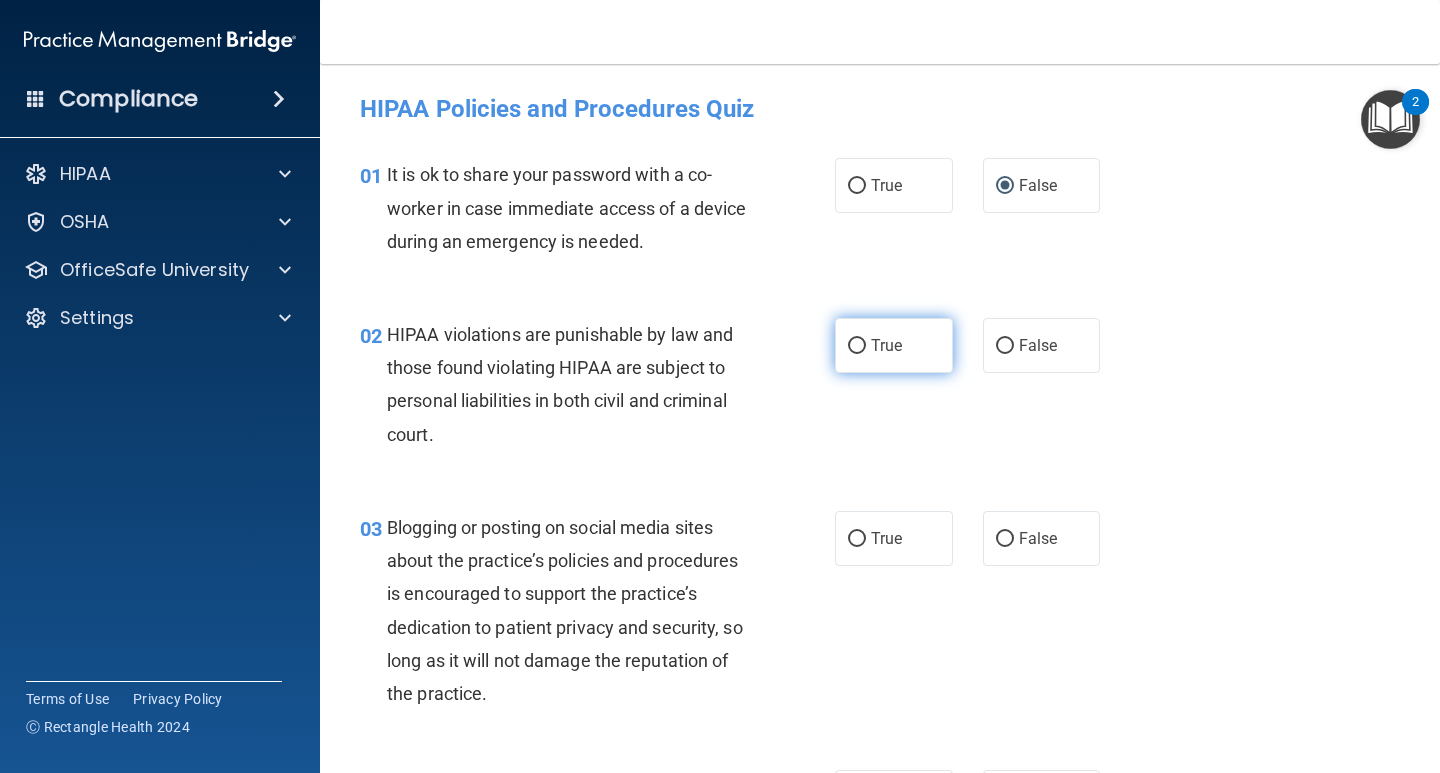 click on "True" at bounding box center (857, 346) 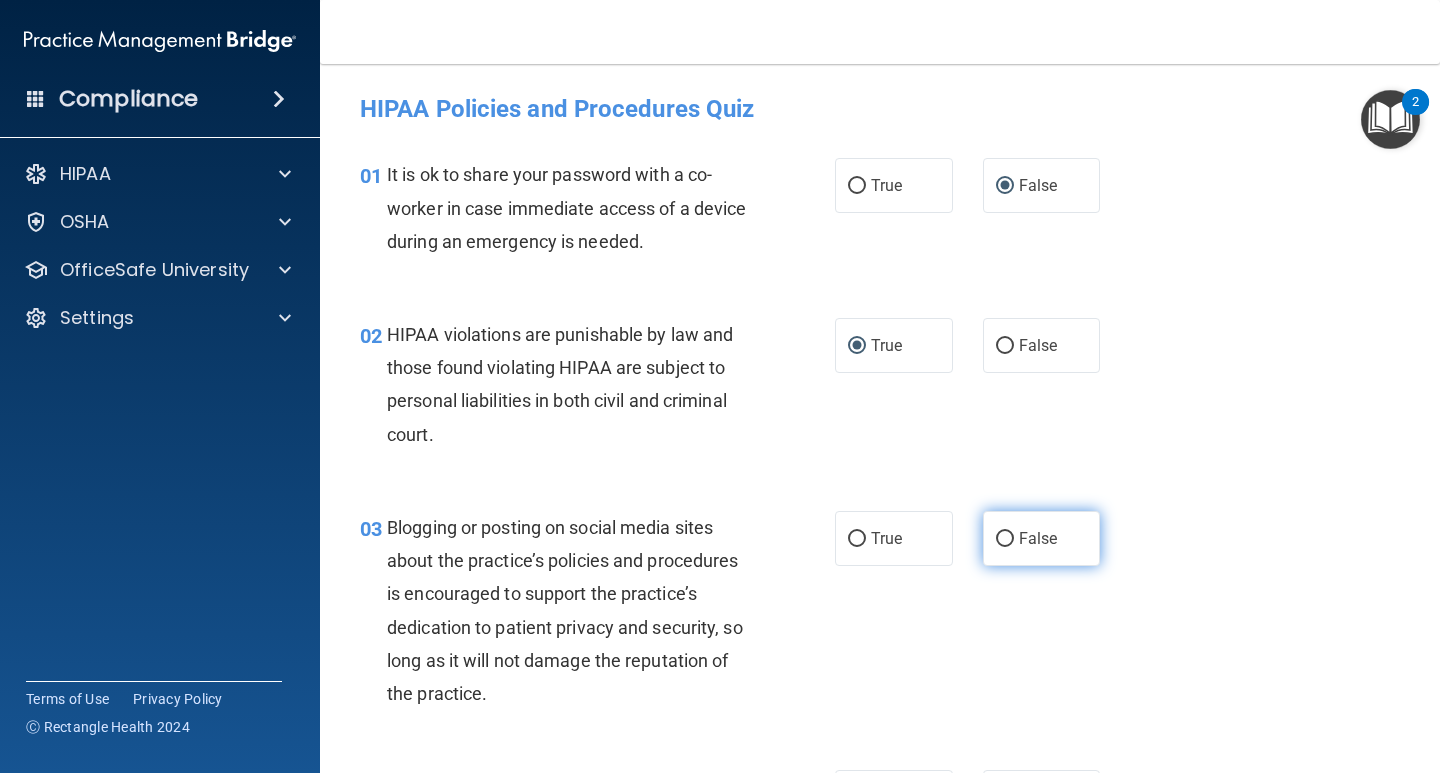 drag, startPoint x: 990, startPoint y: 533, endPoint x: 1037, endPoint y: 543, distance: 48.052055 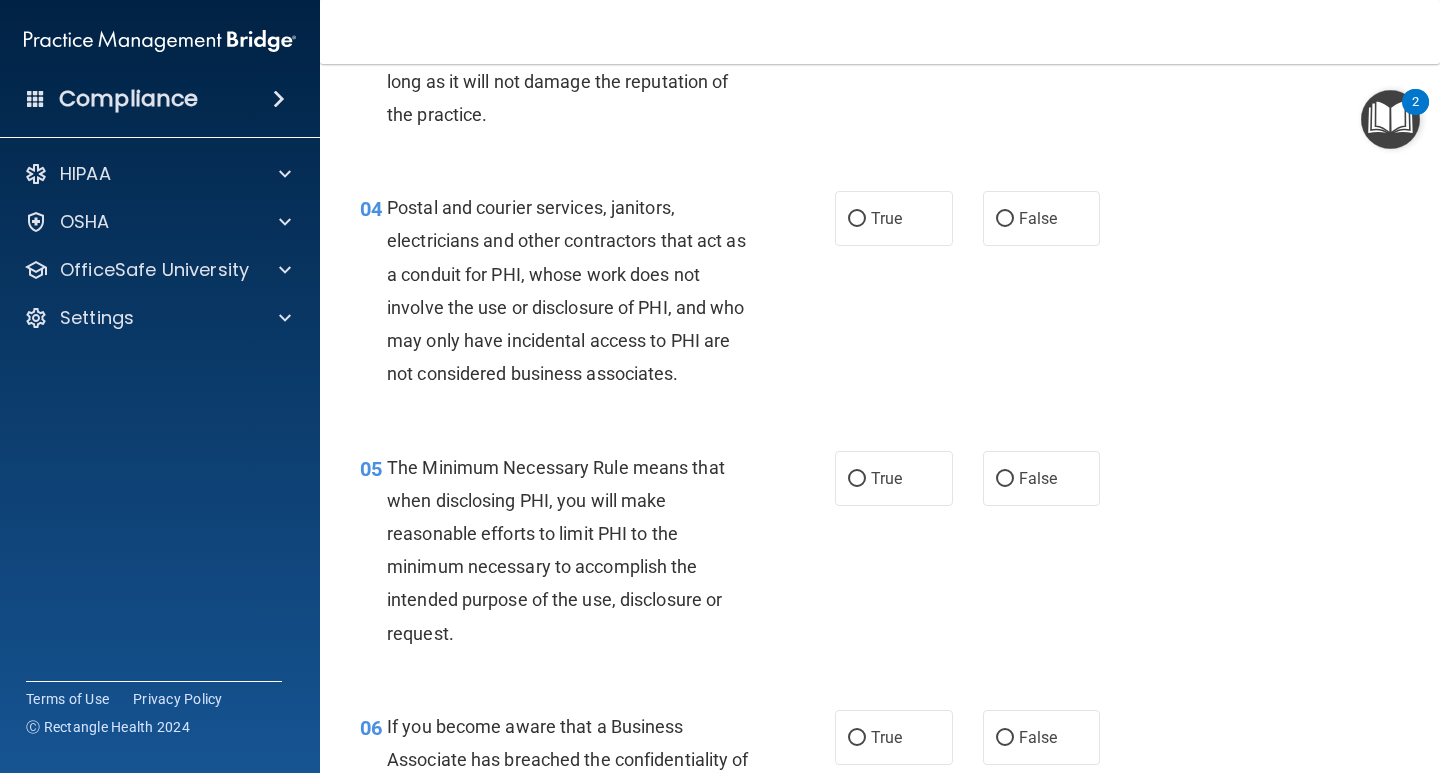 scroll, scrollTop: 588, scrollLeft: 0, axis: vertical 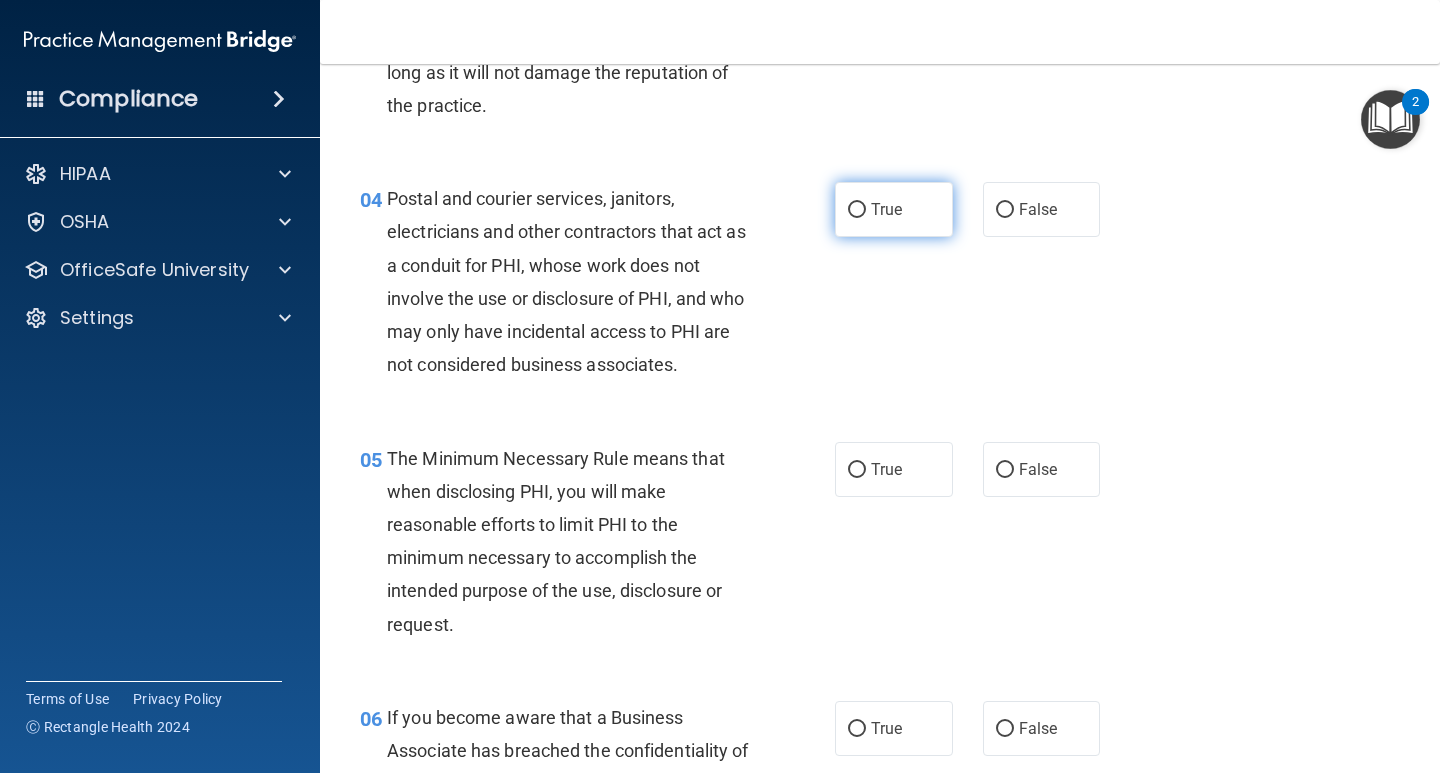 click on "True" at bounding box center [857, 210] 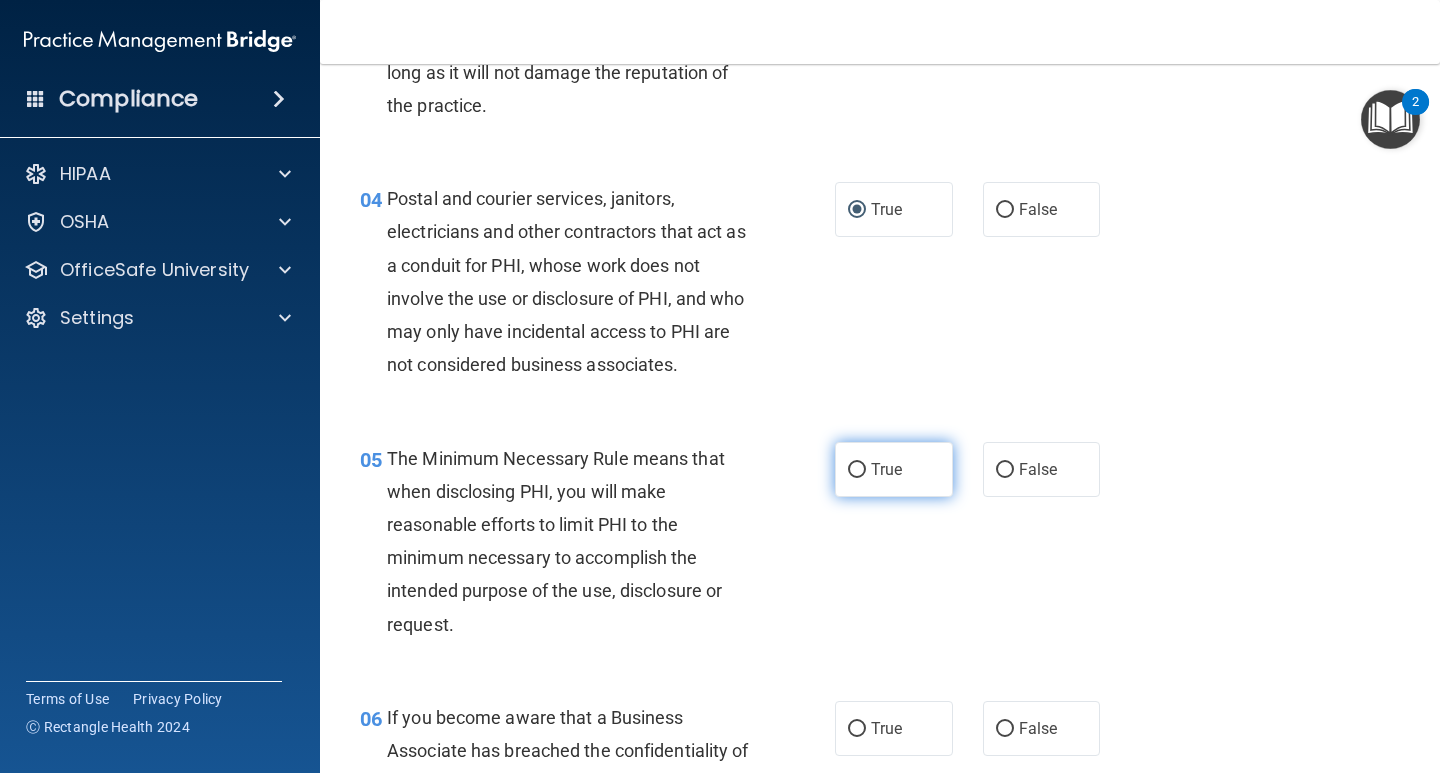 click on "True" at bounding box center [857, 470] 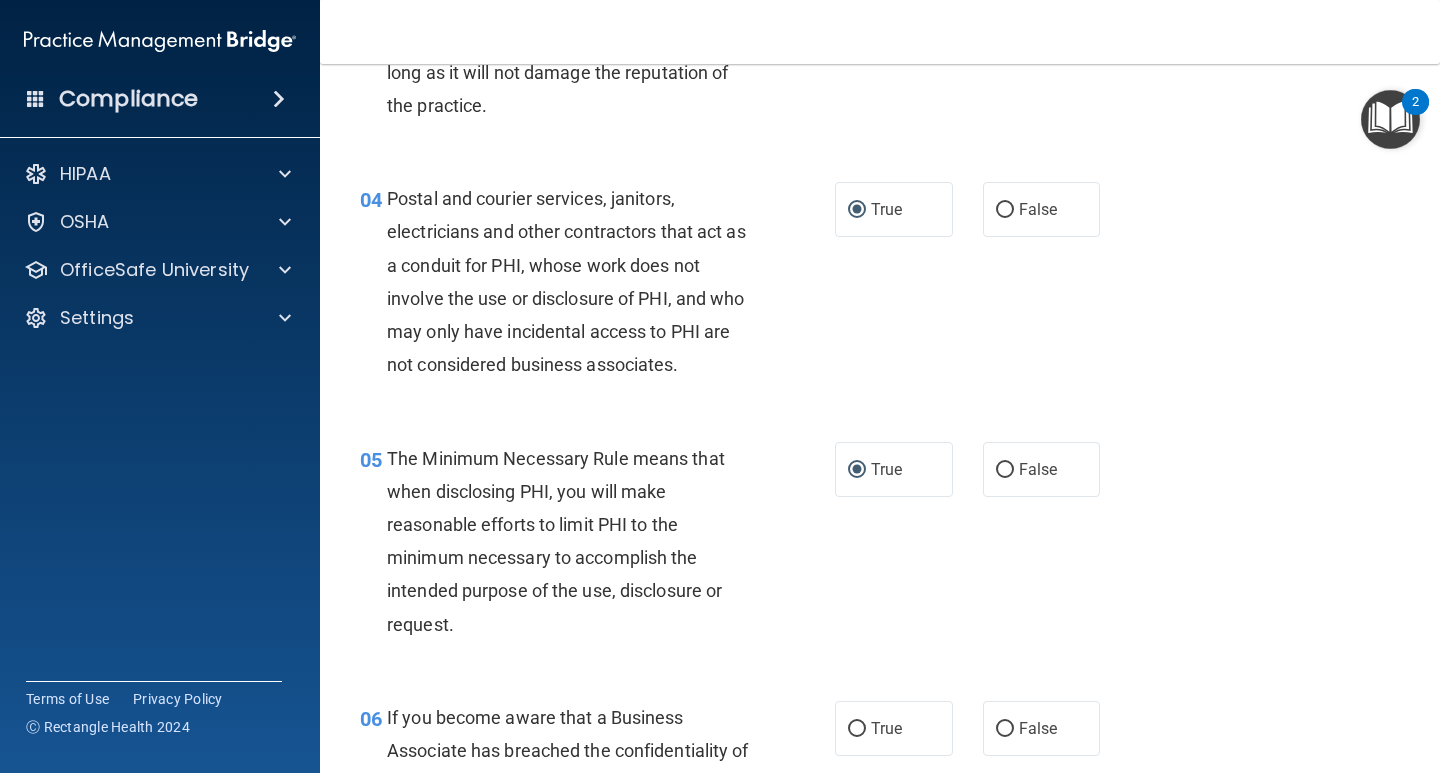 drag, startPoint x: 995, startPoint y: 724, endPoint x: 1170, endPoint y: 649, distance: 190.39433 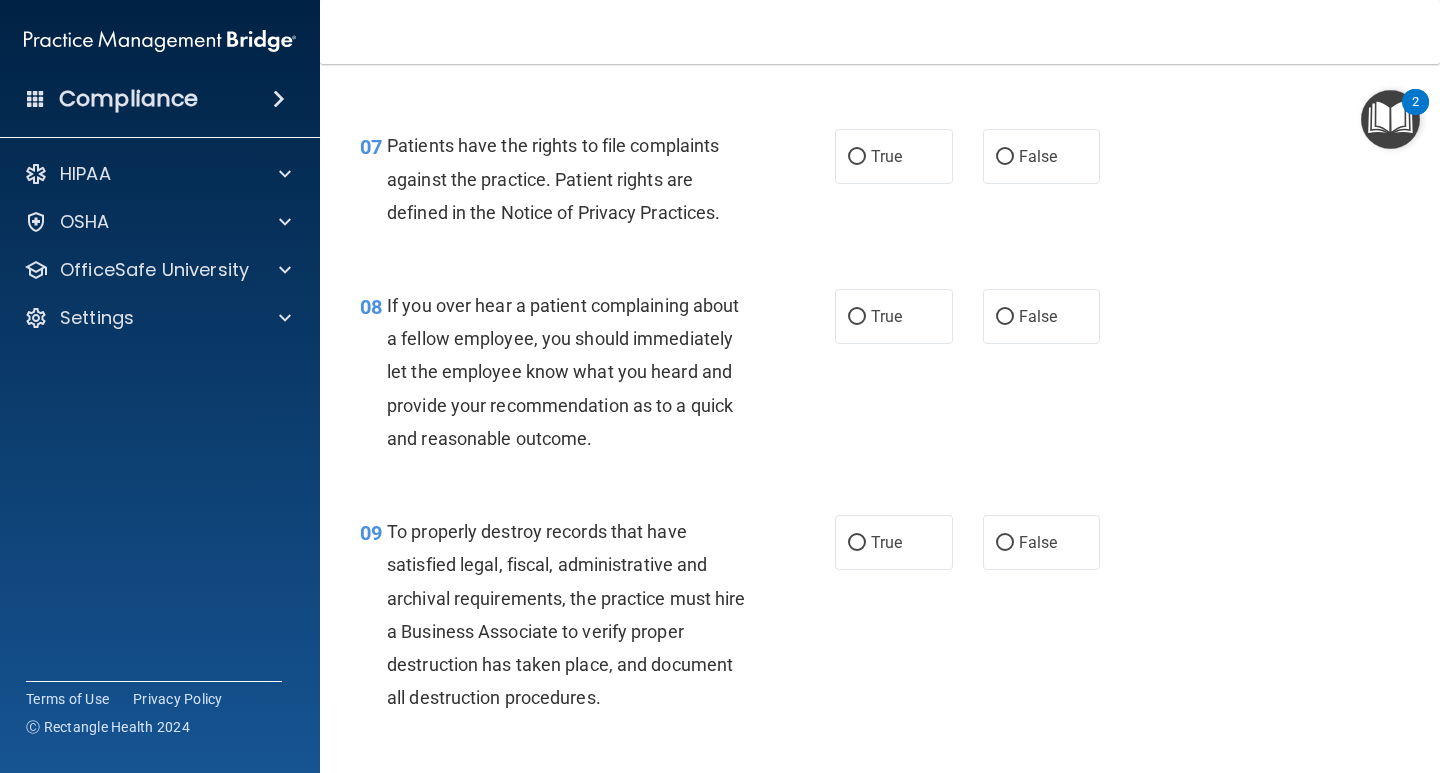 scroll, scrollTop: 1470, scrollLeft: 0, axis: vertical 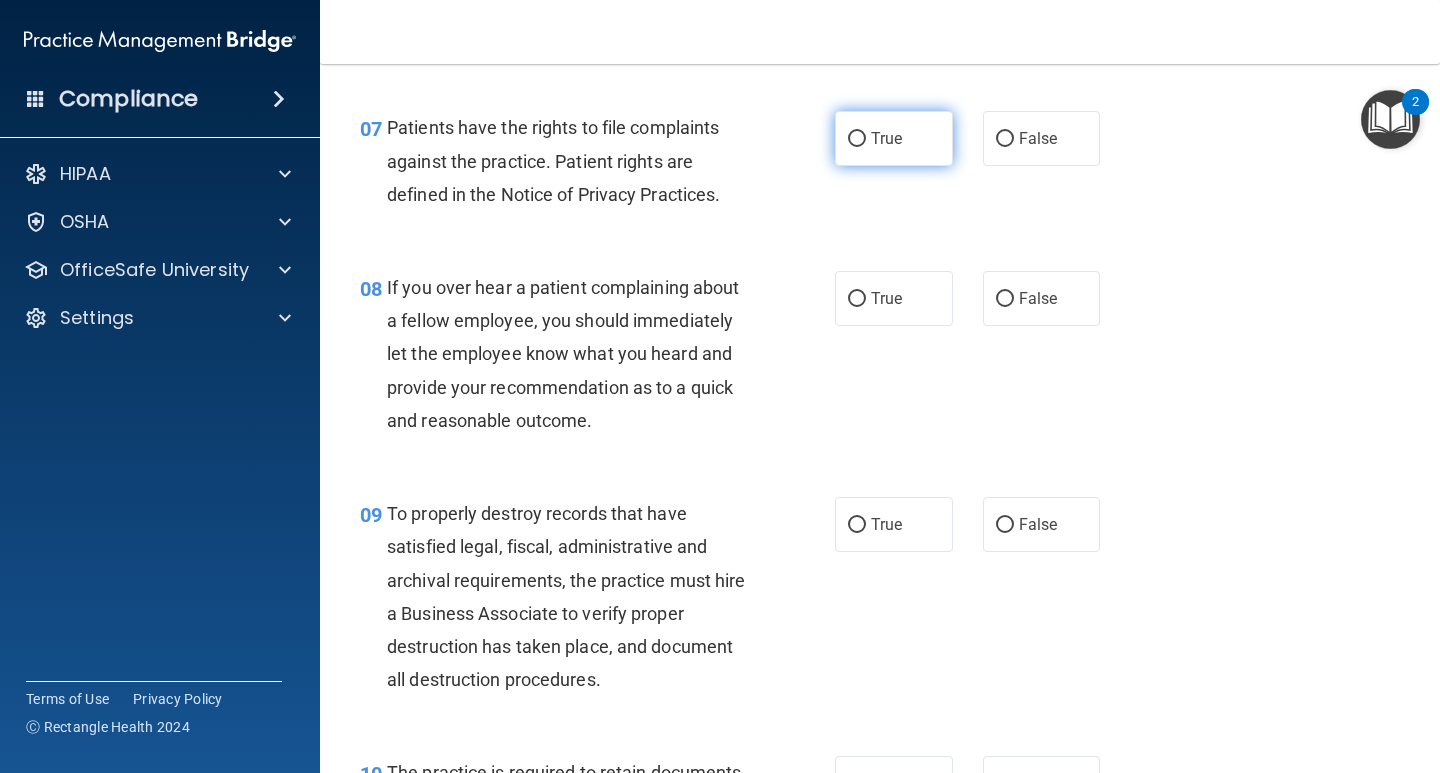click on "True" at bounding box center (857, 139) 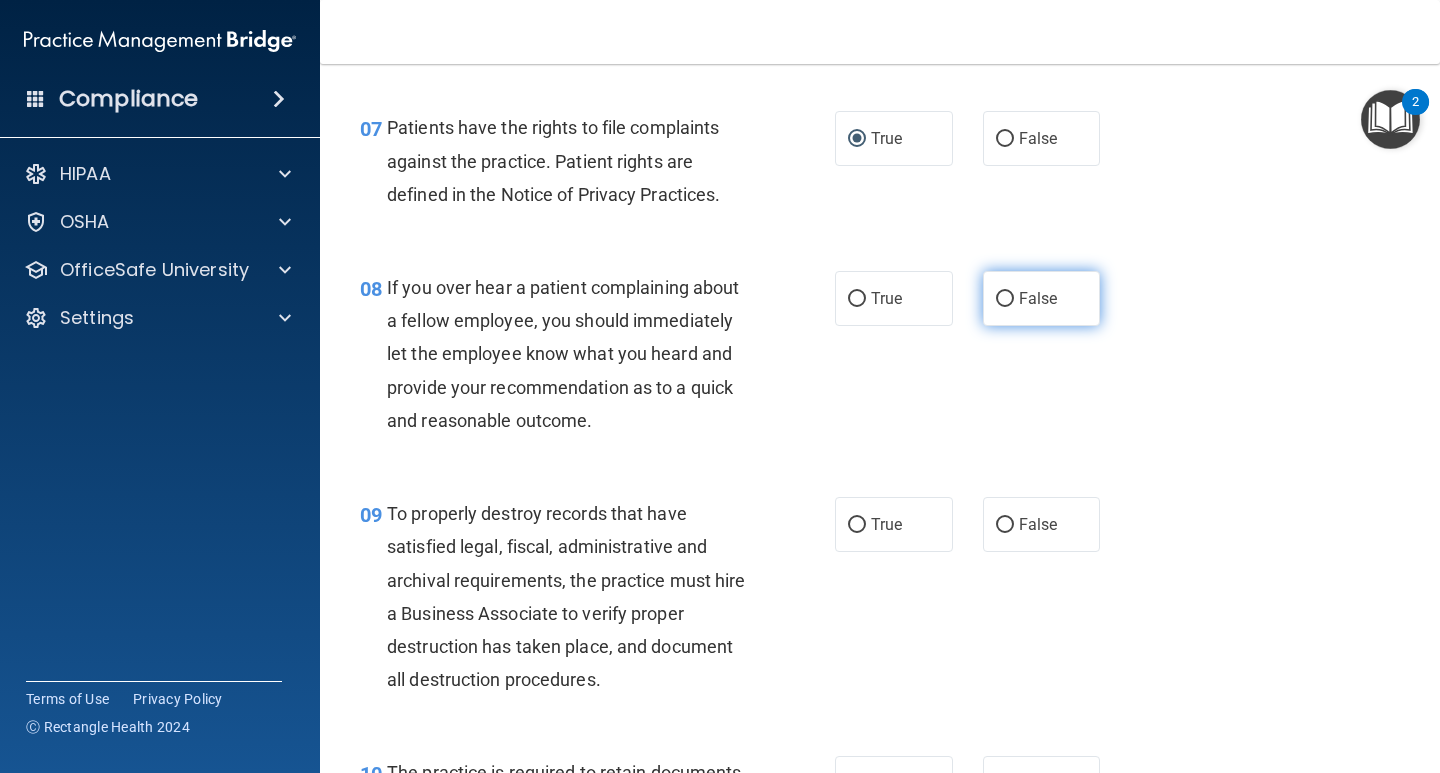 click on "False" at bounding box center [1005, 299] 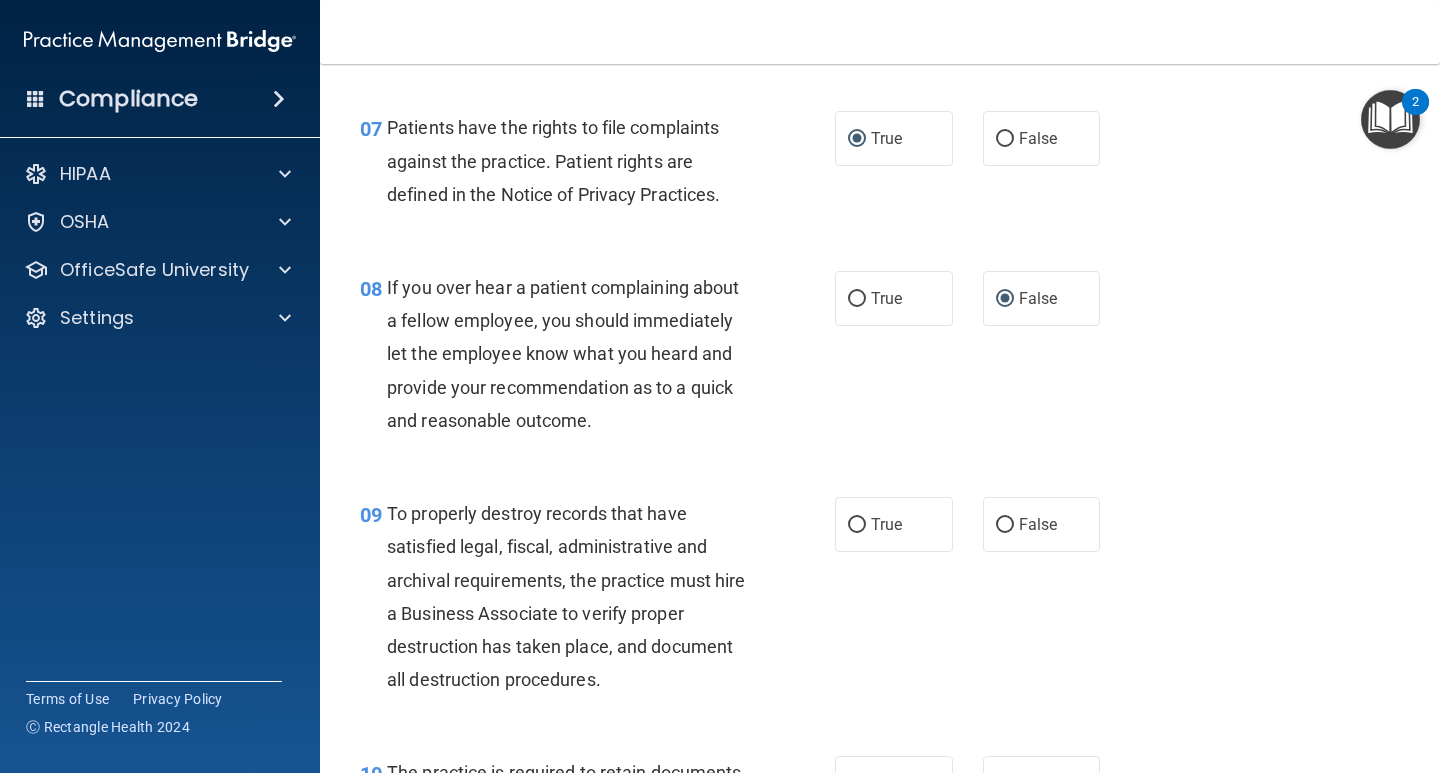 drag, startPoint x: 996, startPoint y: 521, endPoint x: 1136, endPoint y: 500, distance: 141.56624 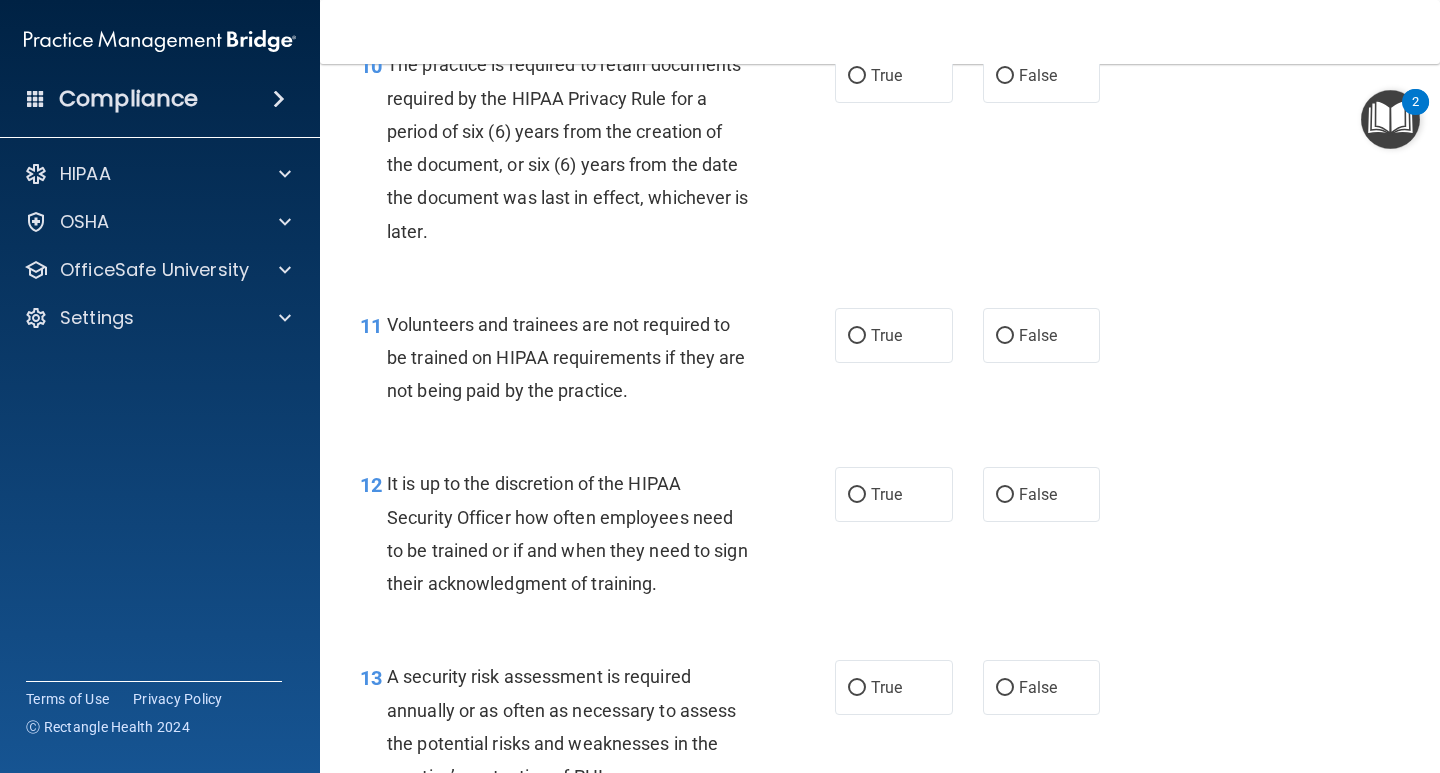 scroll, scrollTop: 2086, scrollLeft: 0, axis: vertical 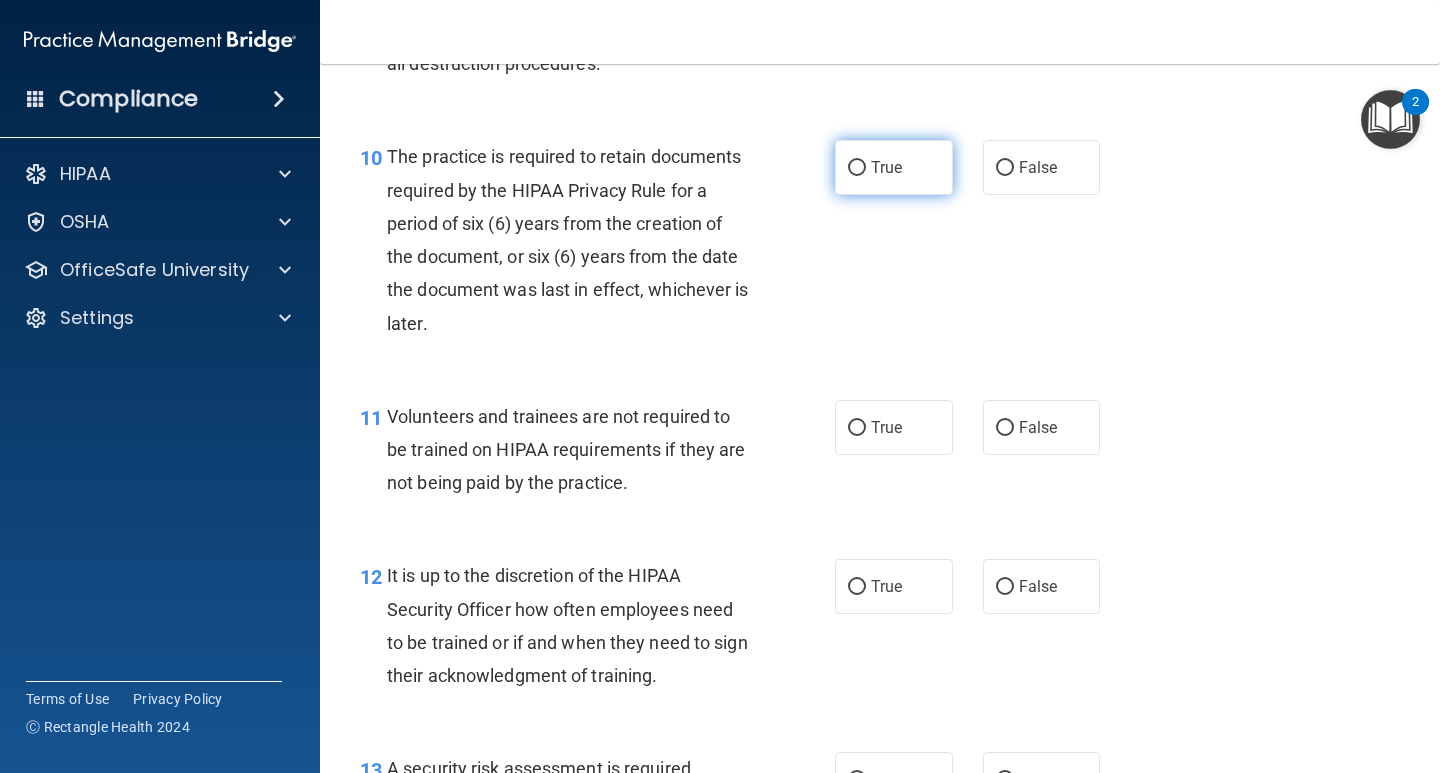 click on "True" at bounding box center (857, 168) 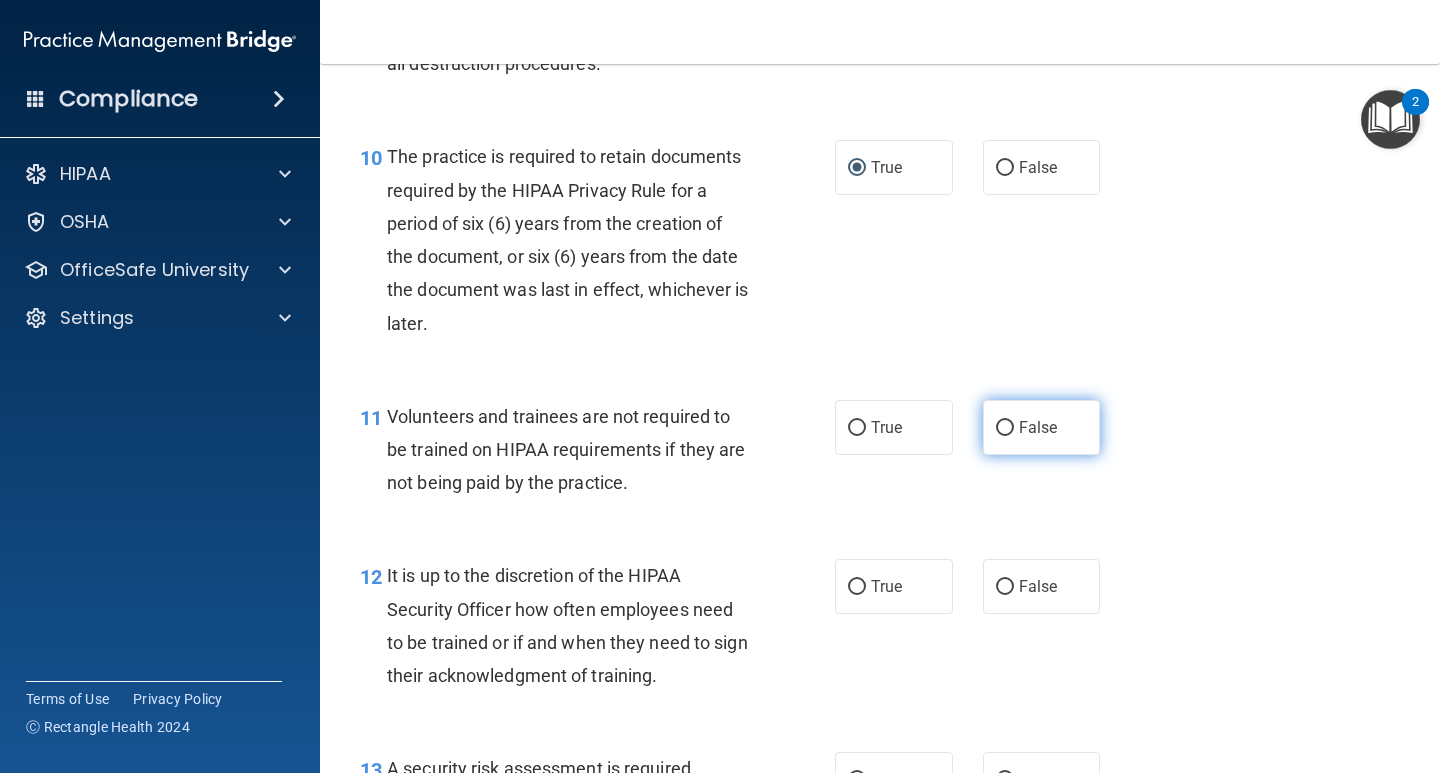 click on "False" at bounding box center [1005, 428] 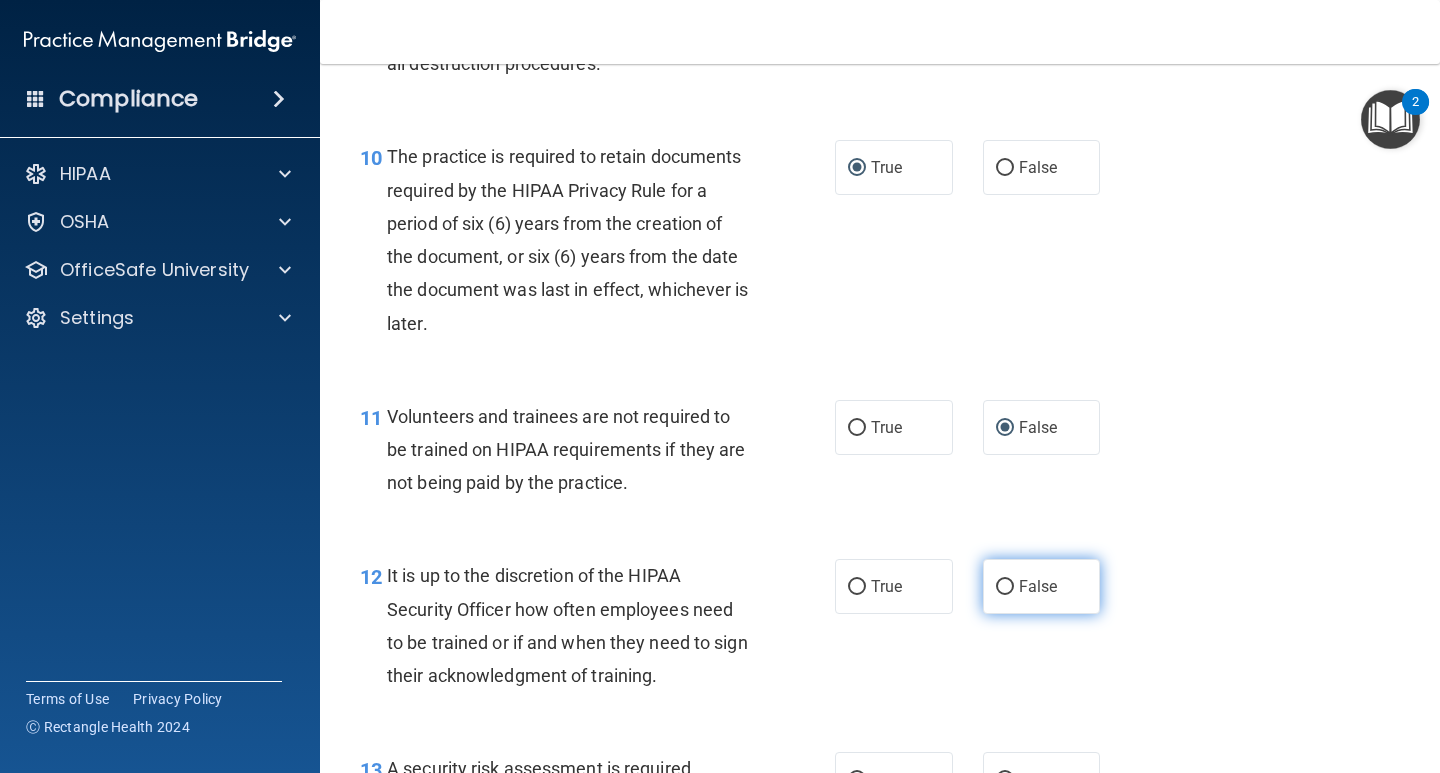 drag, startPoint x: 996, startPoint y: 589, endPoint x: 1002, endPoint y: 580, distance: 10.816654 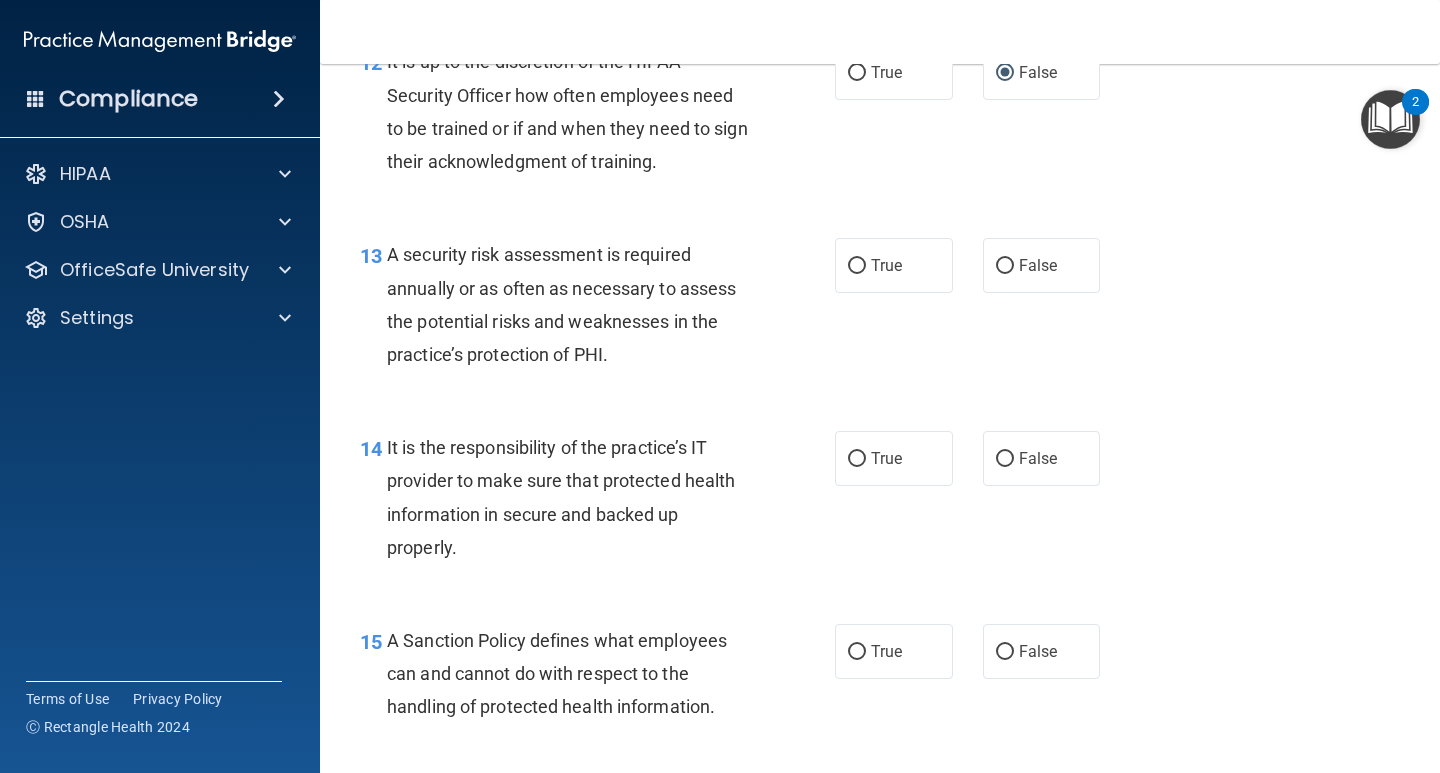 scroll, scrollTop: 2655, scrollLeft: 0, axis: vertical 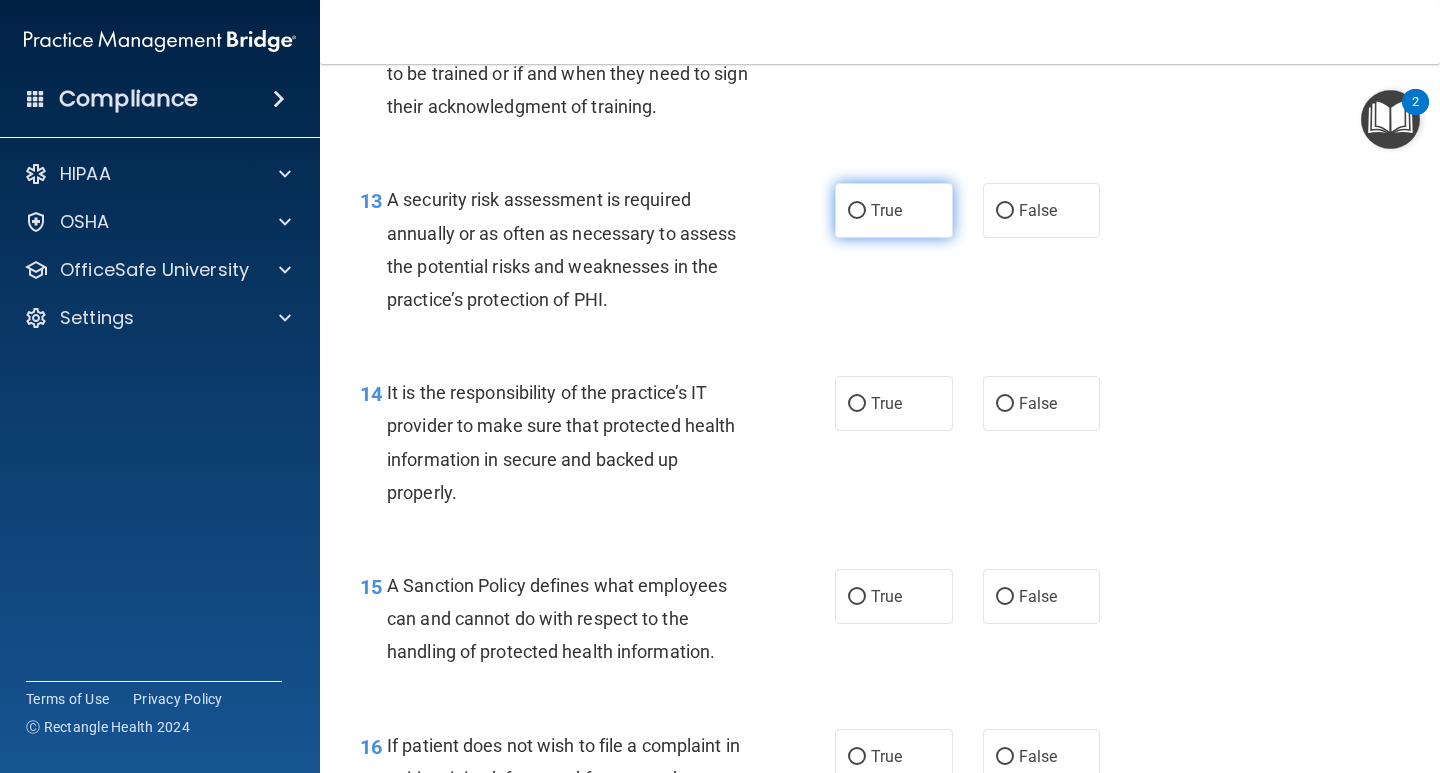 click on "True" at bounding box center [857, 211] 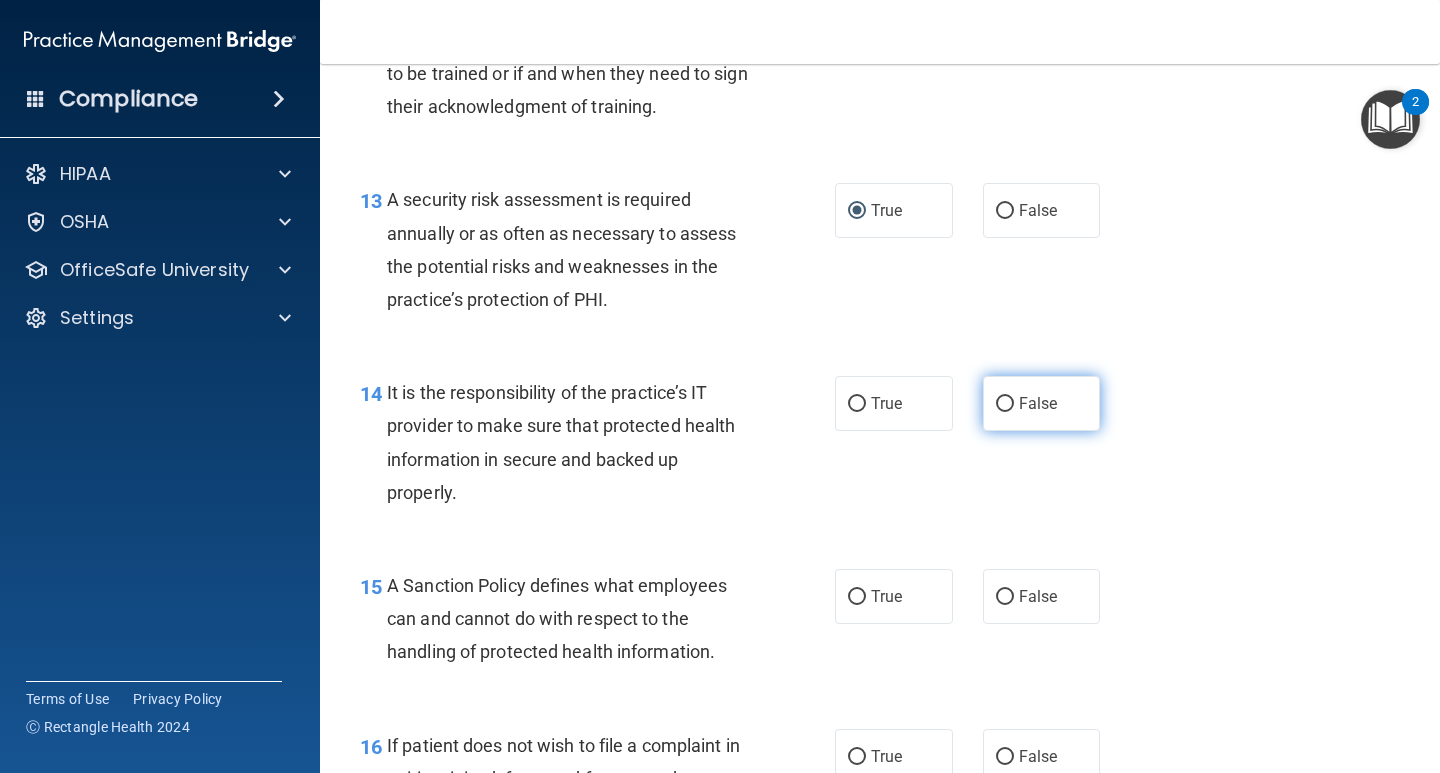 click on "False" at bounding box center (1005, 404) 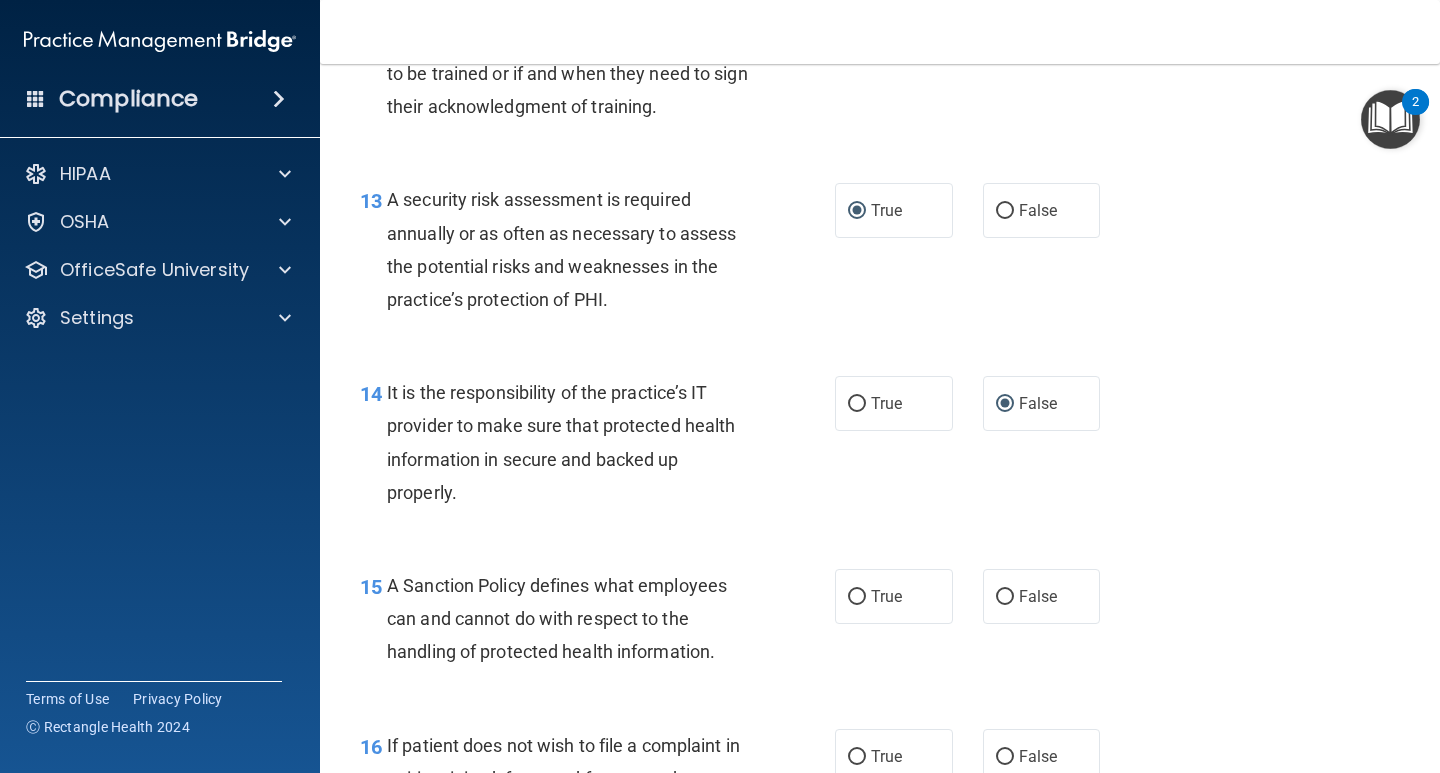 drag, startPoint x: 992, startPoint y: 596, endPoint x: 1095, endPoint y: 552, distance: 112.00446 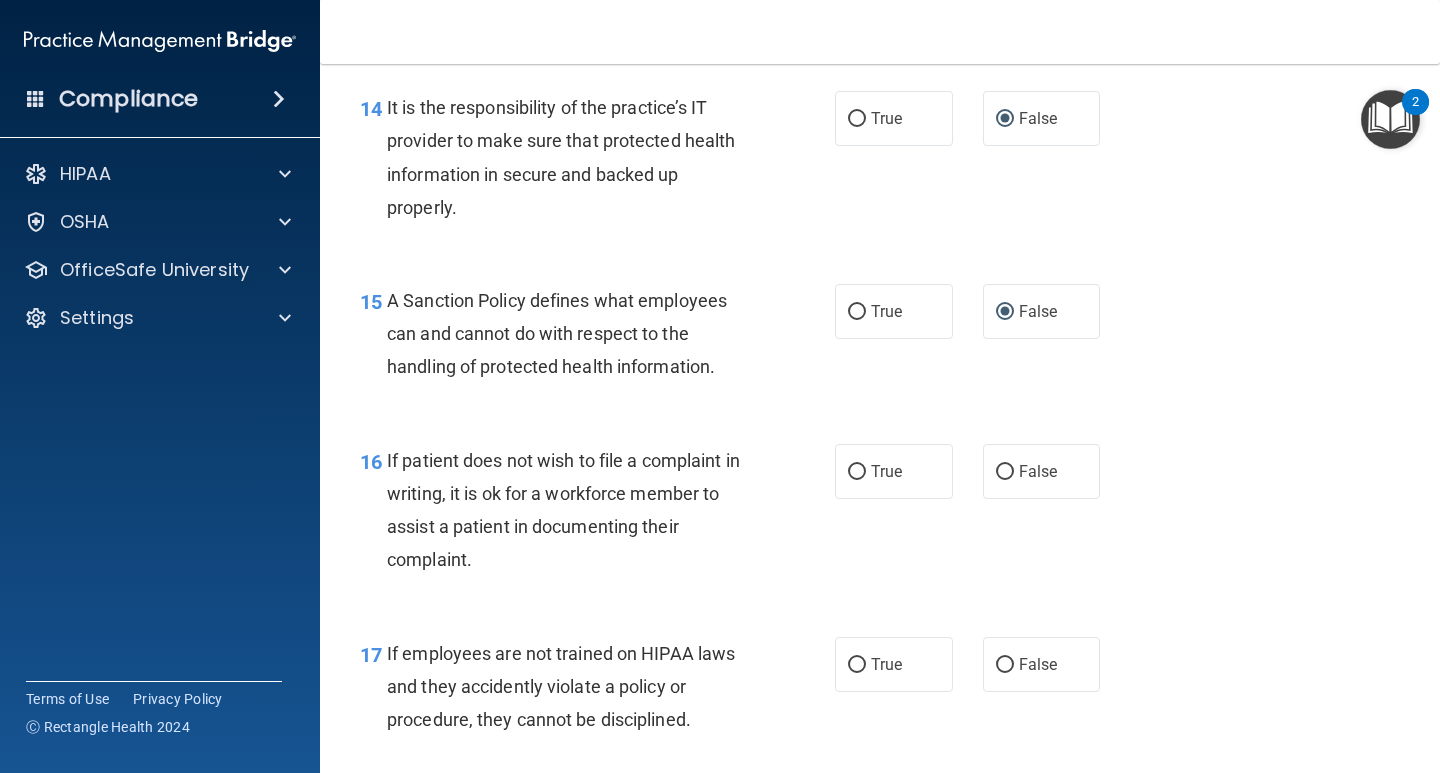 scroll, scrollTop: 3060, scrollLeft: 0, axis: vertical 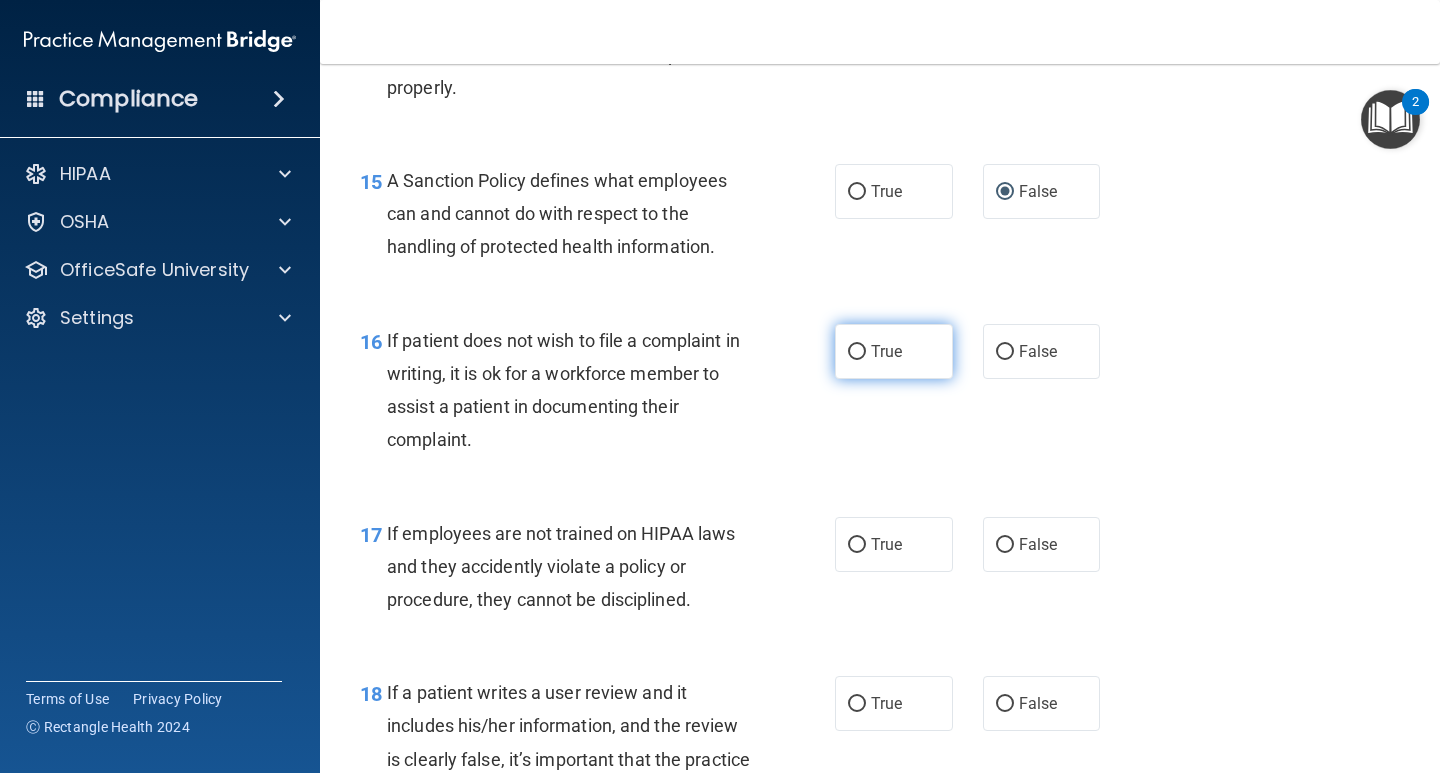 click on "True" at bounding box center [857, 352] 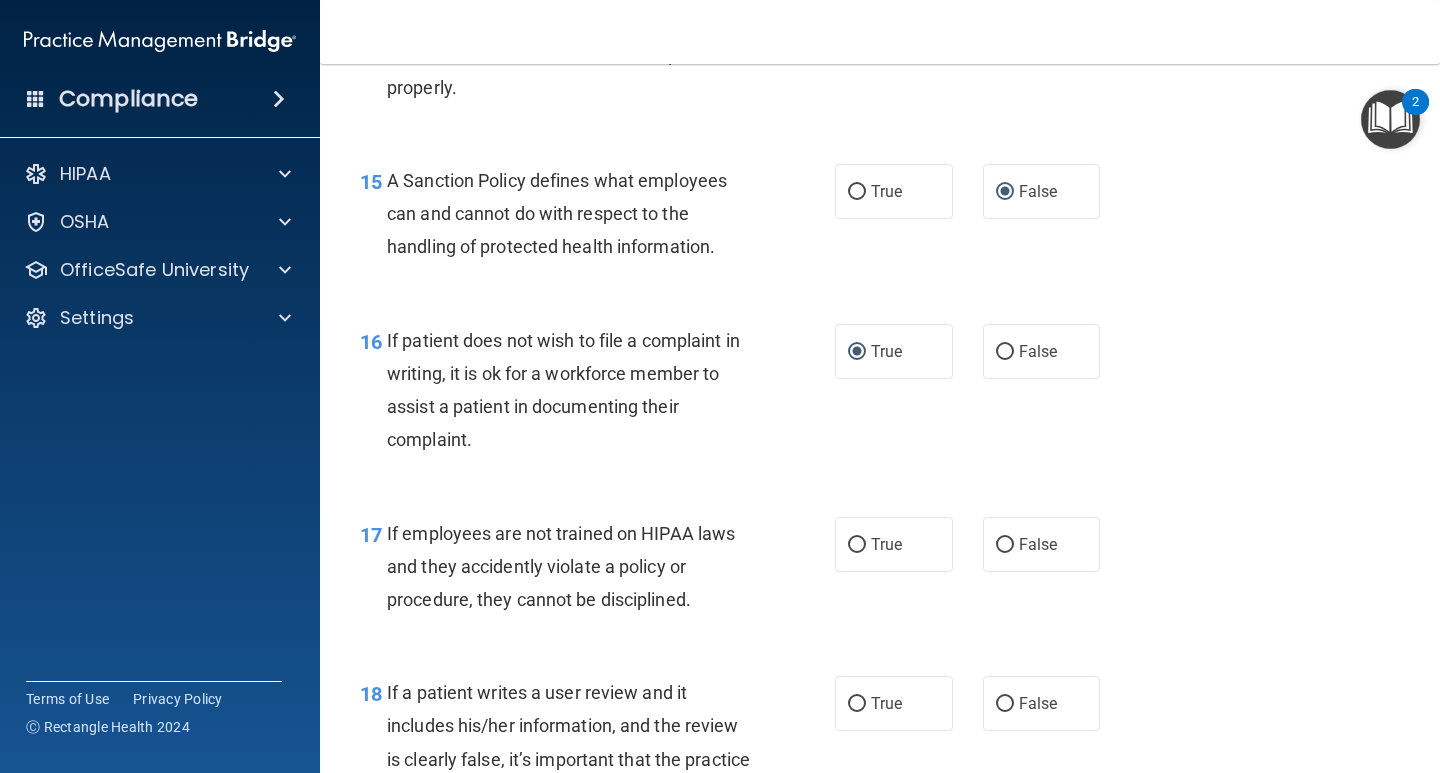 drag, startPoint x: 990, startPoint y: 542, endPoint x: 1010, endPoint y: 616, distance: 76.655075 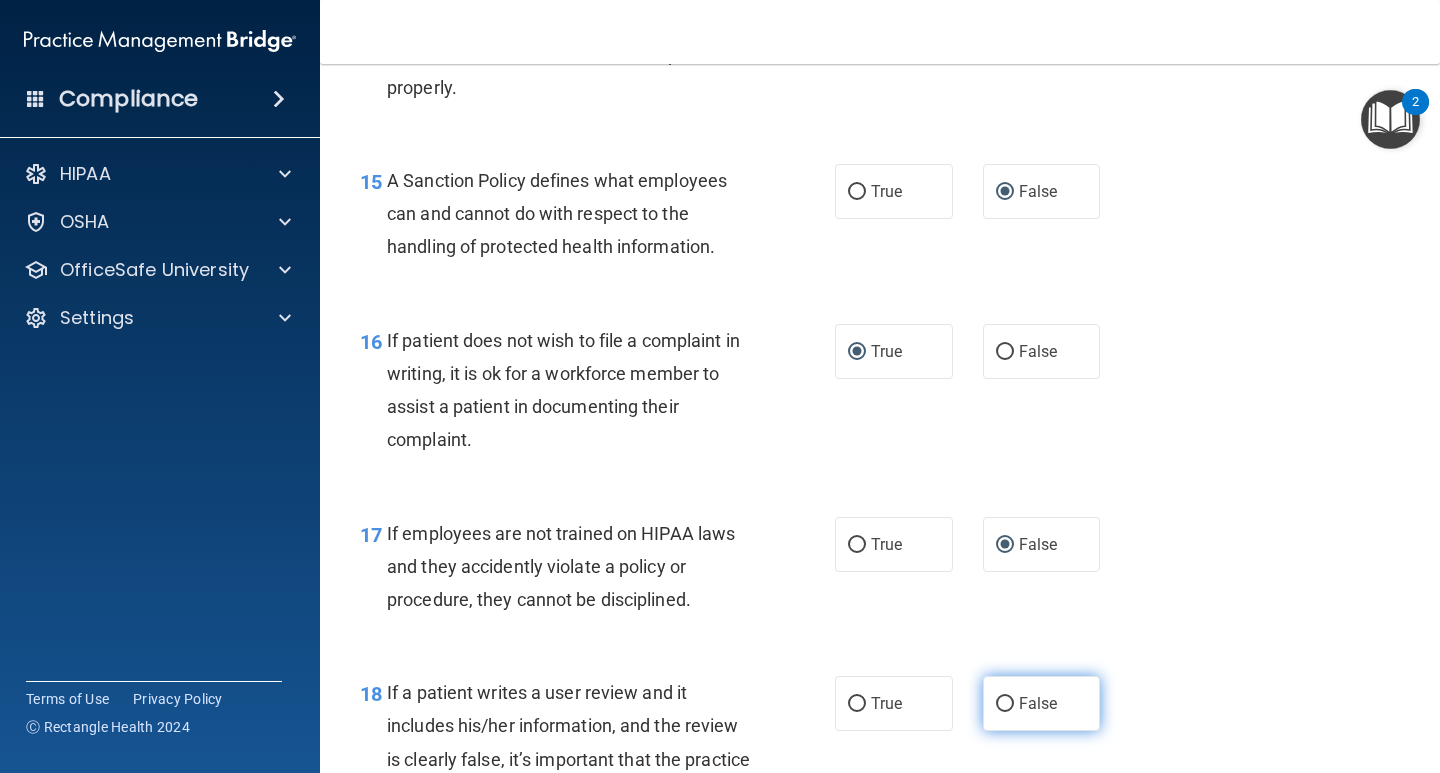 click on "False" at bounding box center [1005, 704] 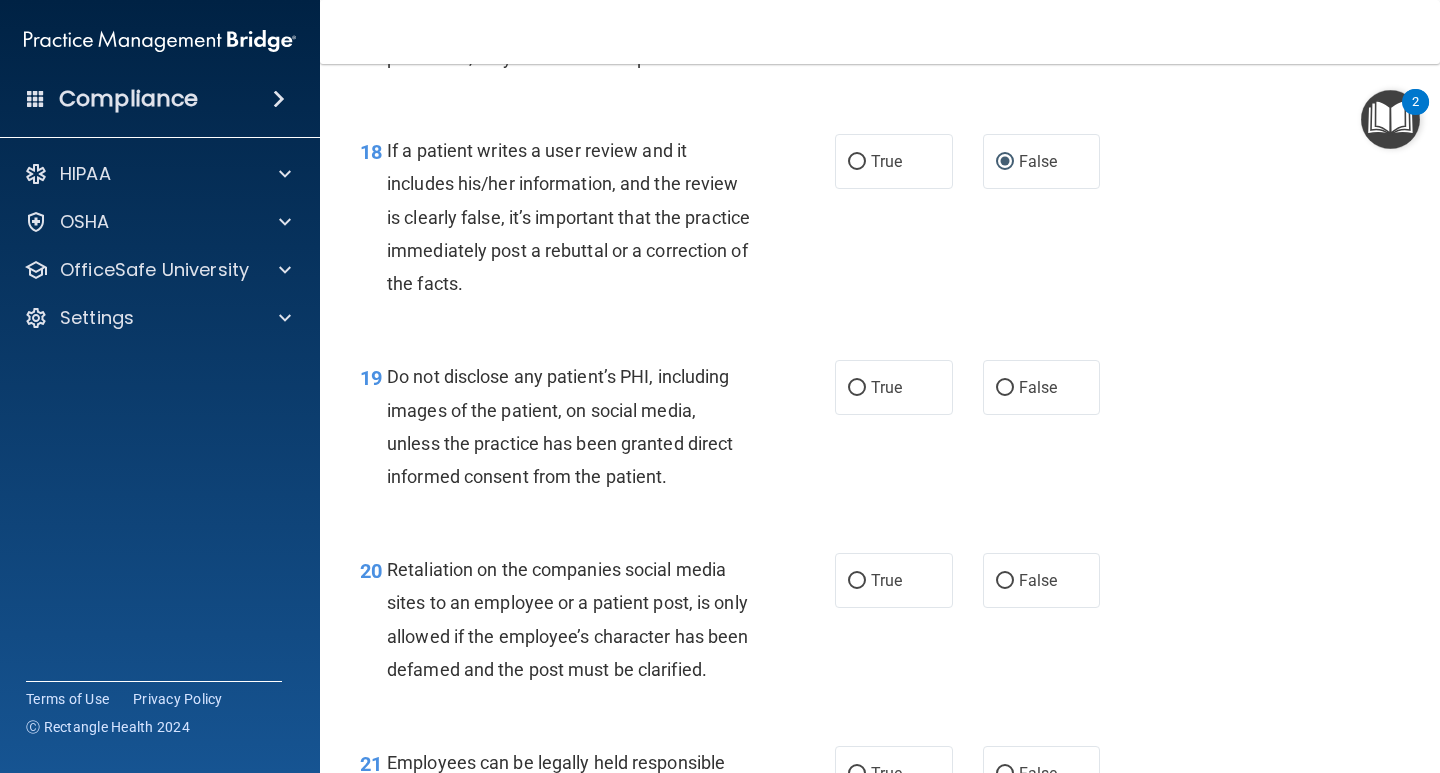 scroll, scrollTop: 3611, scrollLeft: 0, axis: vertical 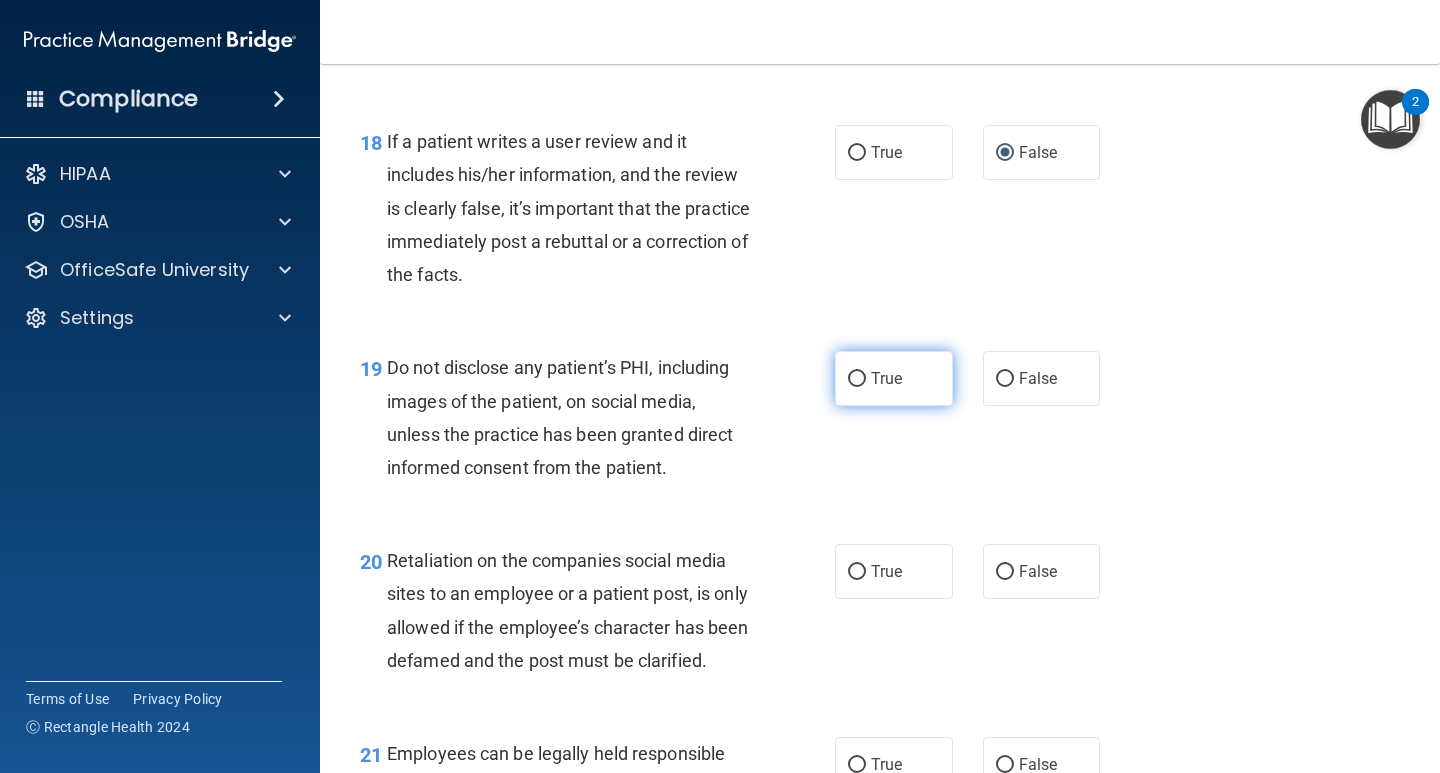click on "True" at bounding box center [857, 379] 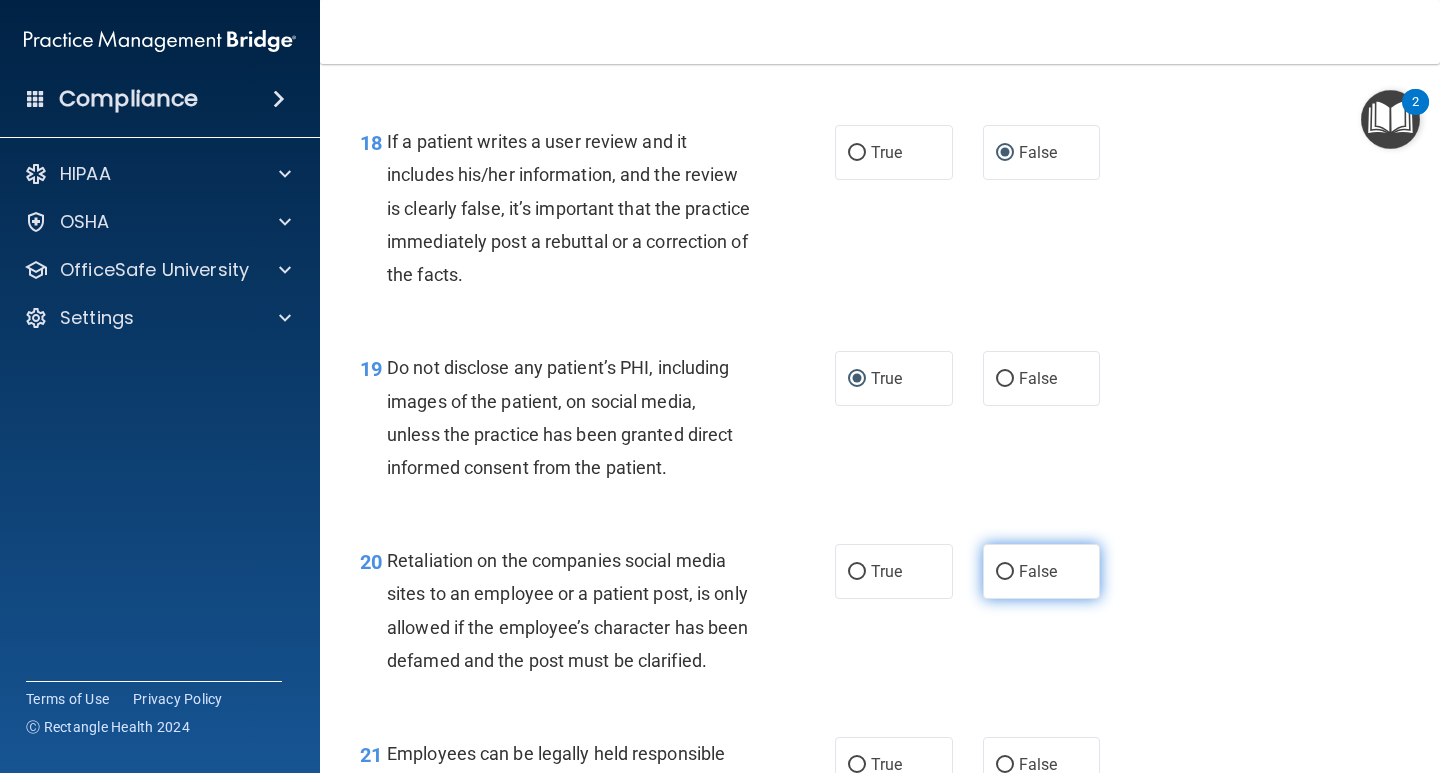 click on "False" at bounding box center [1005, 572] 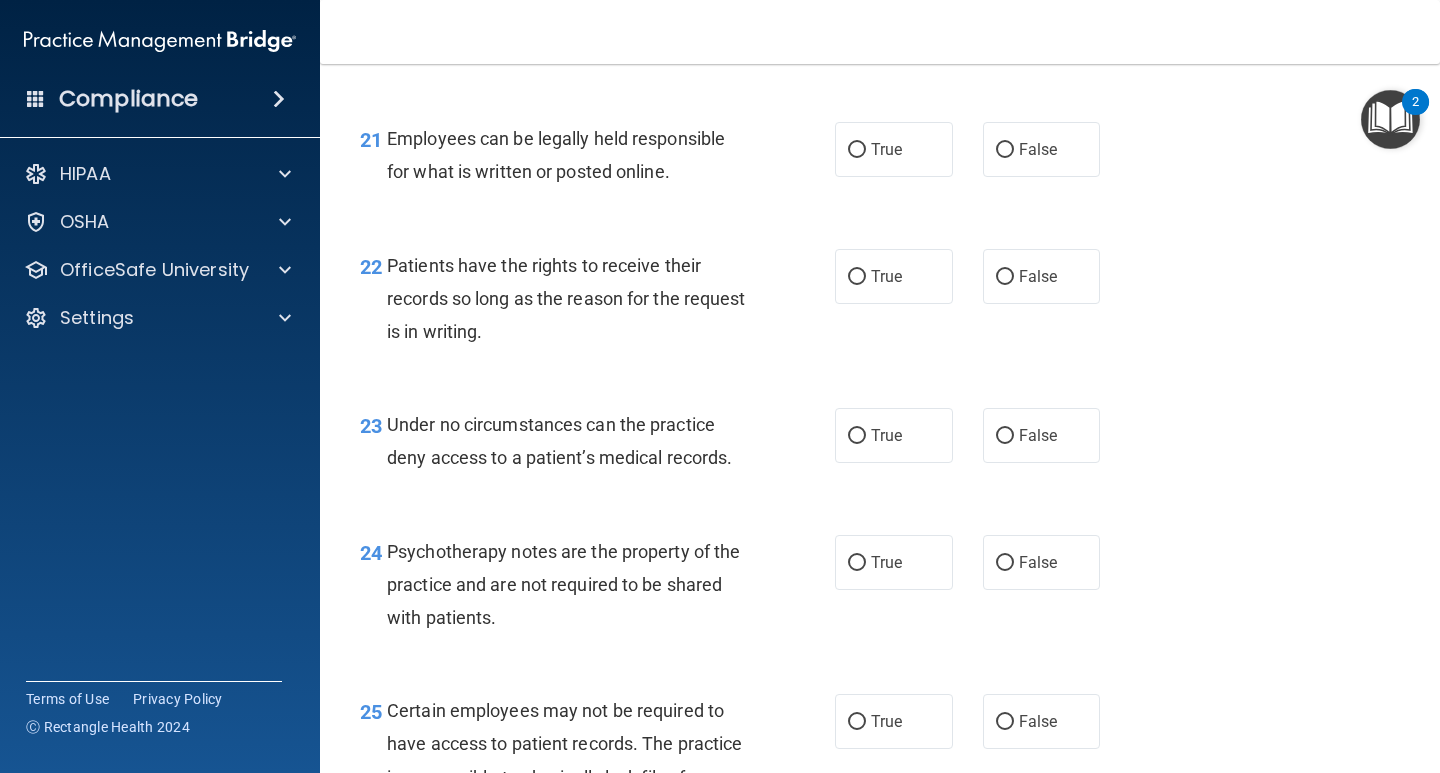 scroll, scrollTop: 4236, scrollLeft: 0, axis: vertical 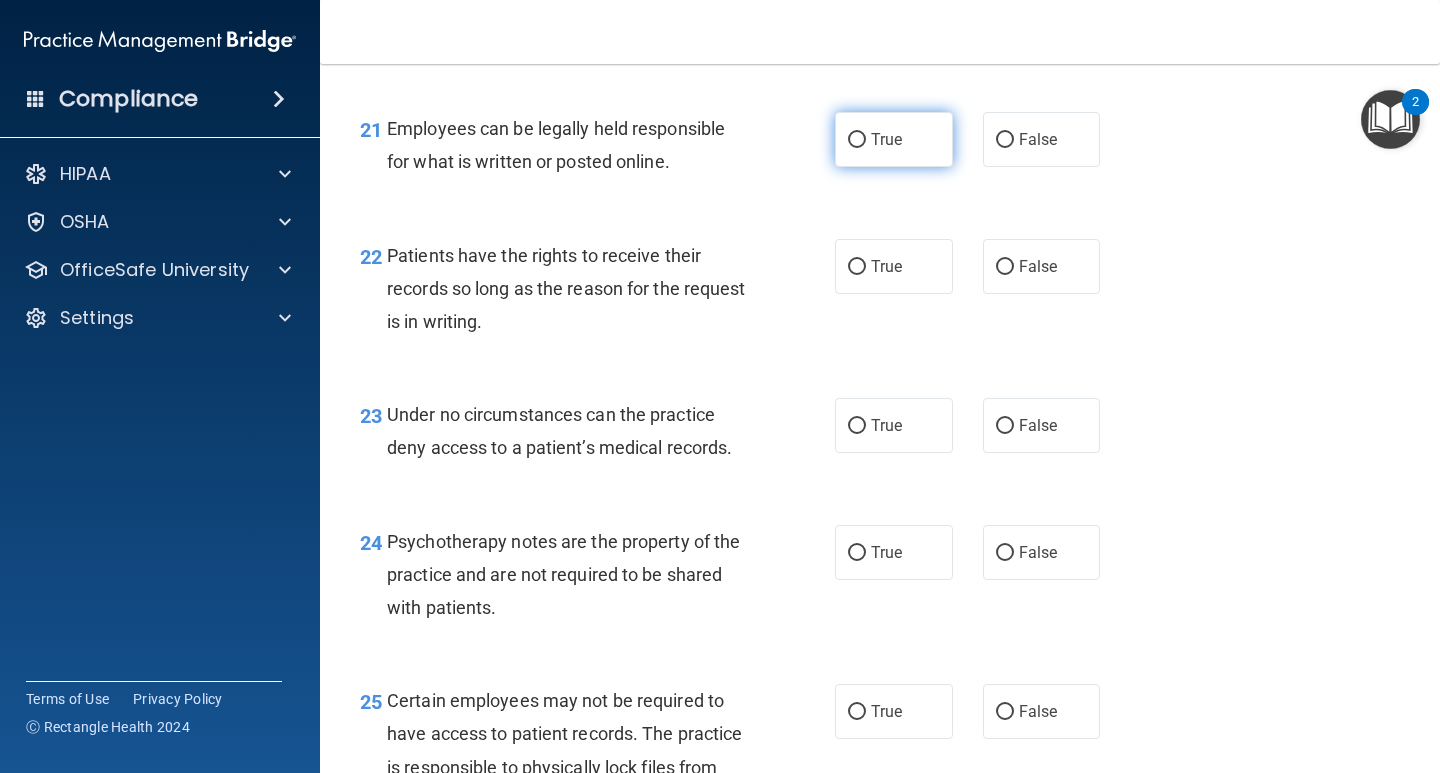 click on "True" at bounding box center [857, 140] 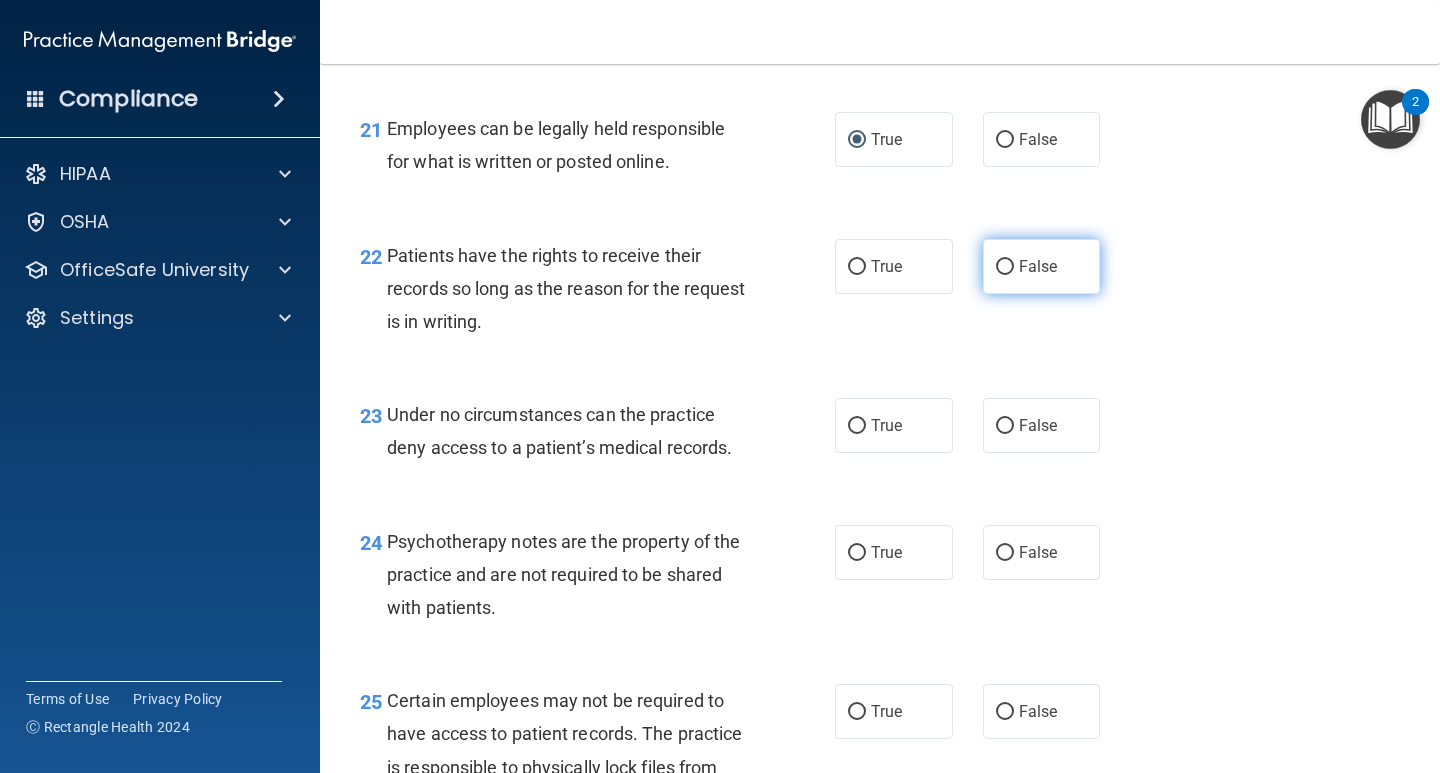 click on "False" at bounding box center [1005, 267] 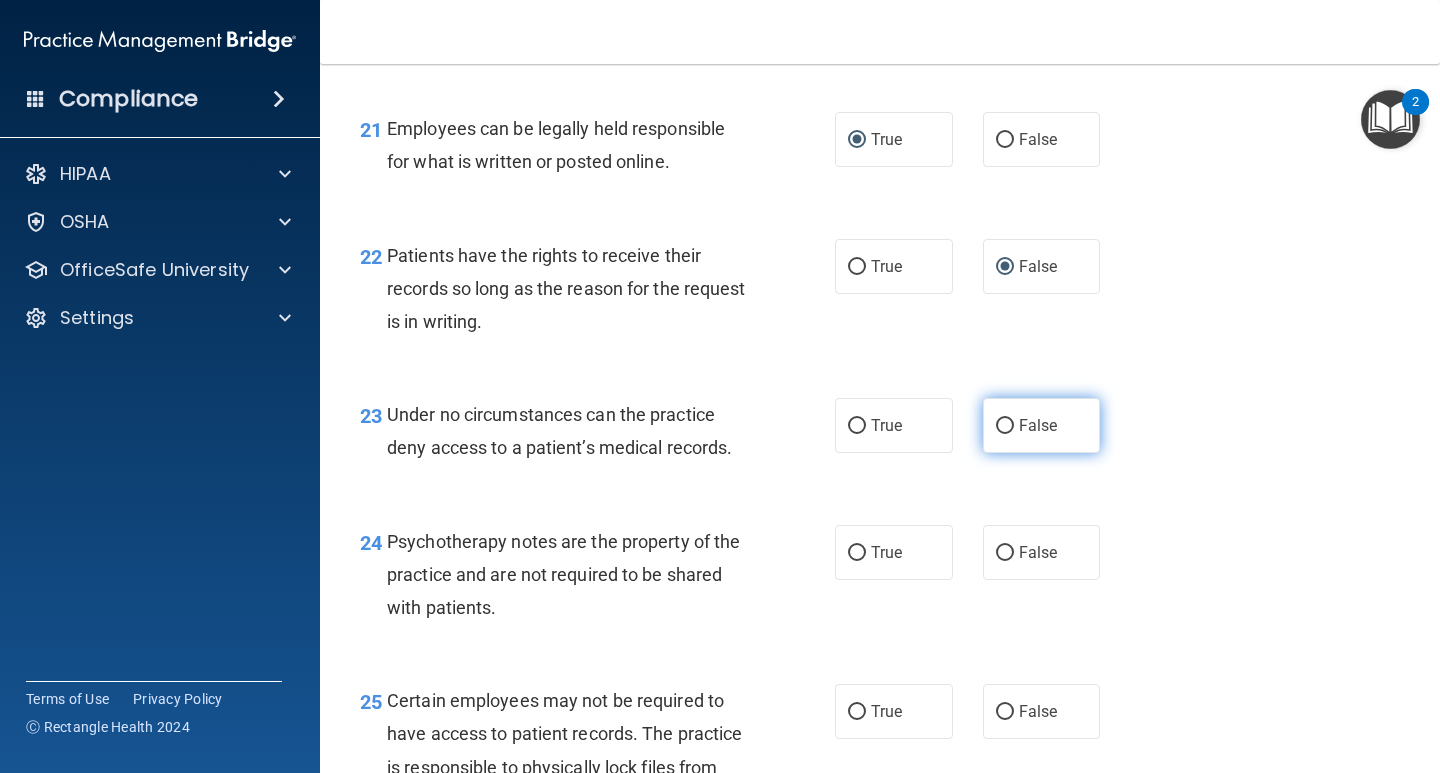 click on "False" at bounding box center (1005, 426) 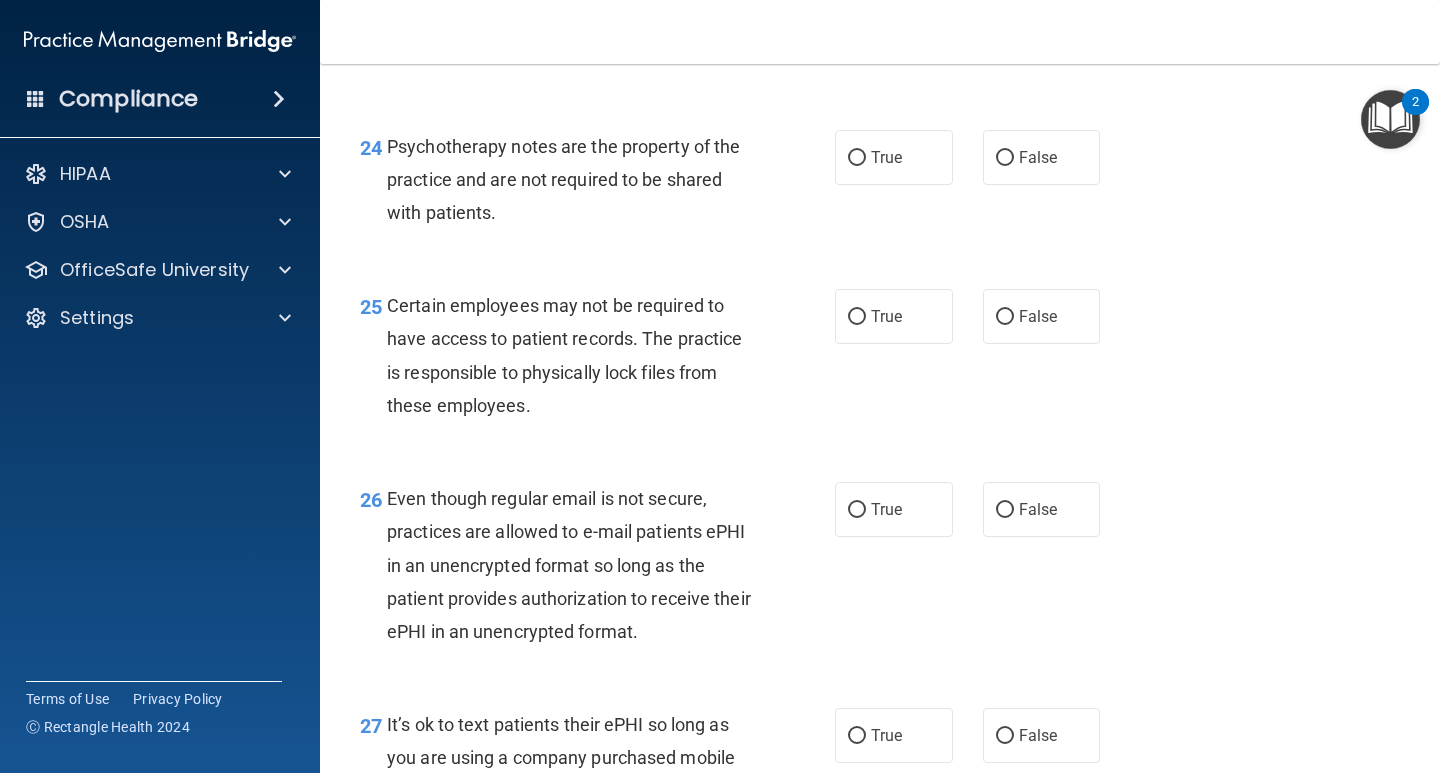 scroll, scrollTop: 4640, scrollLeft: 0, axis: vertical 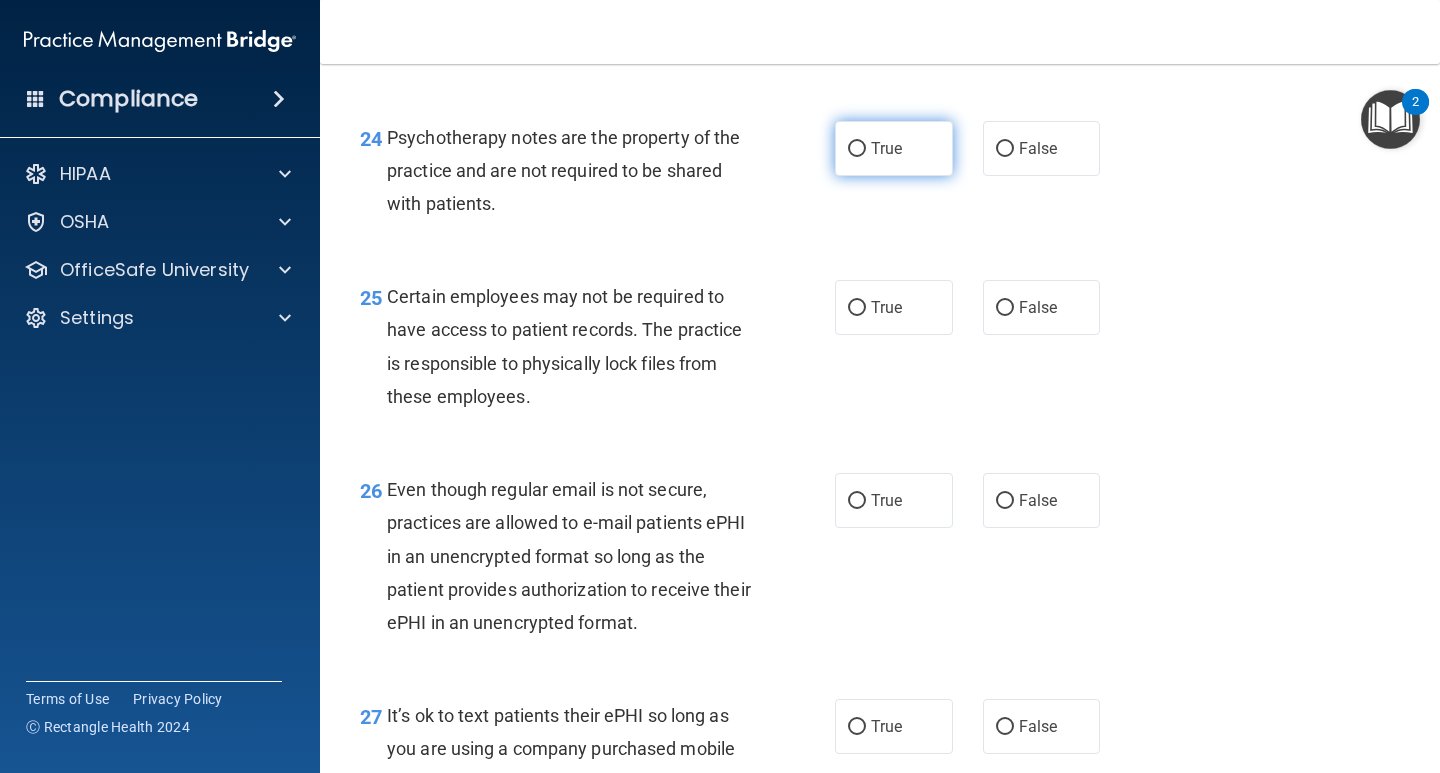 click on "True" at bounding box center [857, 149] 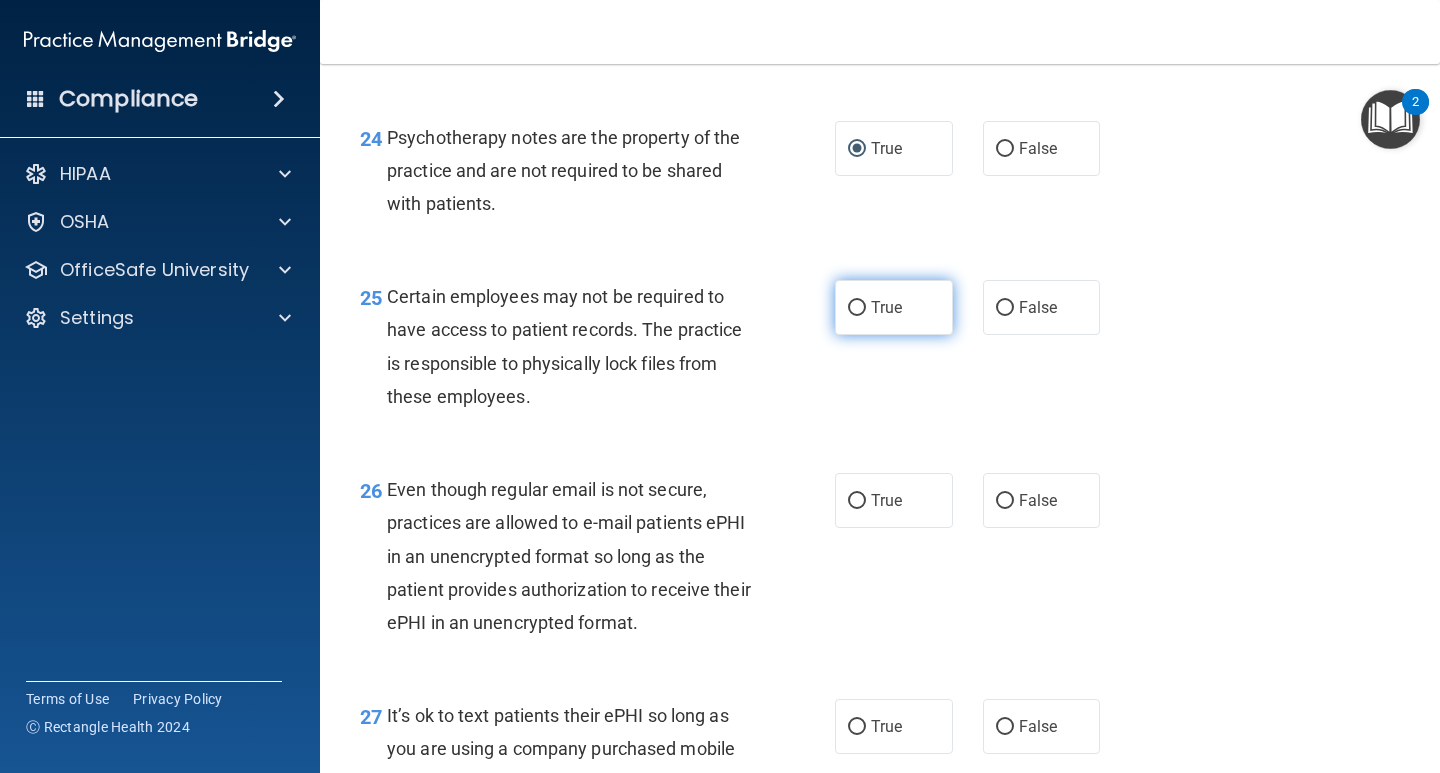 click on "True" at bounding box center (857, 308) 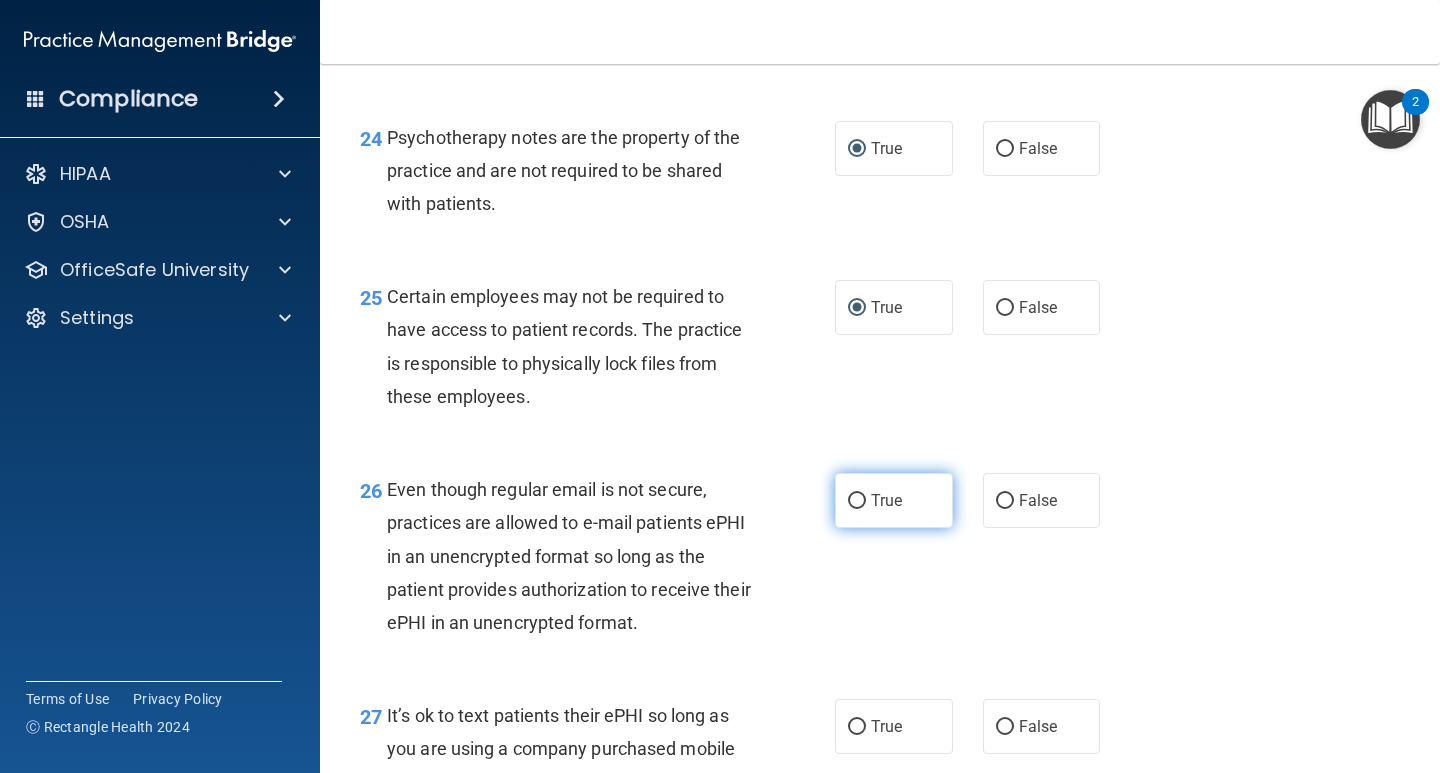click on "True" at bounding box center [894, 500] 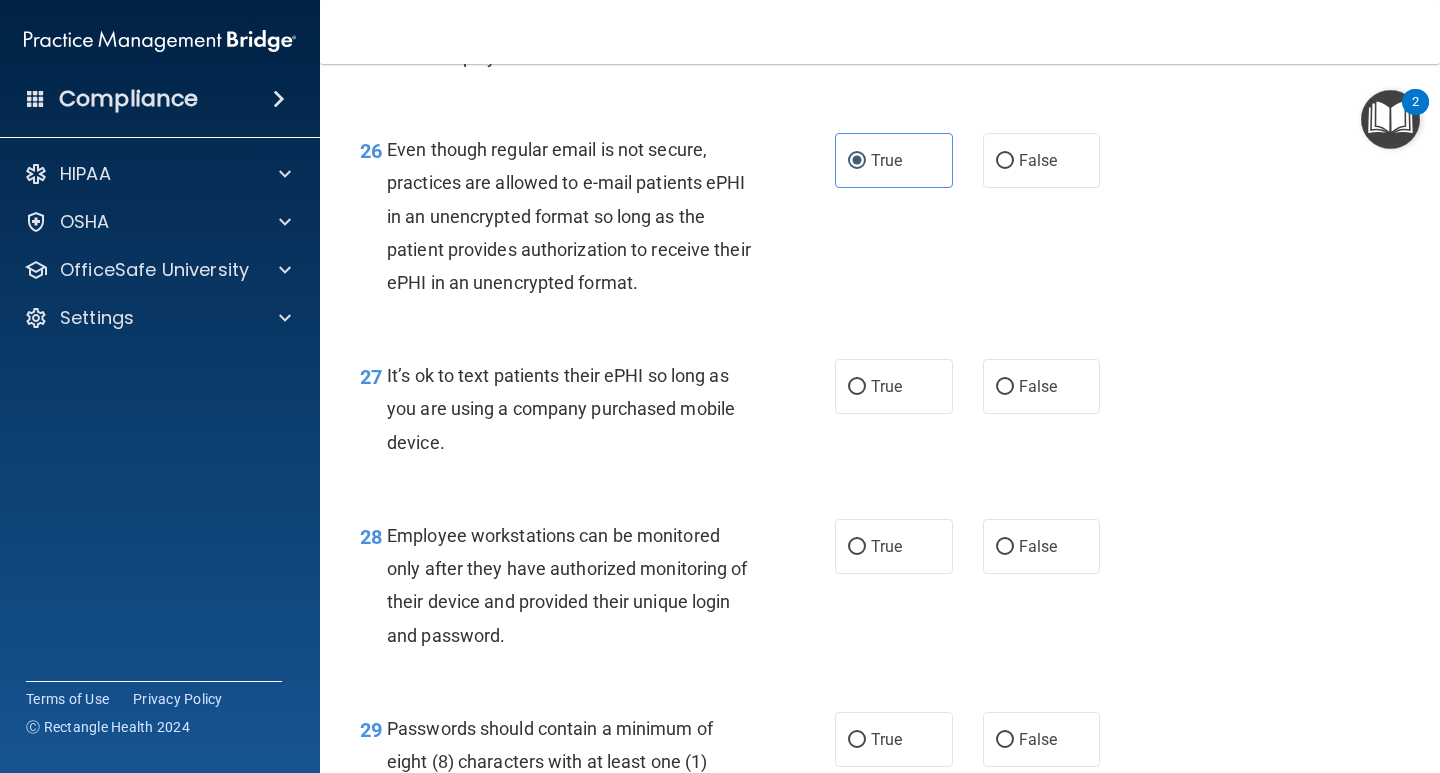 scroll, scrollTop: 4989, scrollLeft: 0, axis: vertical 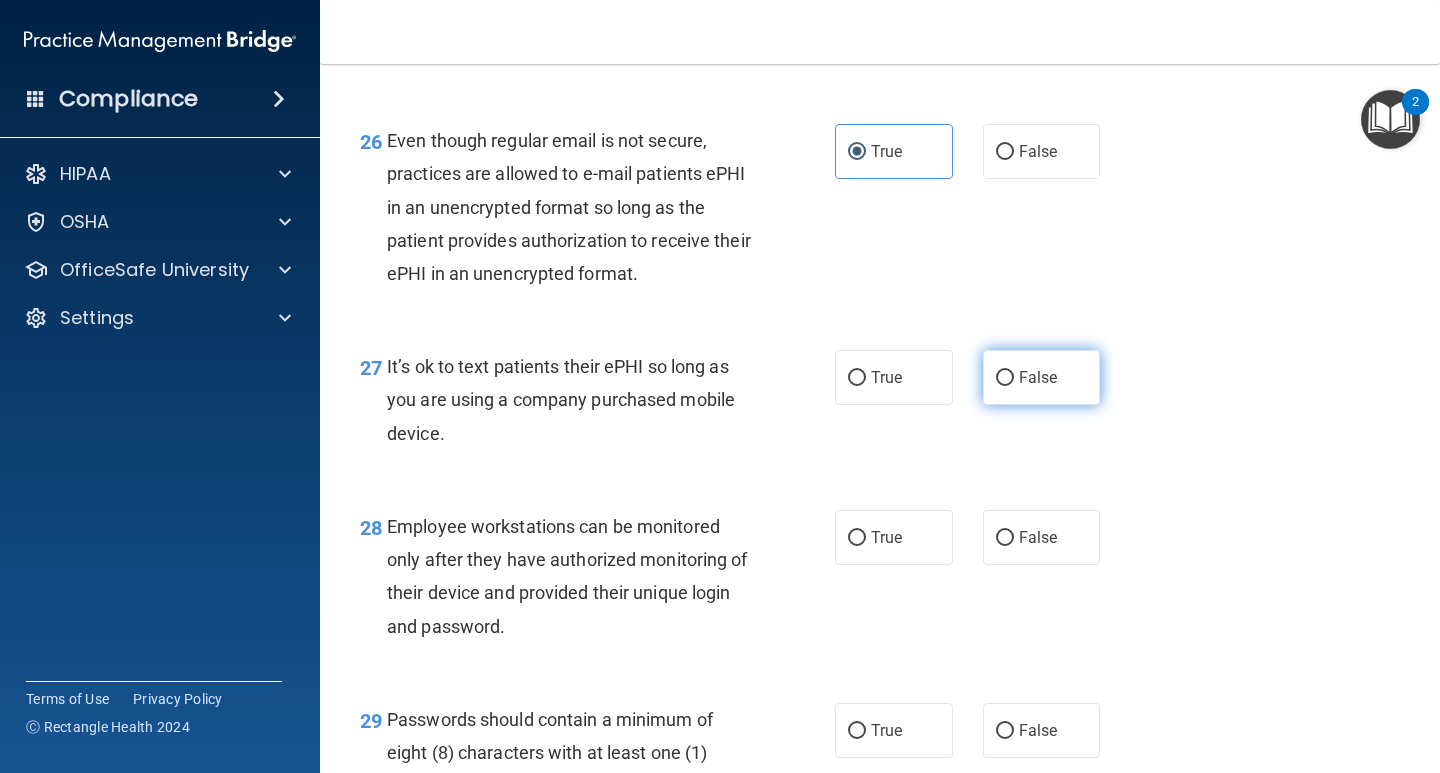click on "False" at bounding box center (1005, 378) 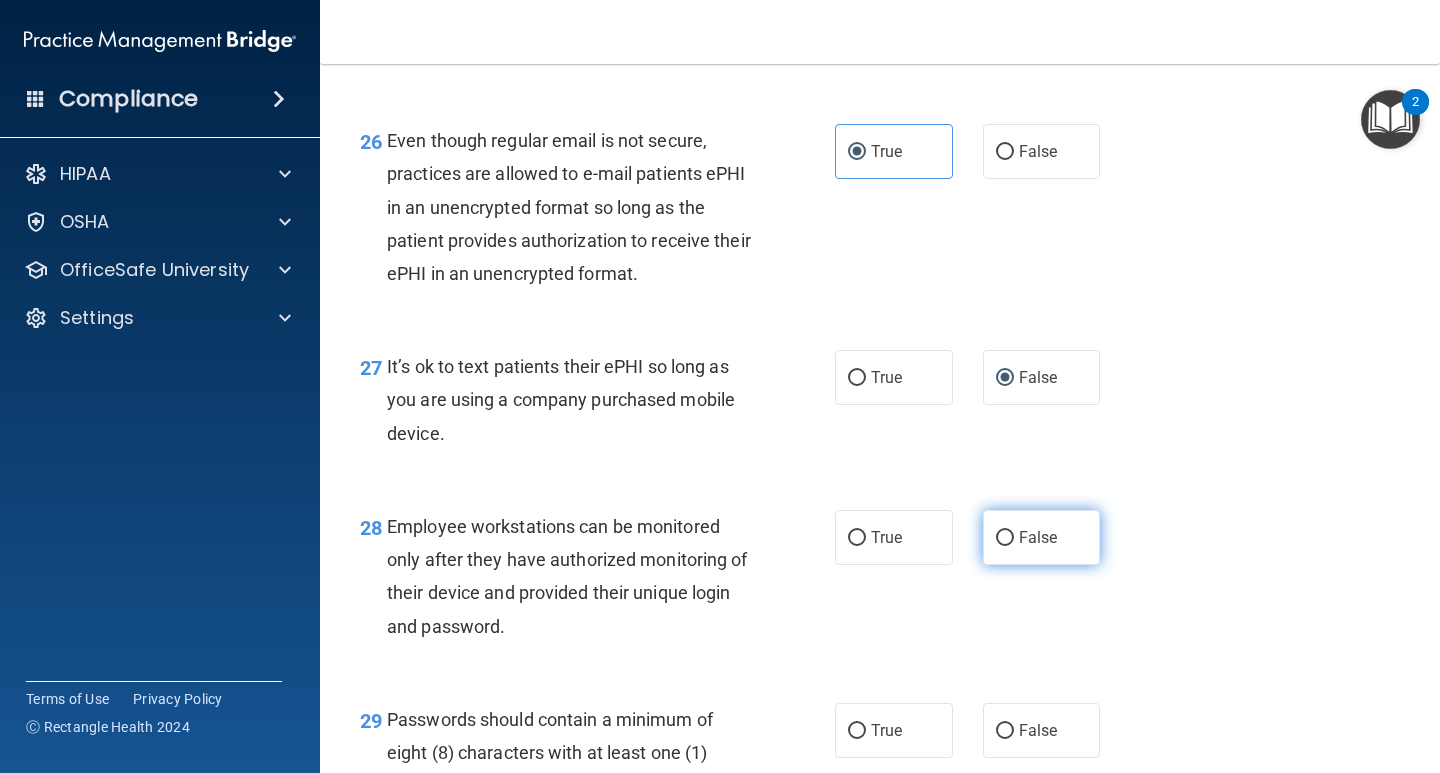 click on "False" at bounding box center (1005, 538) 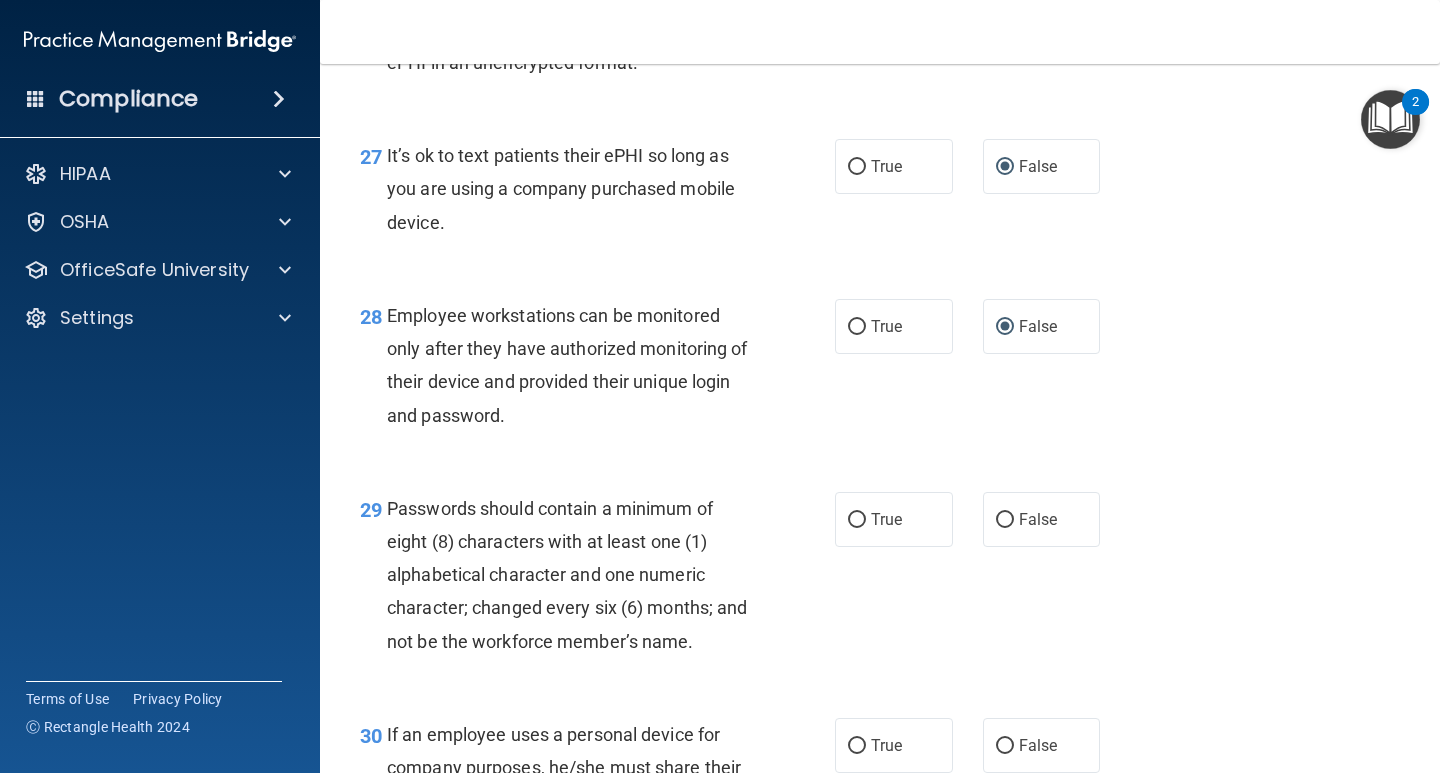 scroll, scrollTop: 5265, scrollLeft: 0, axis: vertical 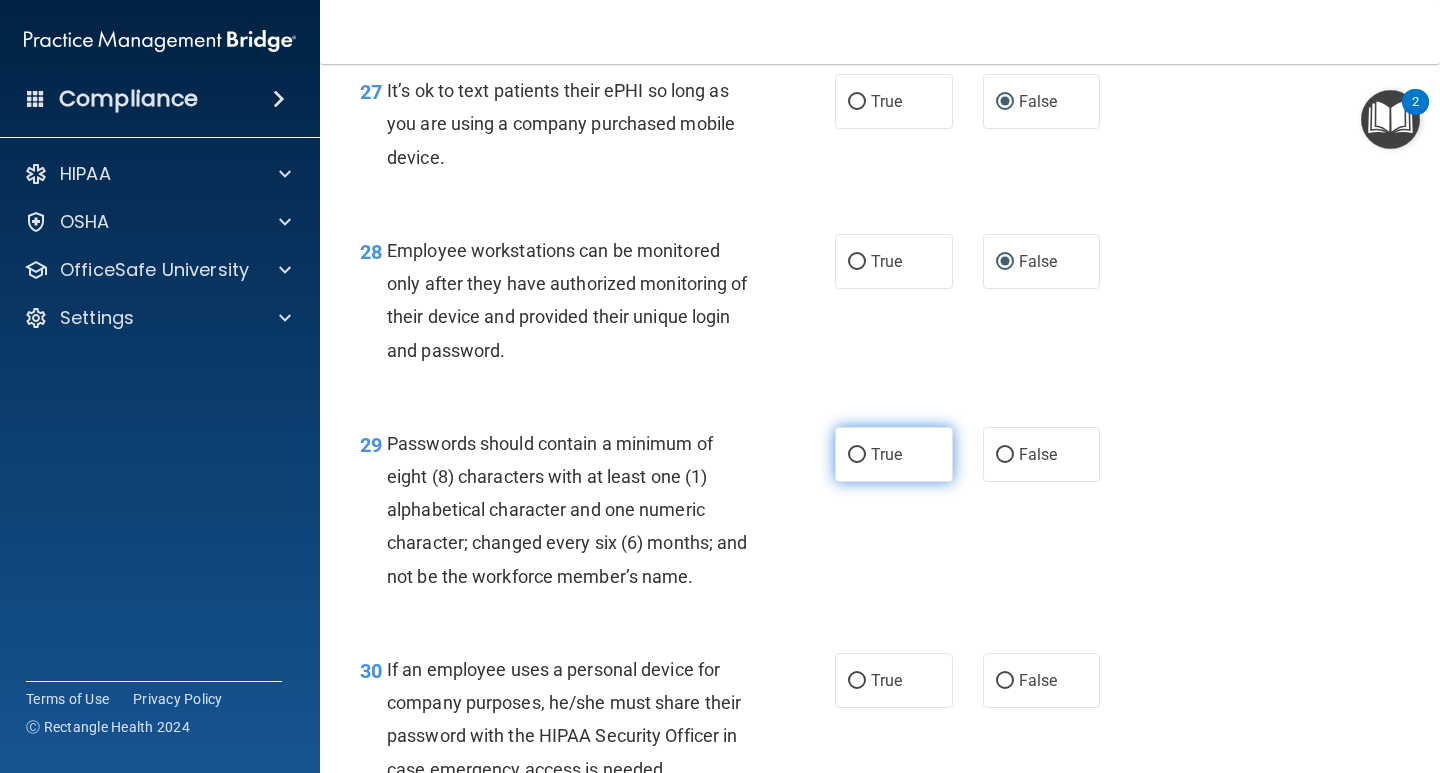 click on "True" at bounding box center (857, 455) 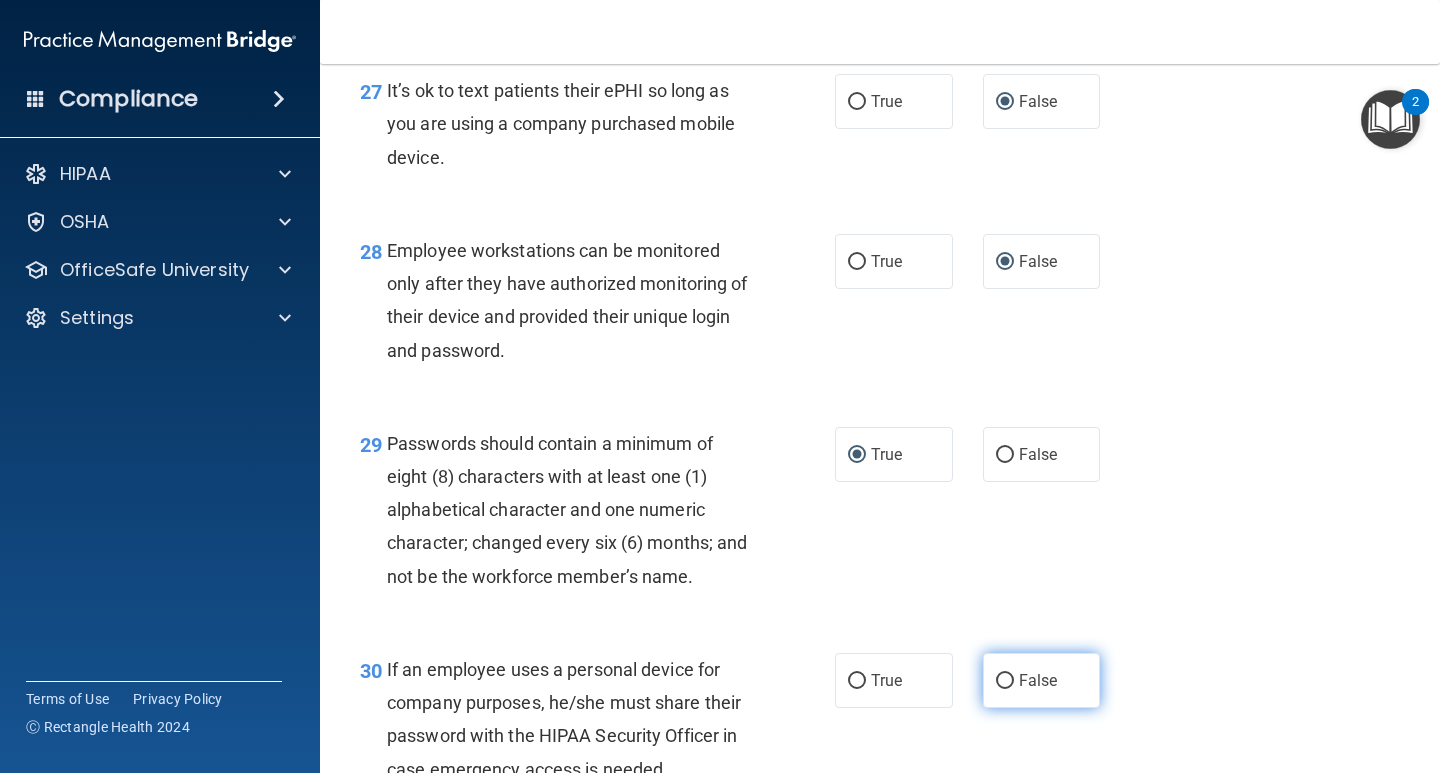 click on "False" at bounding box center (1005, 681) 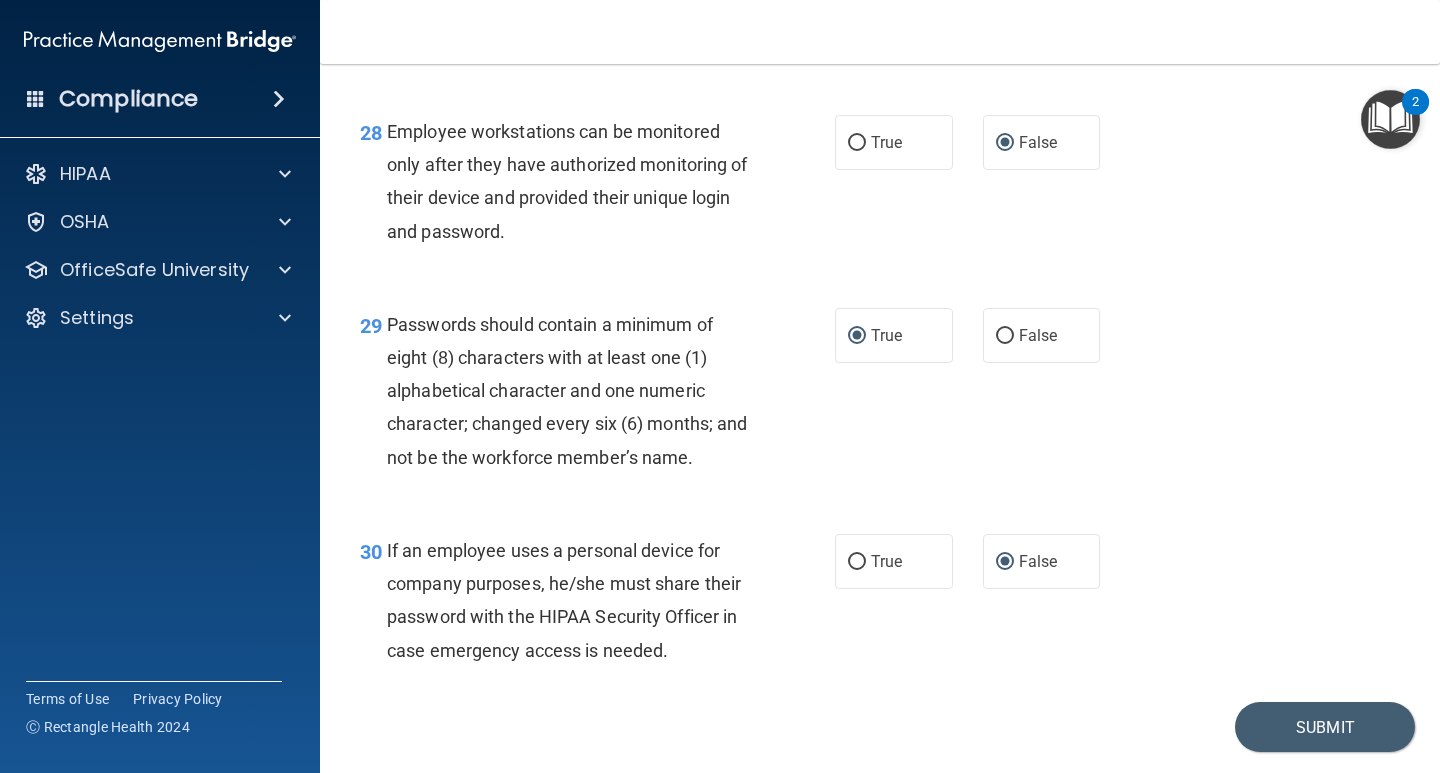 scroll, scrollTop: 5476, scrollLeft: 0, axis: vertical 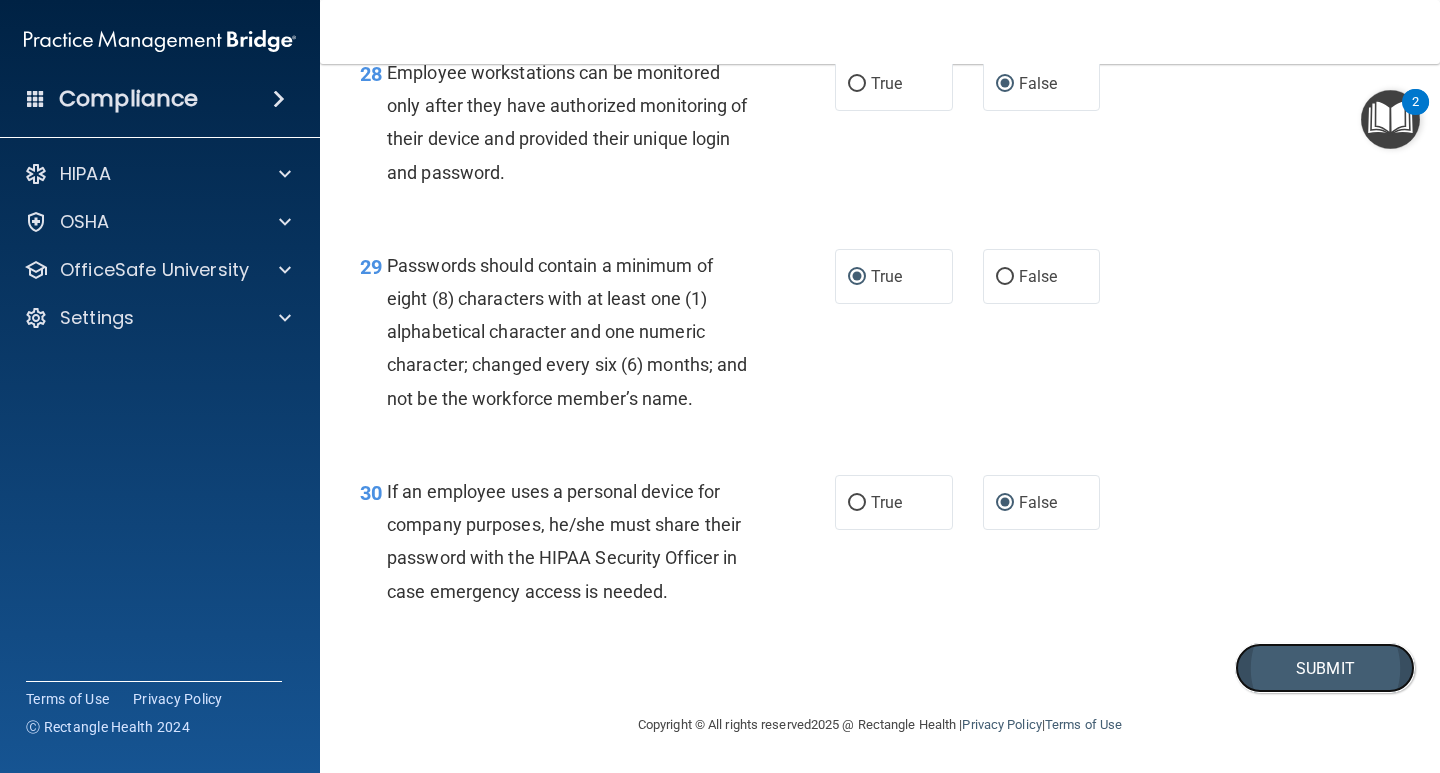 click on "Submit" at bounding box center [1325, 668] 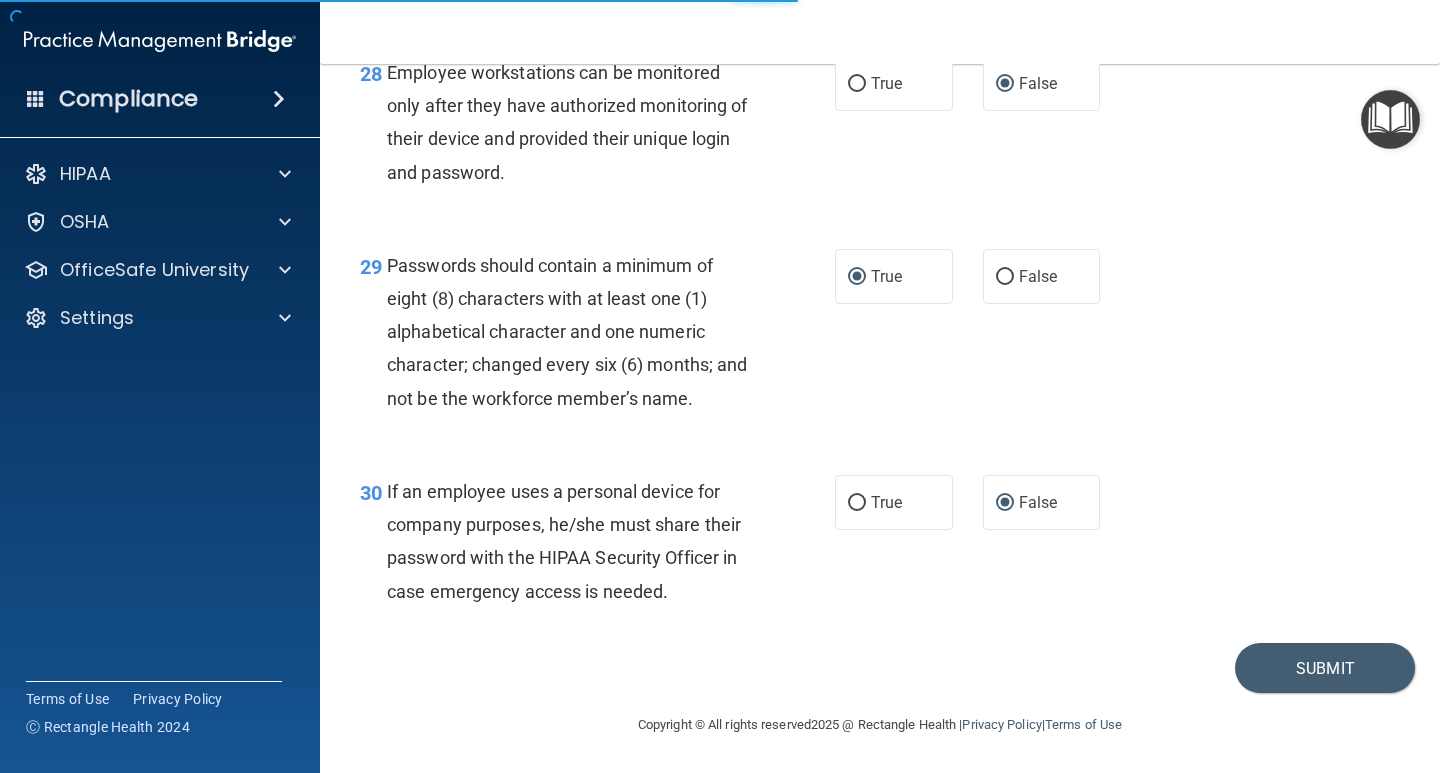 scroll, scrollTop: 0, scrollLeft: 0, axis: both 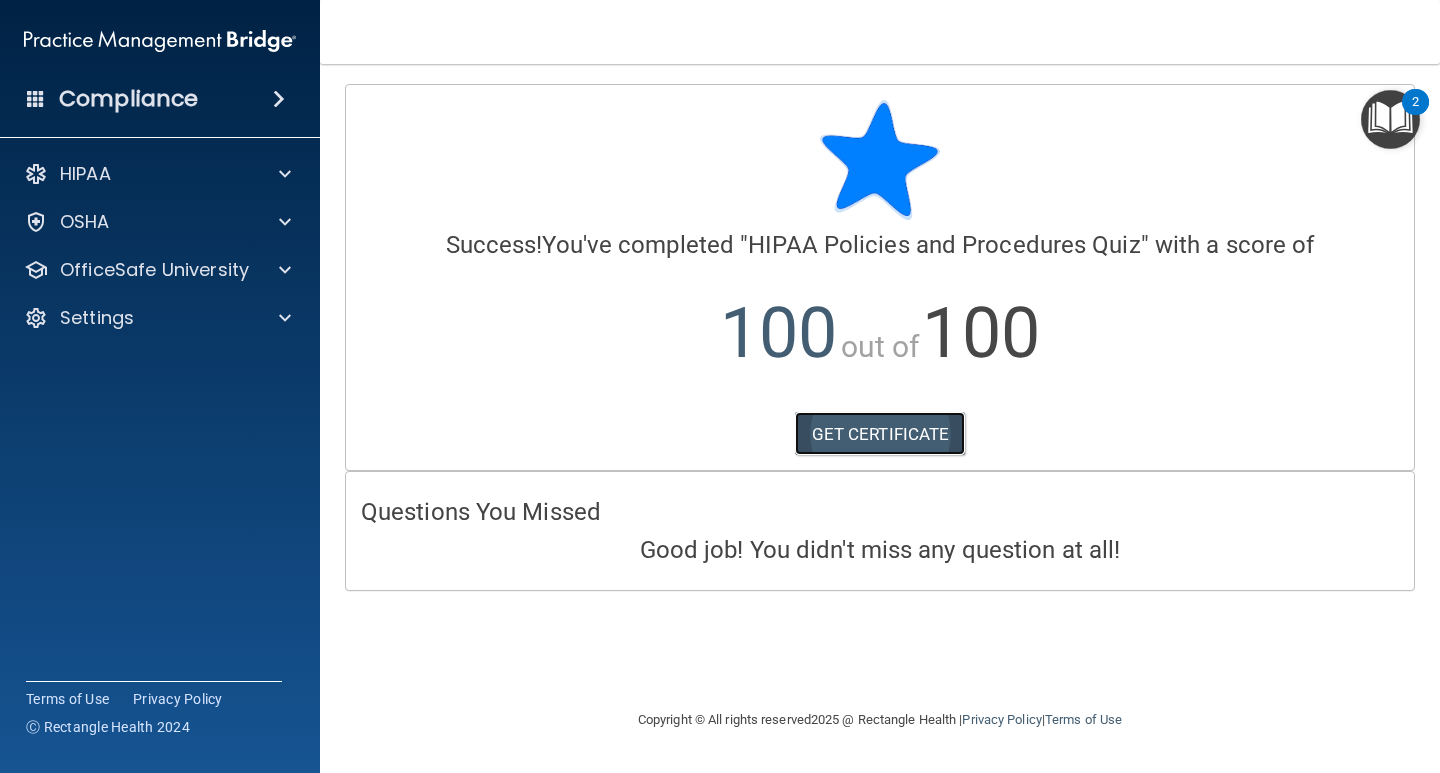 click on "GET CERTIFICATE" at bounding box center [880, 434] 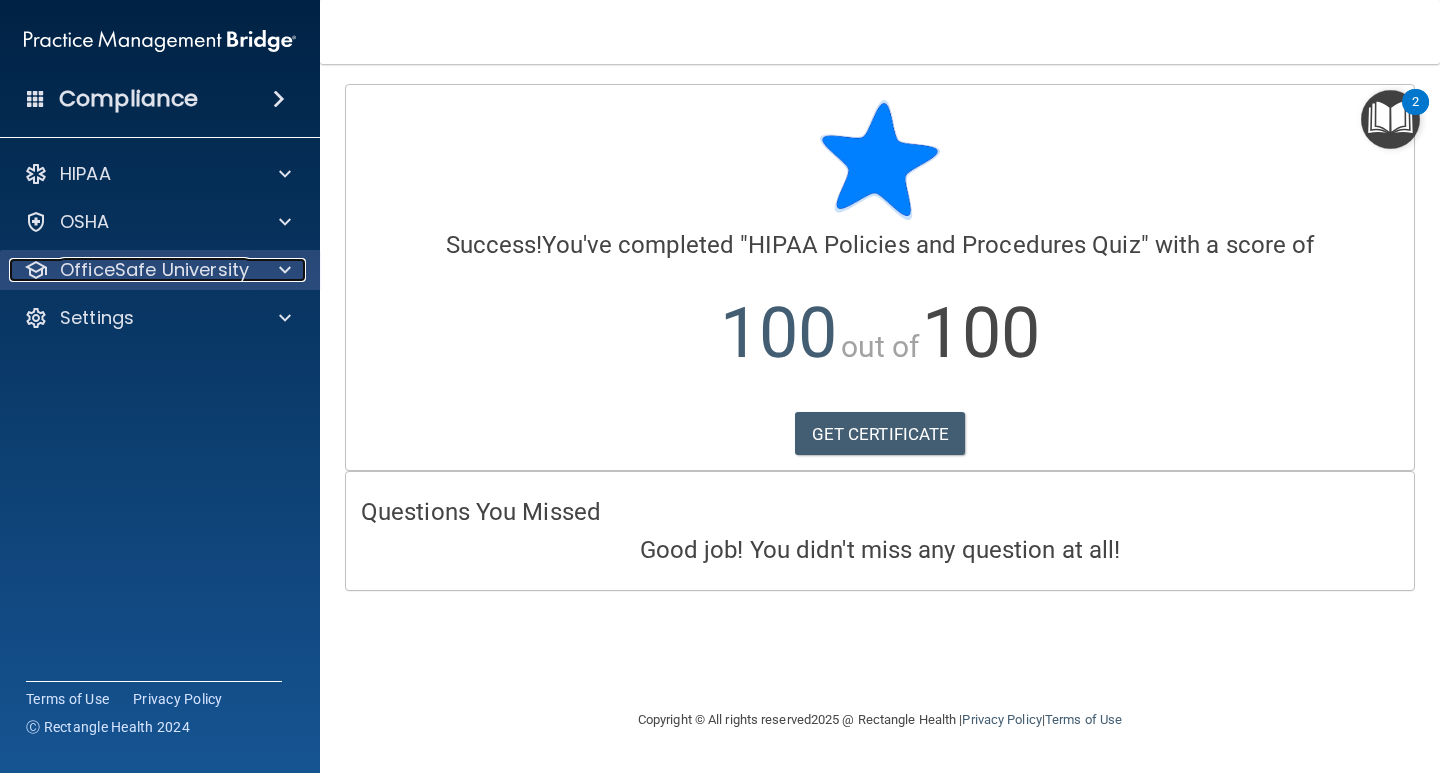 click on "OfficeSafe University" at bounding box center [154, 270] 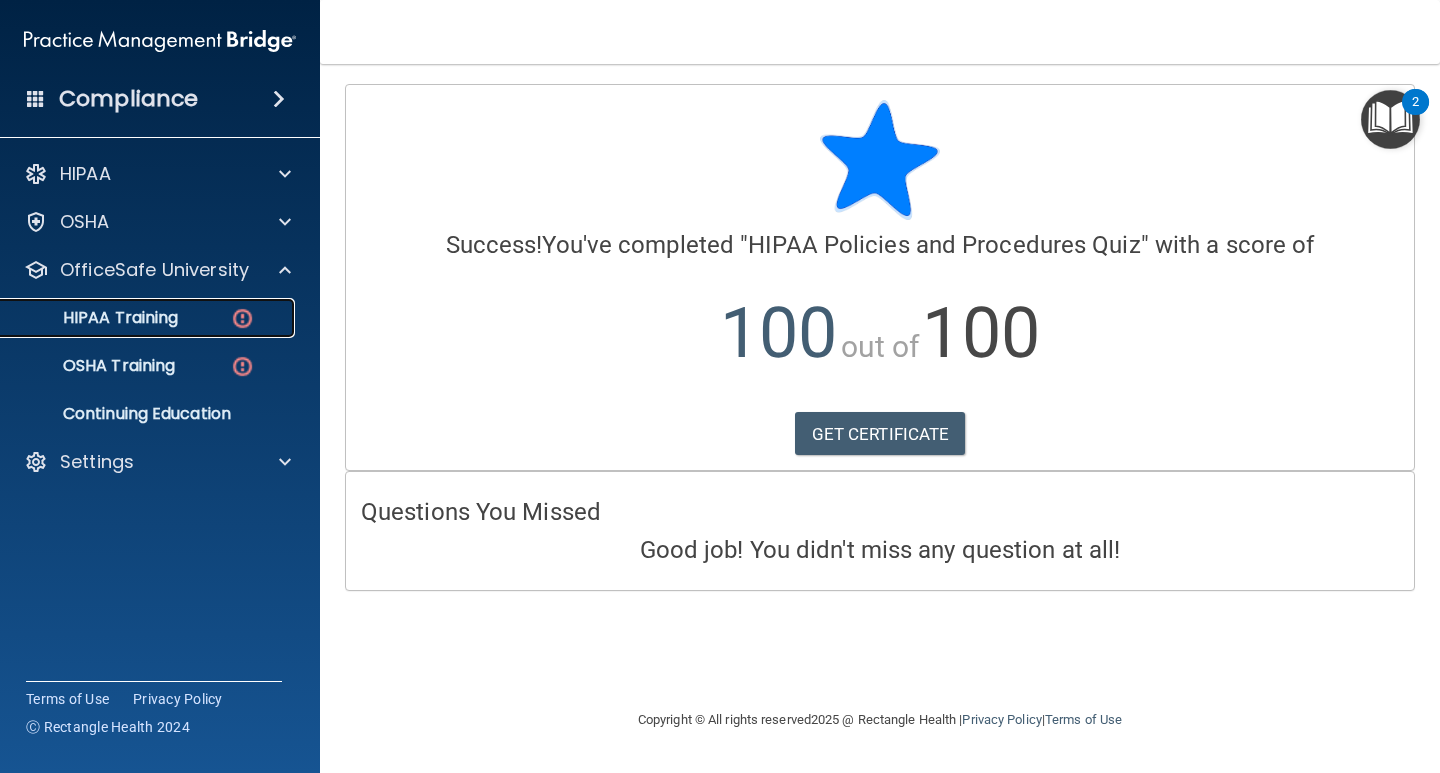 click on "HIPAA Training" at bounding box center (149, 318) 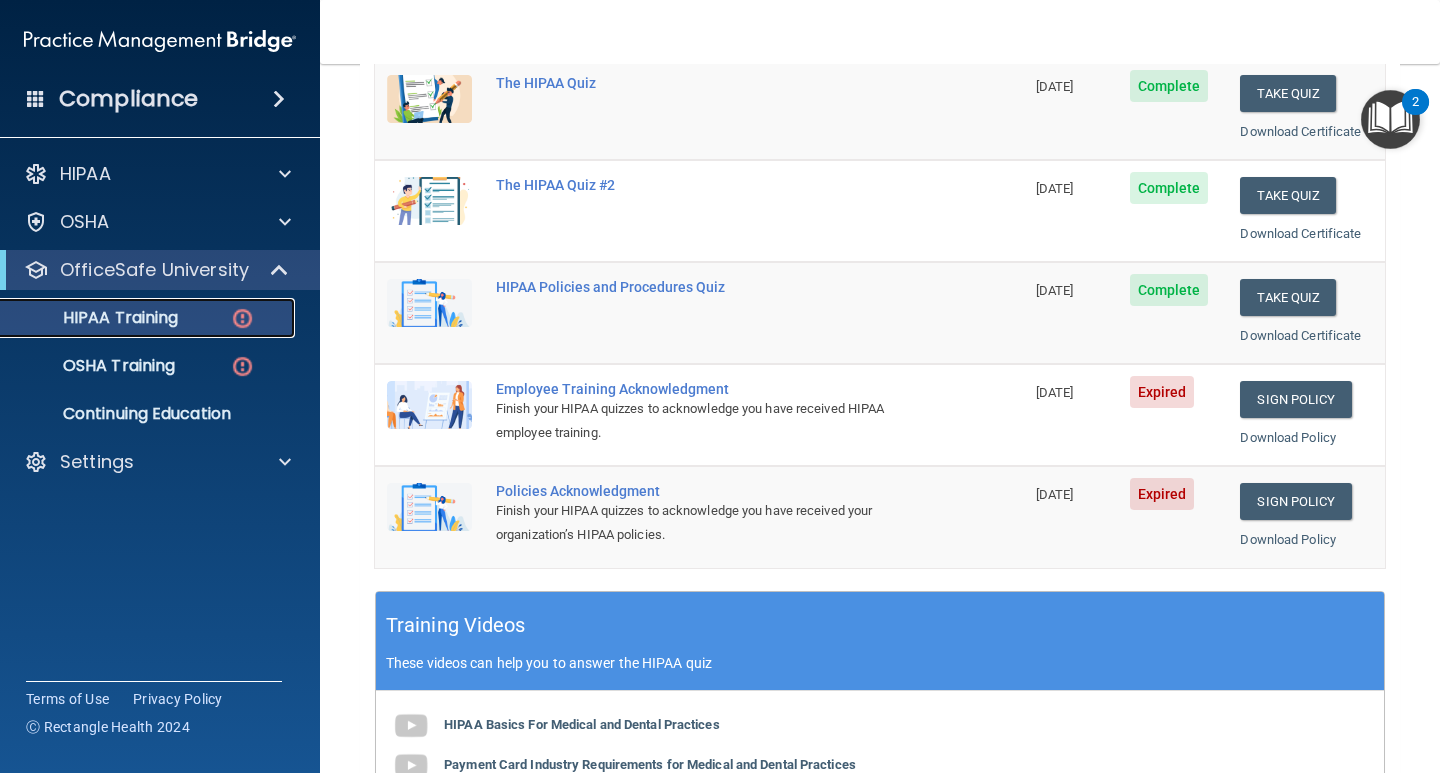 scroll, scrollTop: 296, scrollLeft: 0, axis: vertical 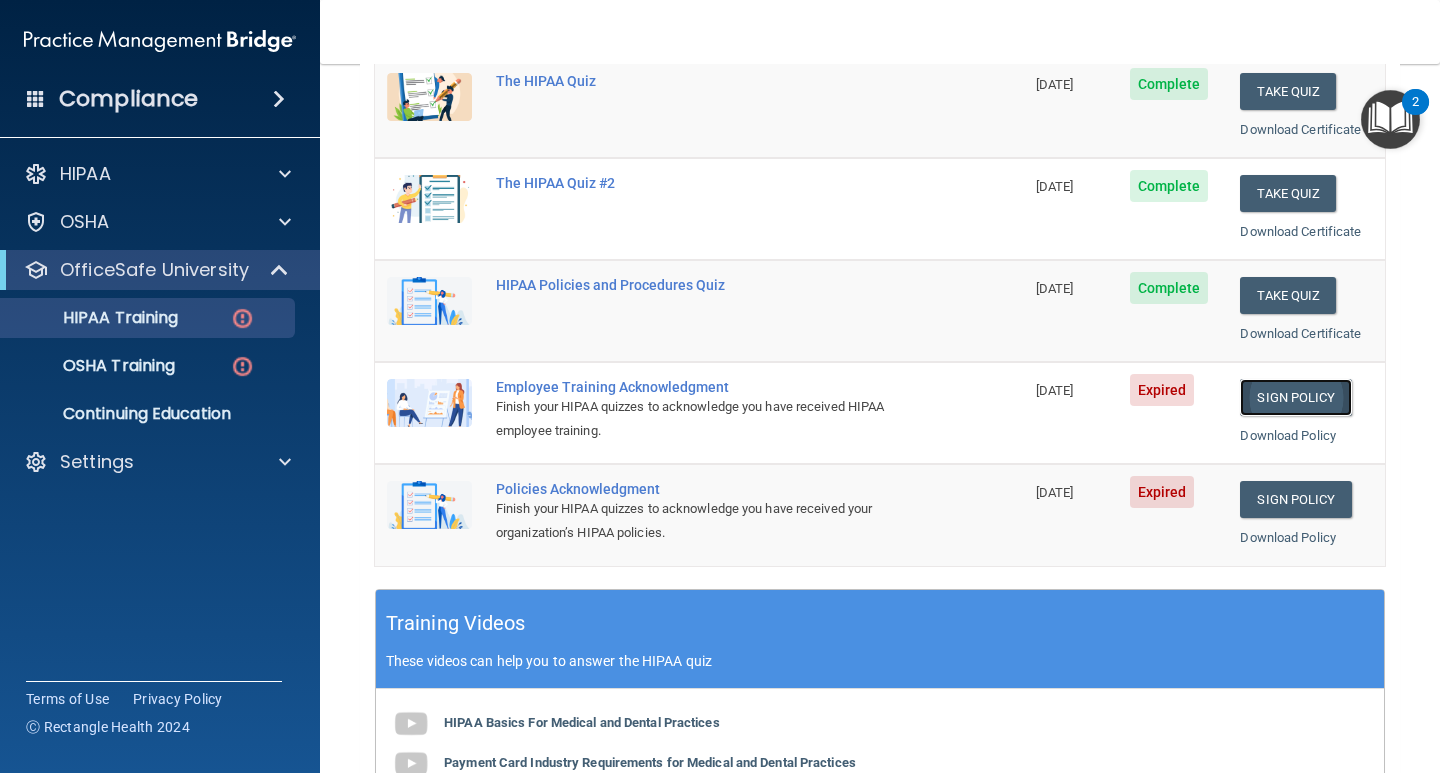 click on "Sign Policy" at bounding box center (1295, 397) 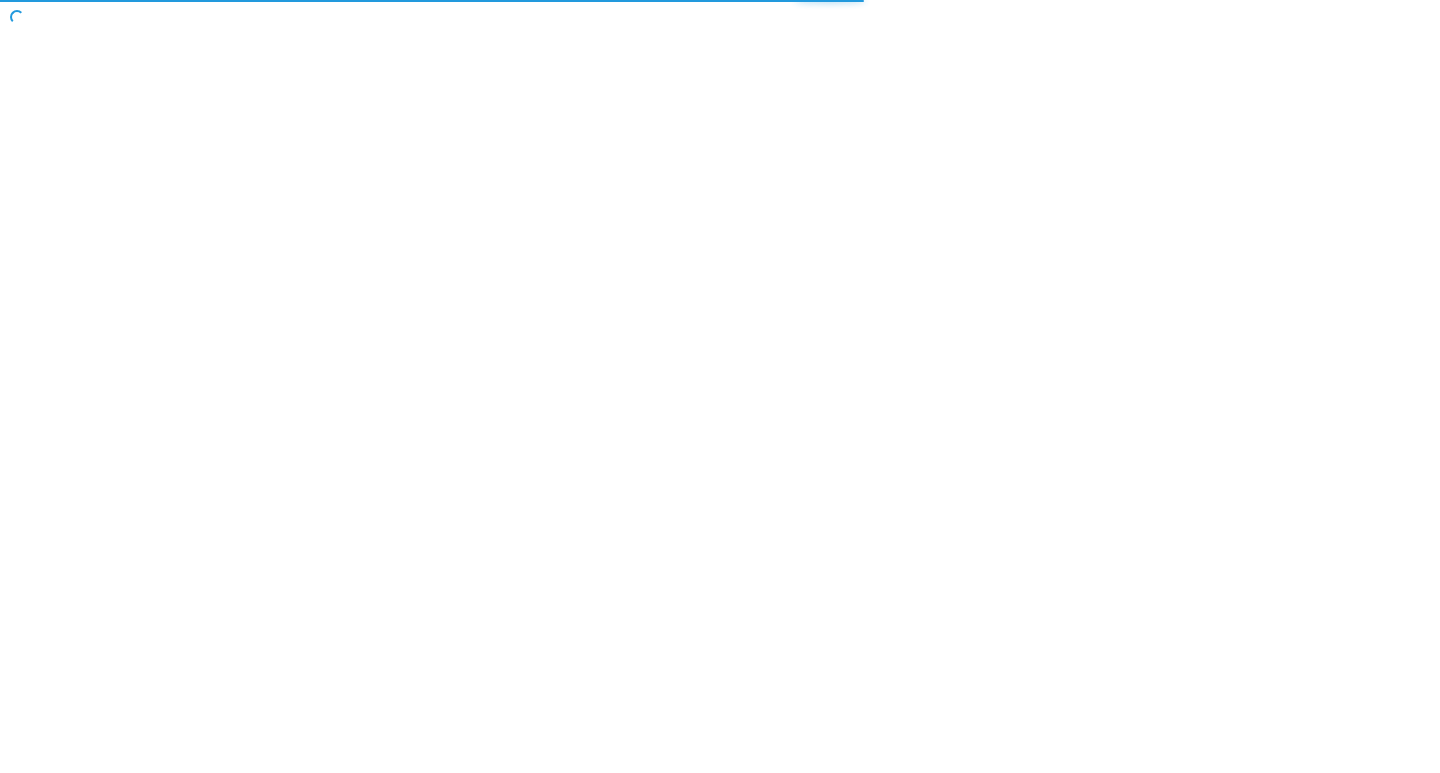 scroll, scrollTop: 0, scrollLeft: 0, axis: both 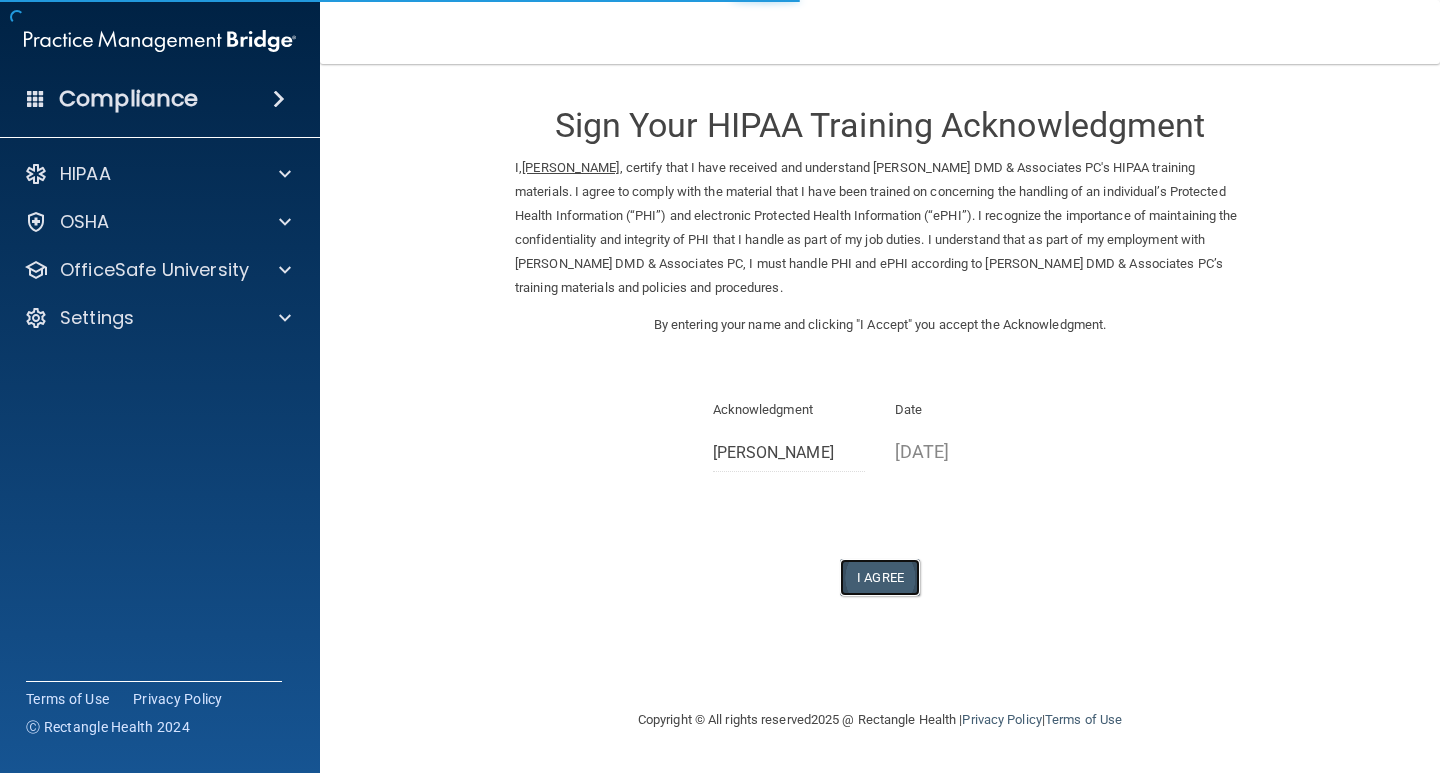 click on "I Agree" at bounding box center [880, 577] 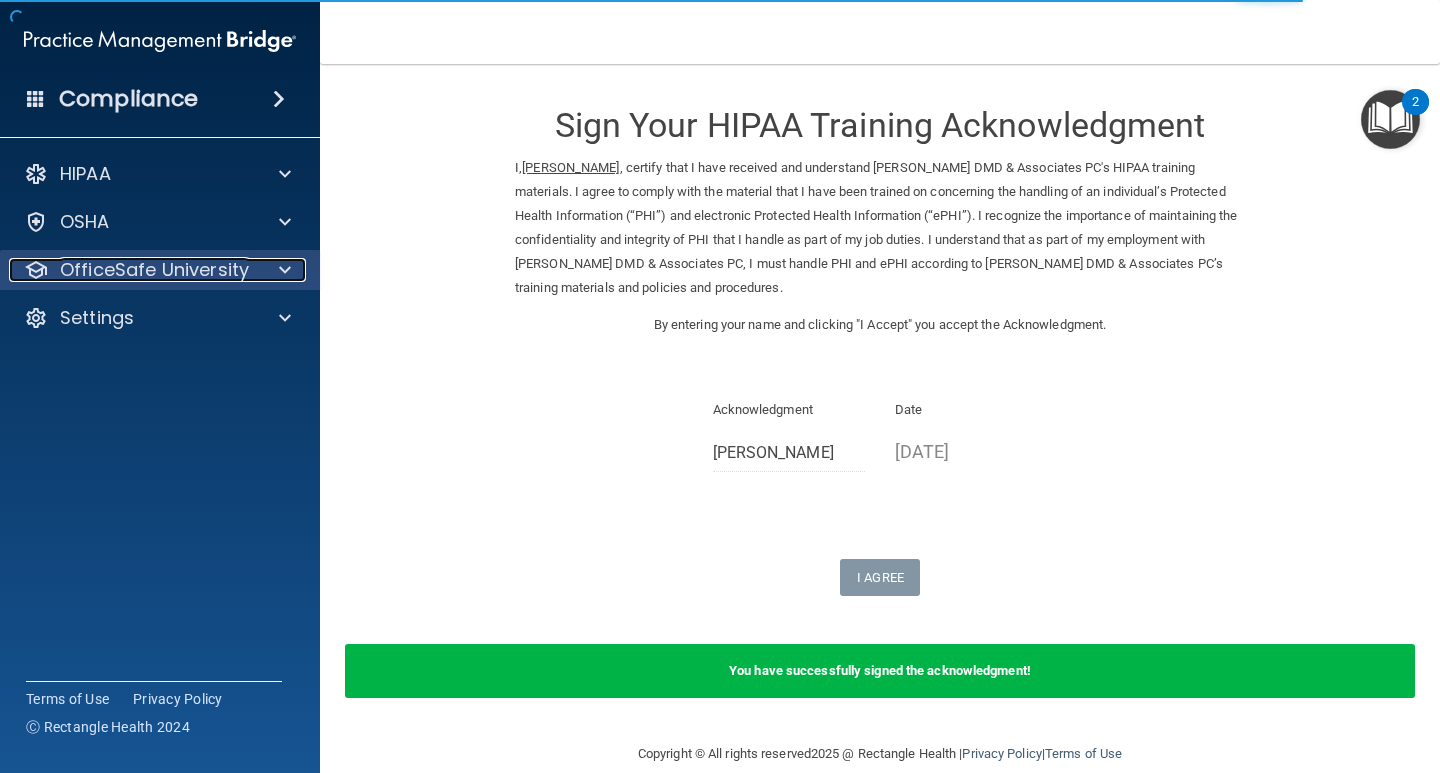 click on "OfficeSafe University" at bounding box center [154, 270] 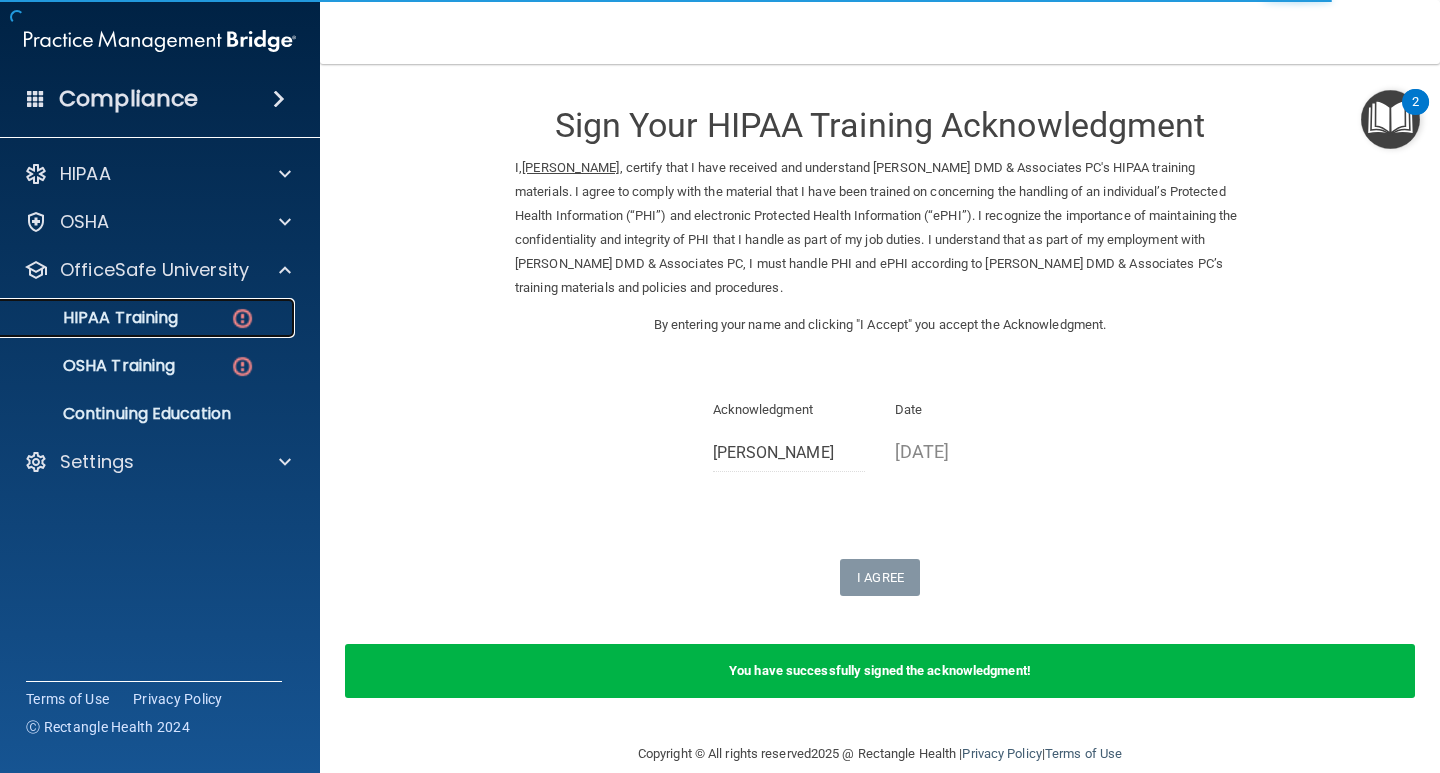 click on "HIPAA Training" at bounding box center (149, 318) 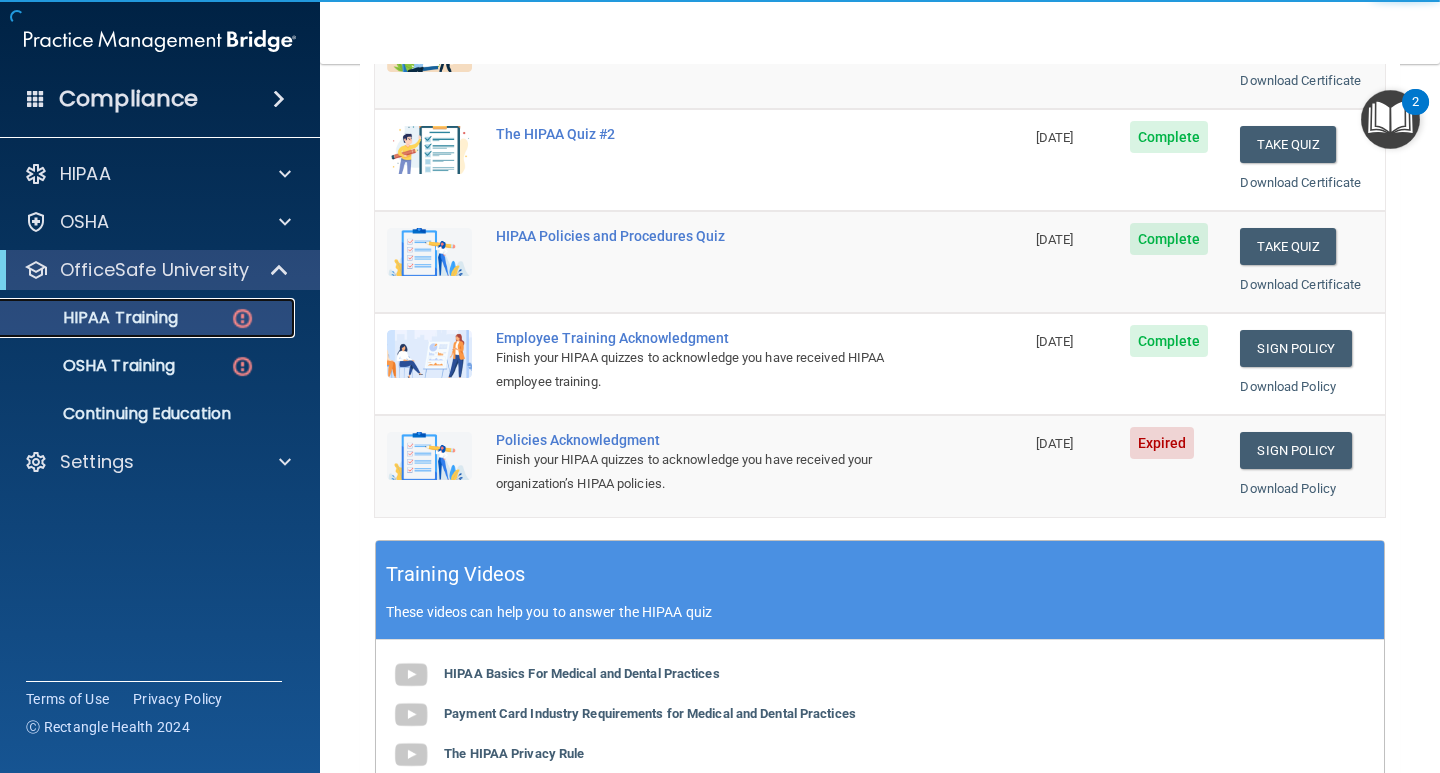 scroll, scrollTop: 369, scrollLeft: 0, axis: vertical 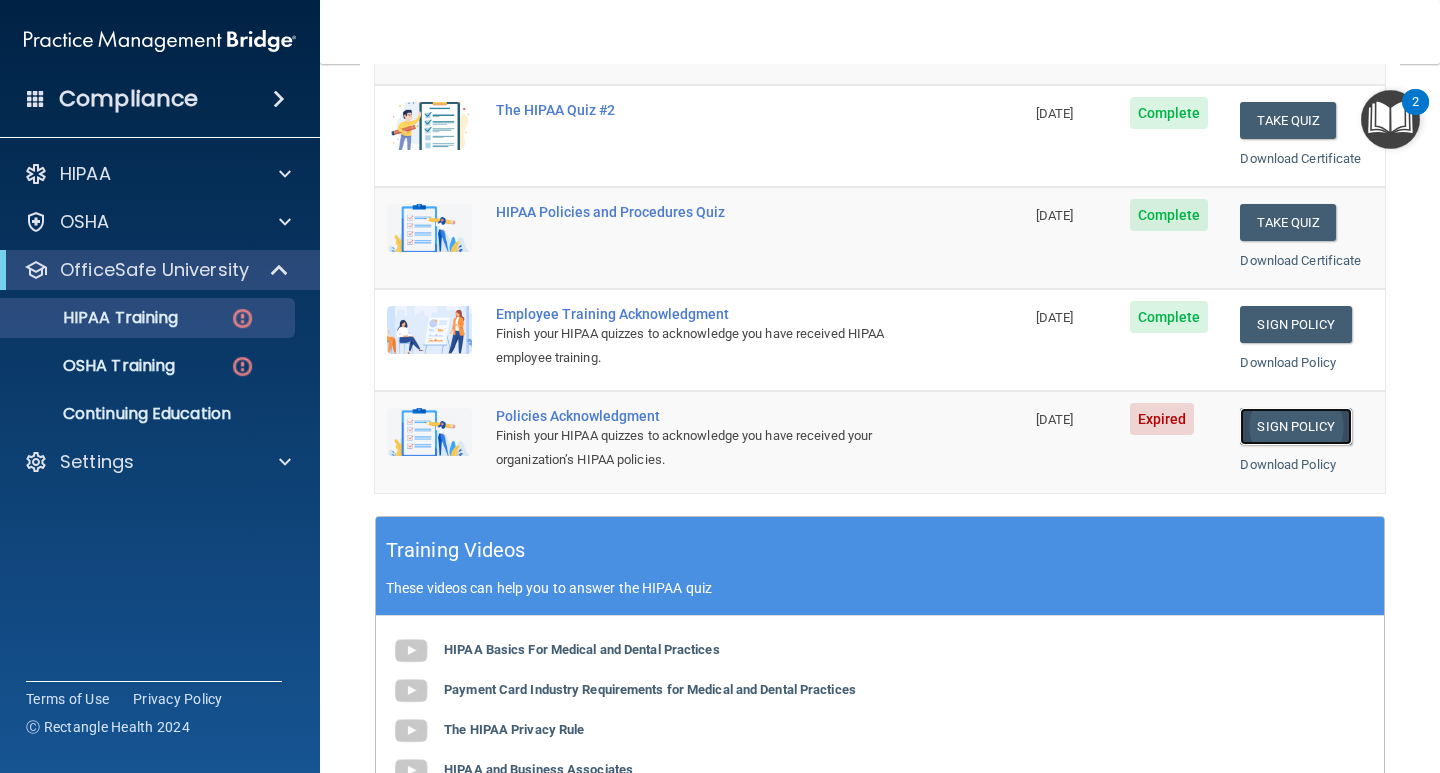click on "Sign Policy" at bounding box center [1295, 426] 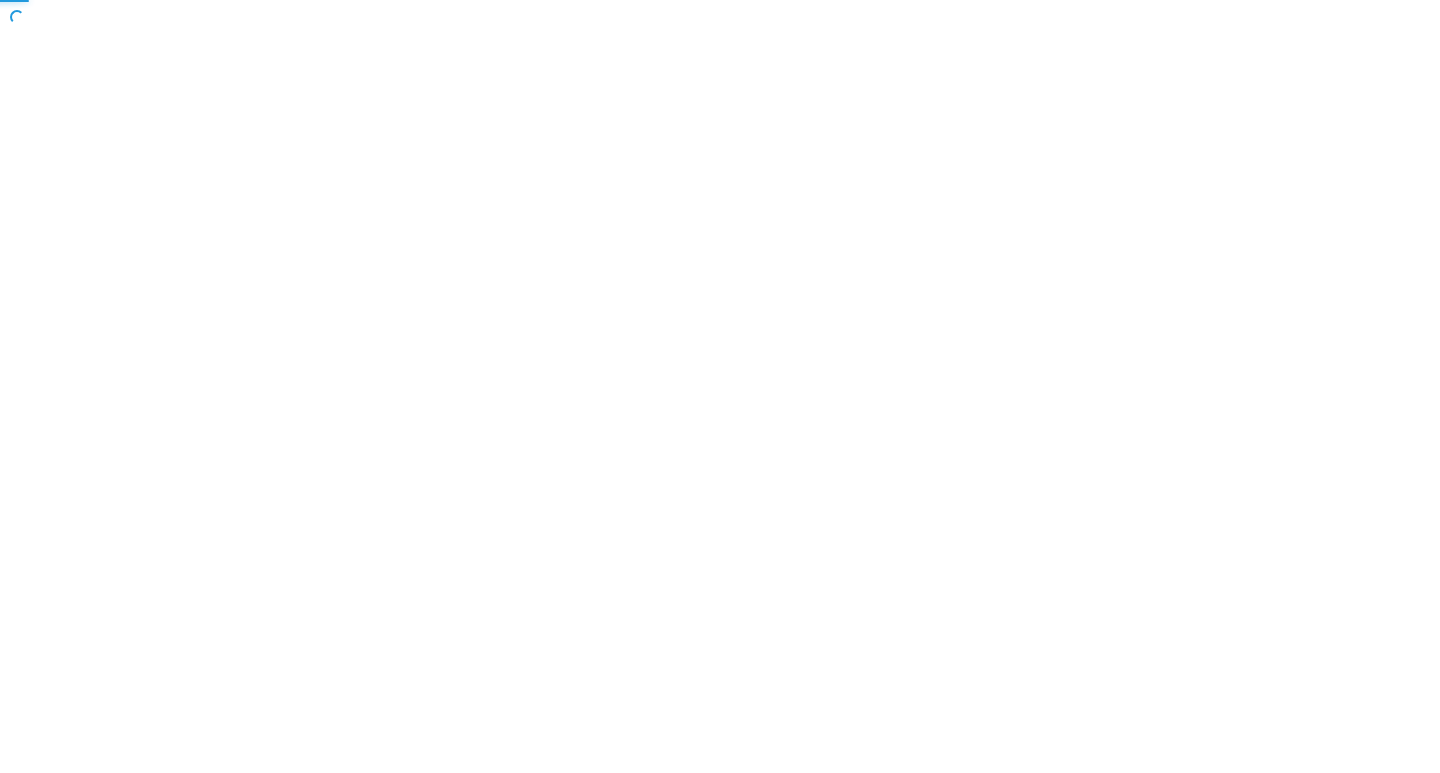 scroll, scrollTop: 0, scrollLeft: 0, axis: both 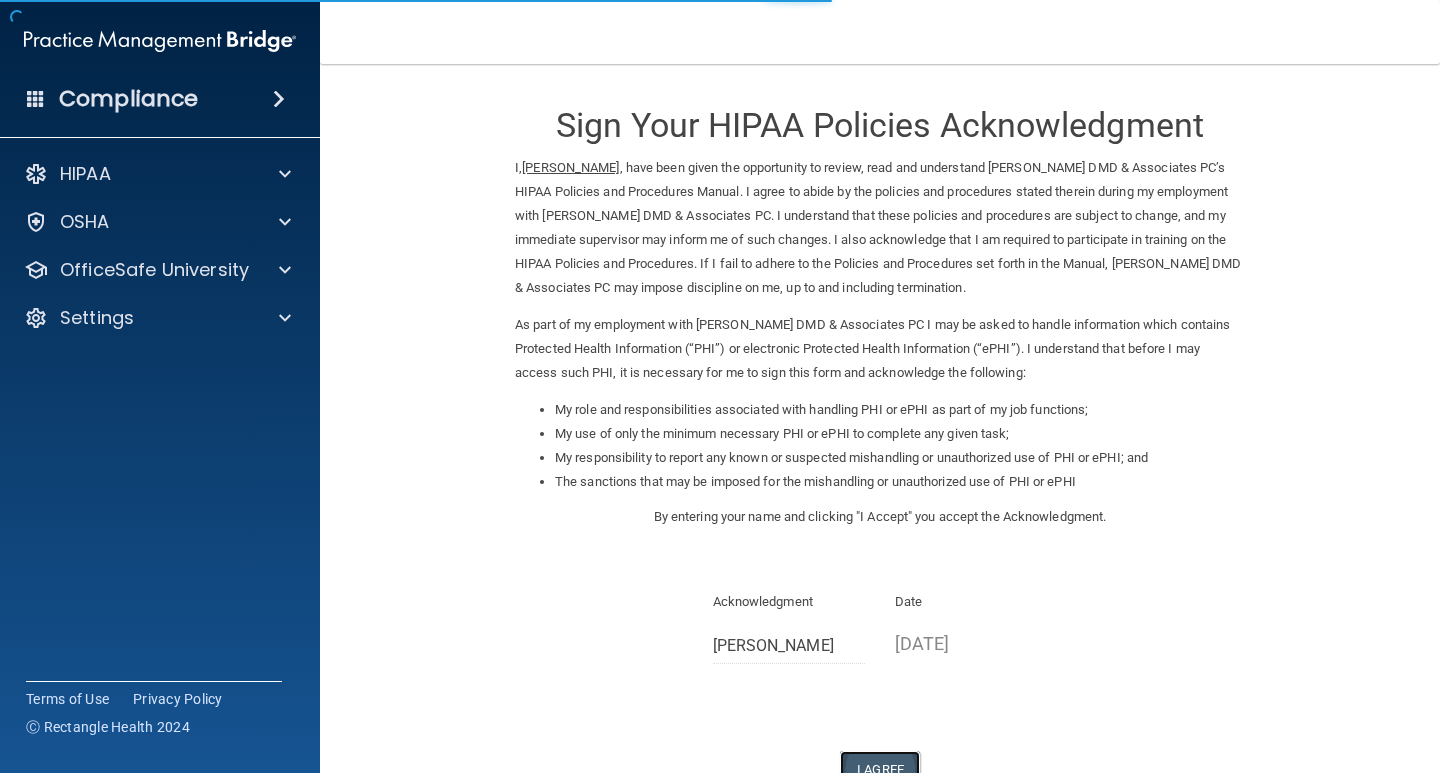 click on "I Agree" at bounding box center [880, 769] 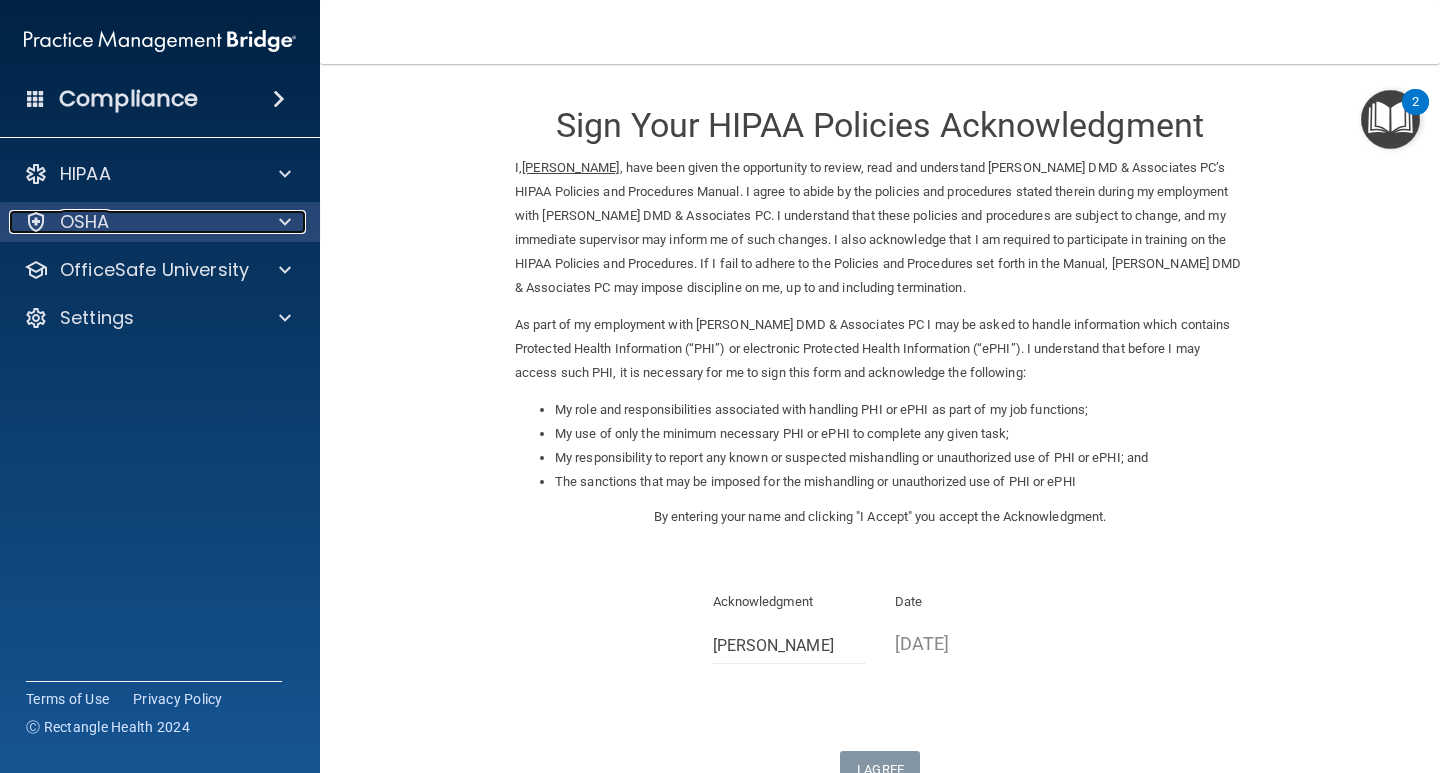 click at bounding box center [285, 222] 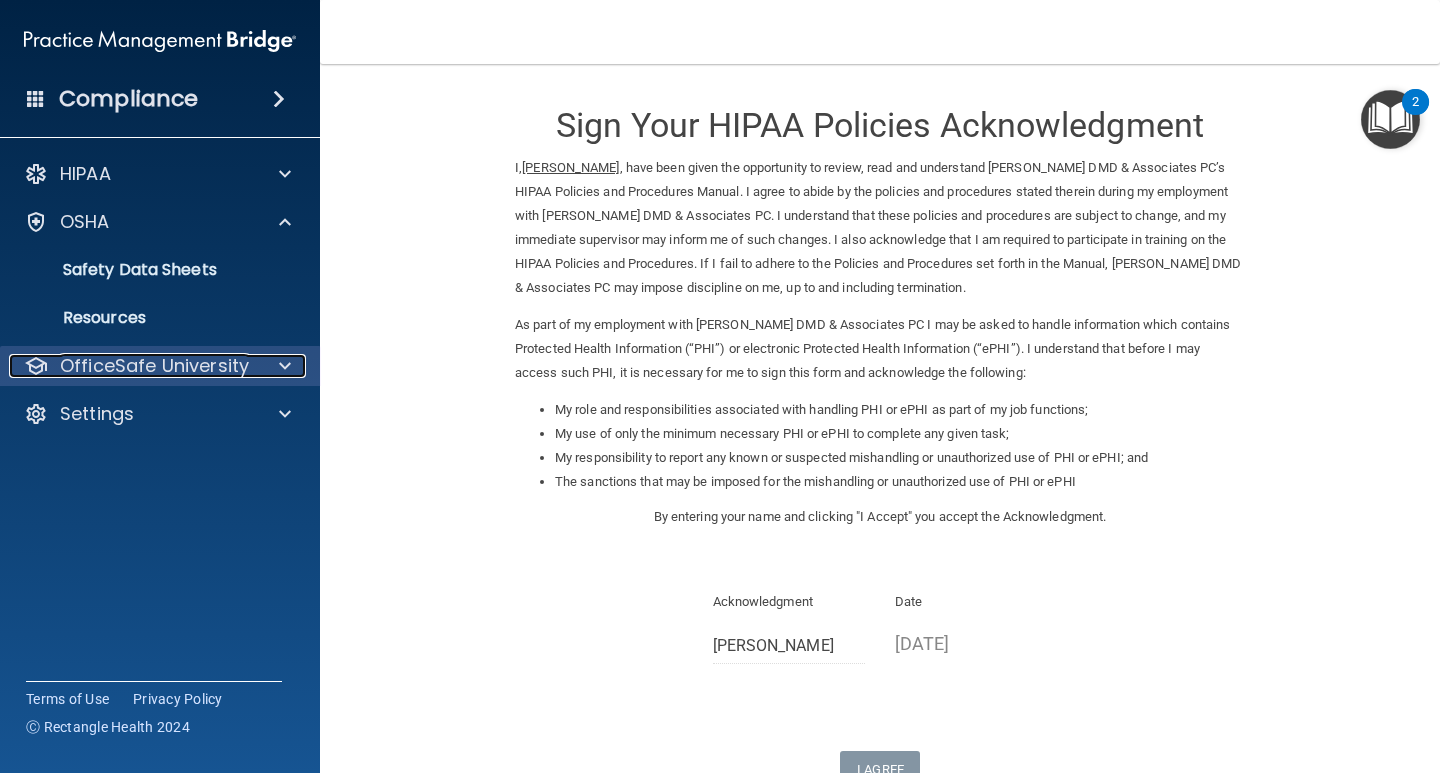 click on "OfficeSafe University" at bounding box center [154, 366] 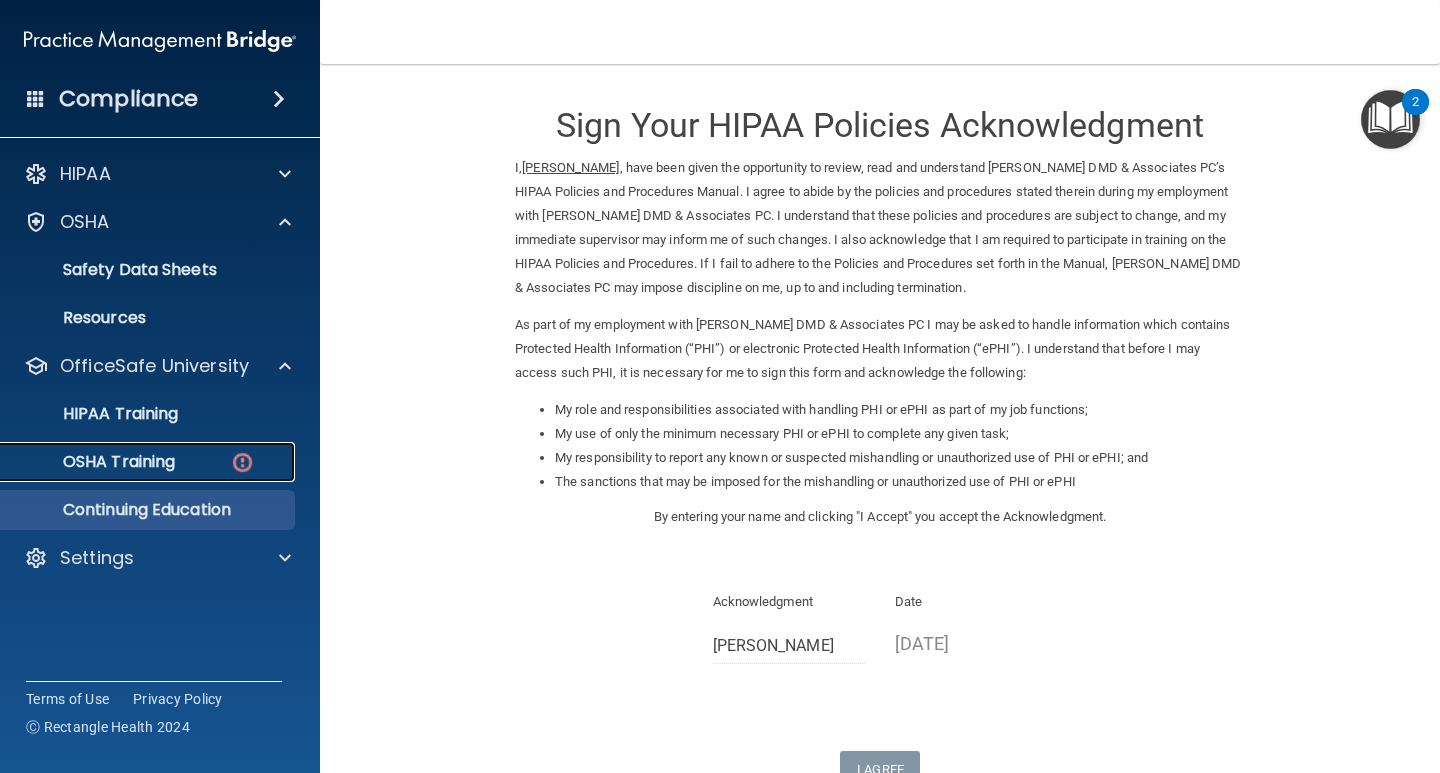 drag, startPoint x: 190, startPoint y: 467, endPoint x: 208, endPoint y: 464, distance: 18.248287 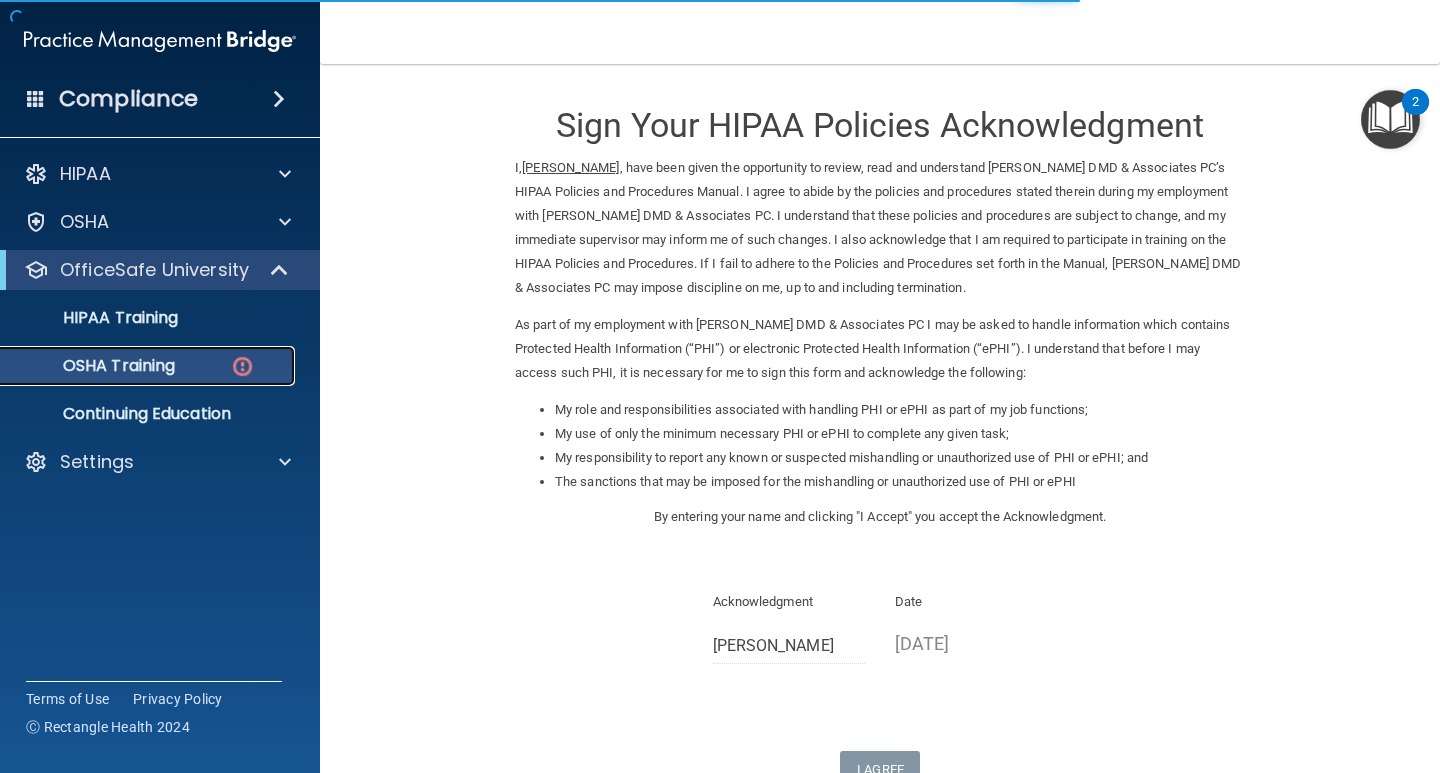 click on "OSHA Training" at bounding box center (149, 366) 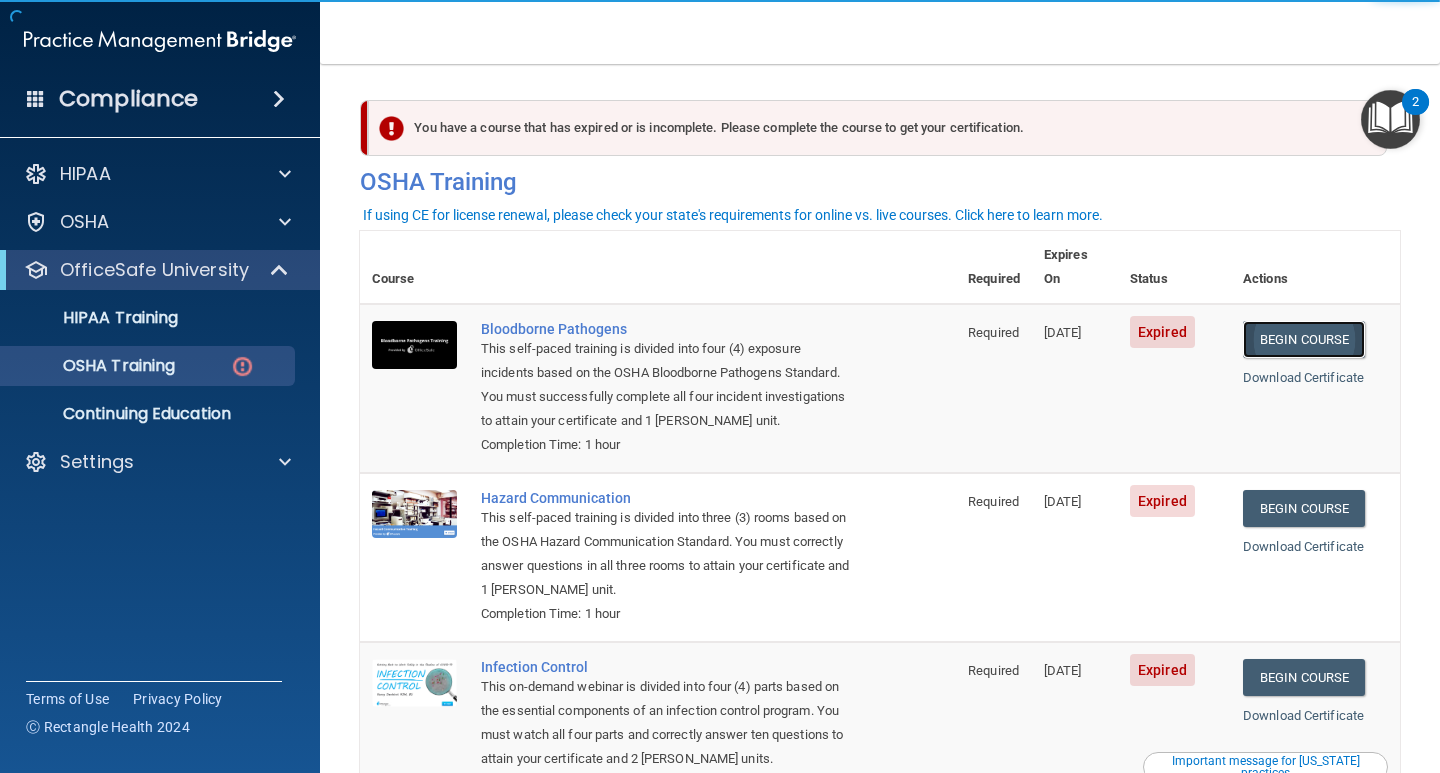 click on "Begin Course" at bounding box center (1304, 339) 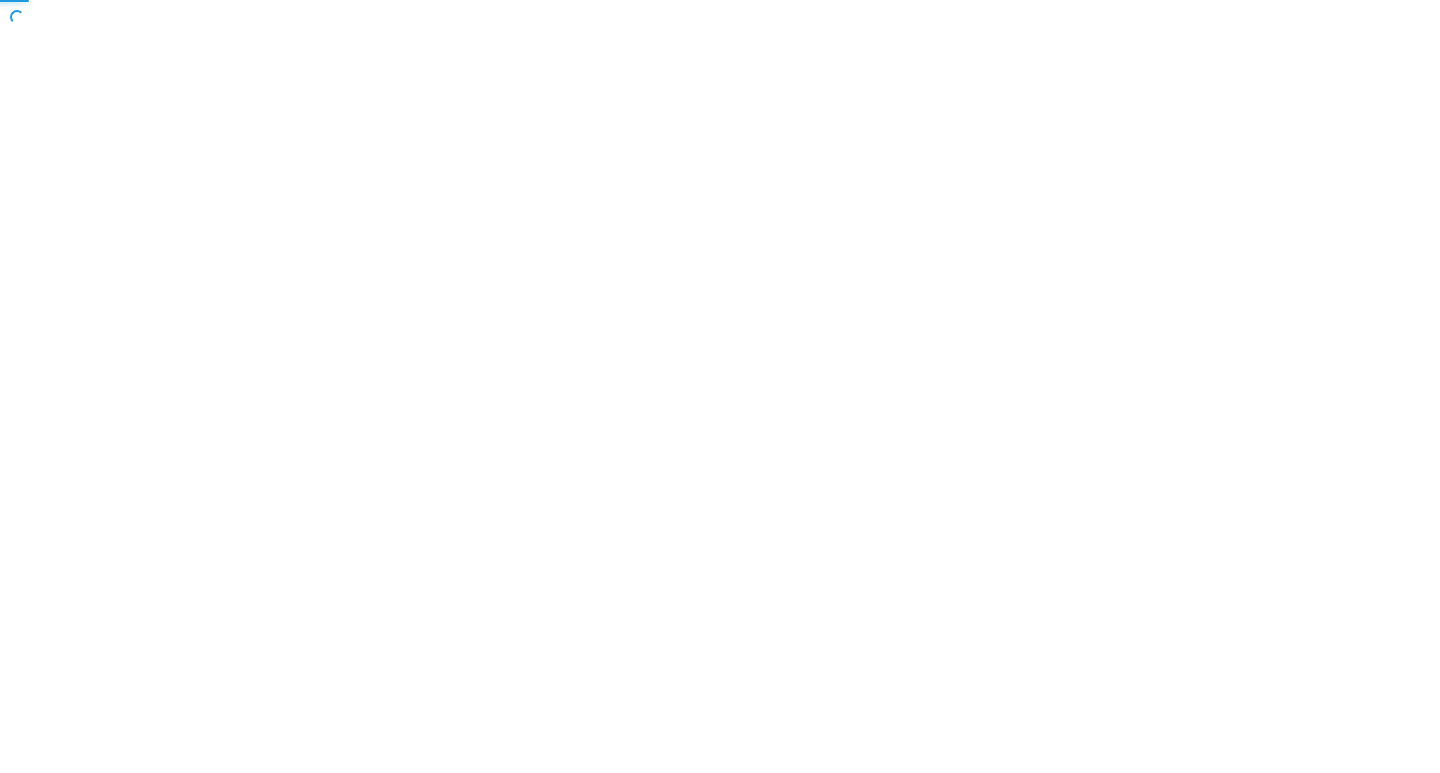 scroll, scrollTop: 0, scrollLeft: 0, axis: both 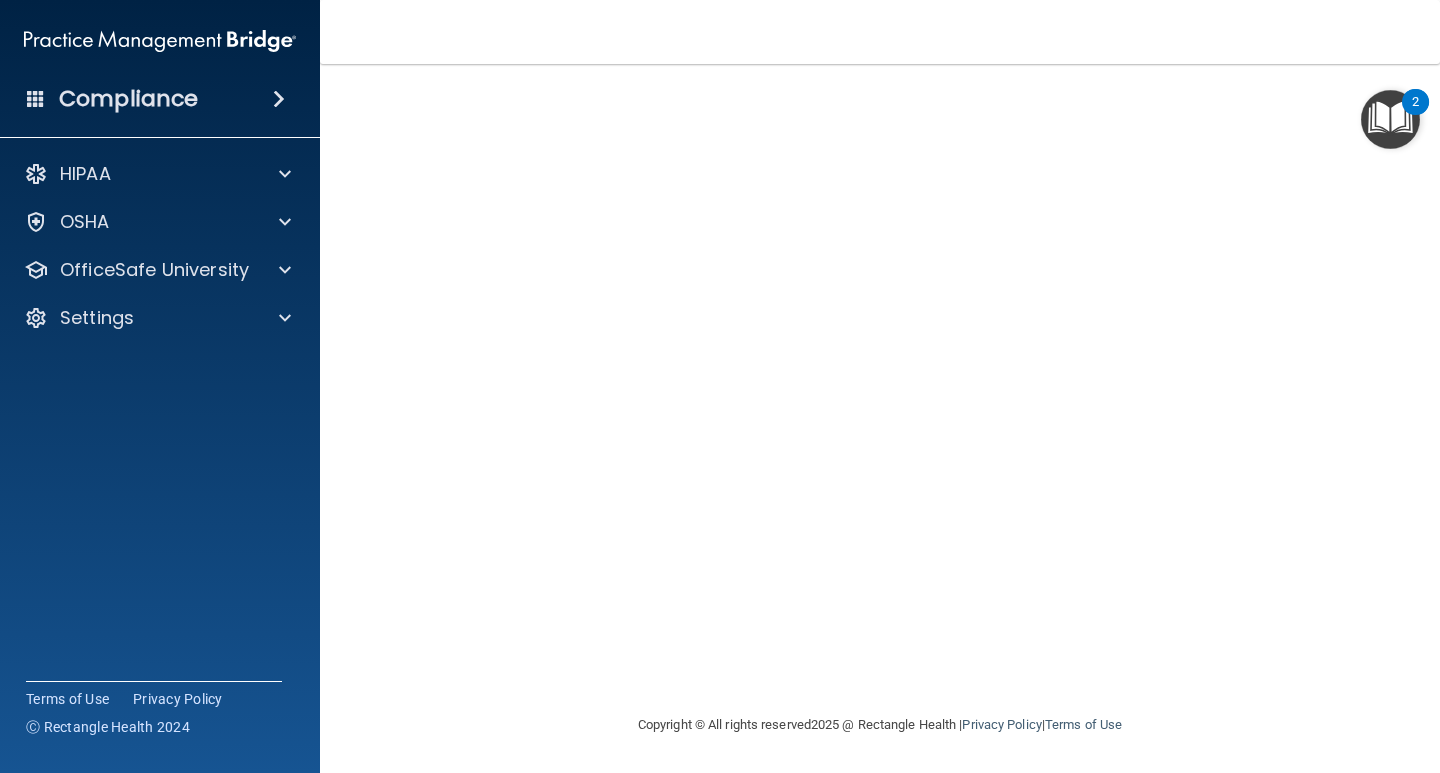 click at bounding box center (1390, 119) 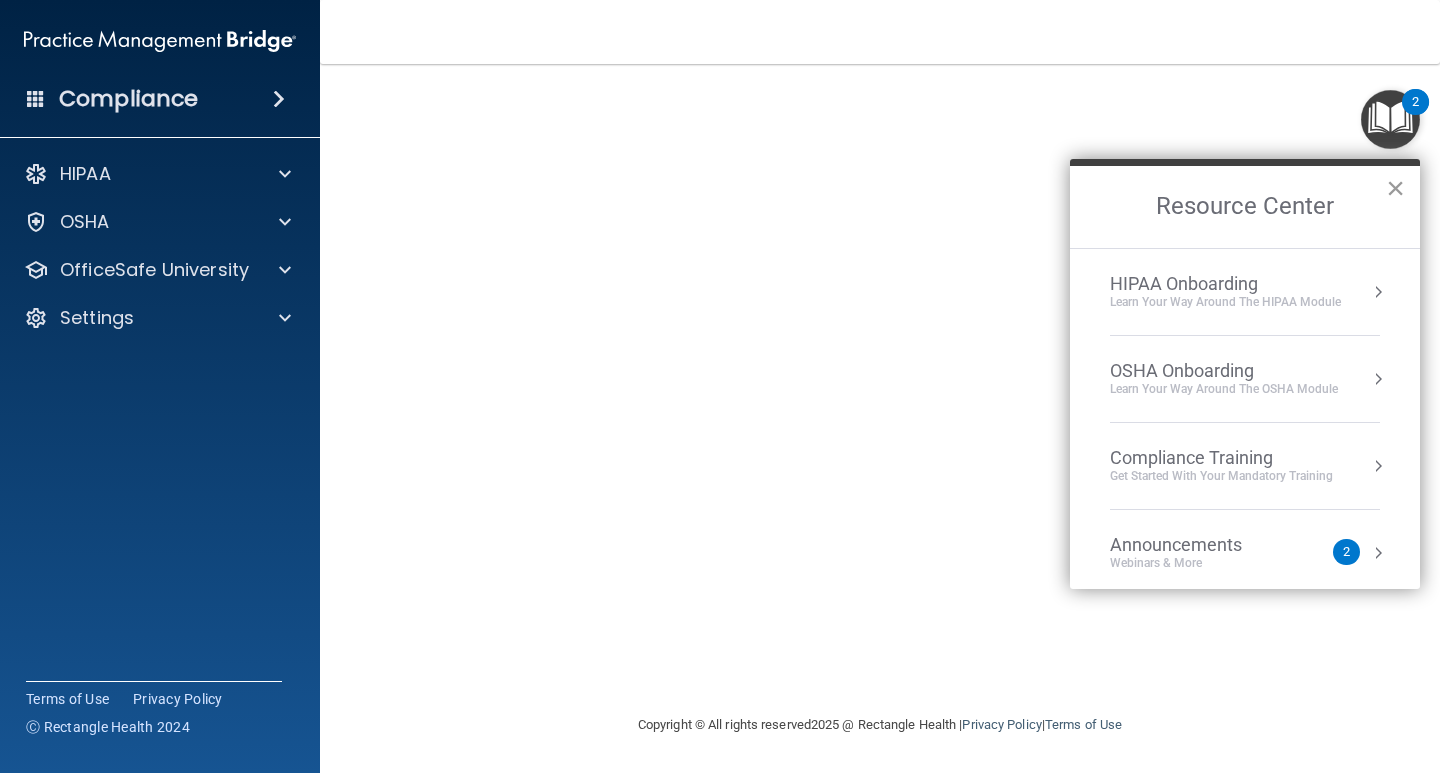 click on "Resource Center ×" at bounding box center [1245, 203] 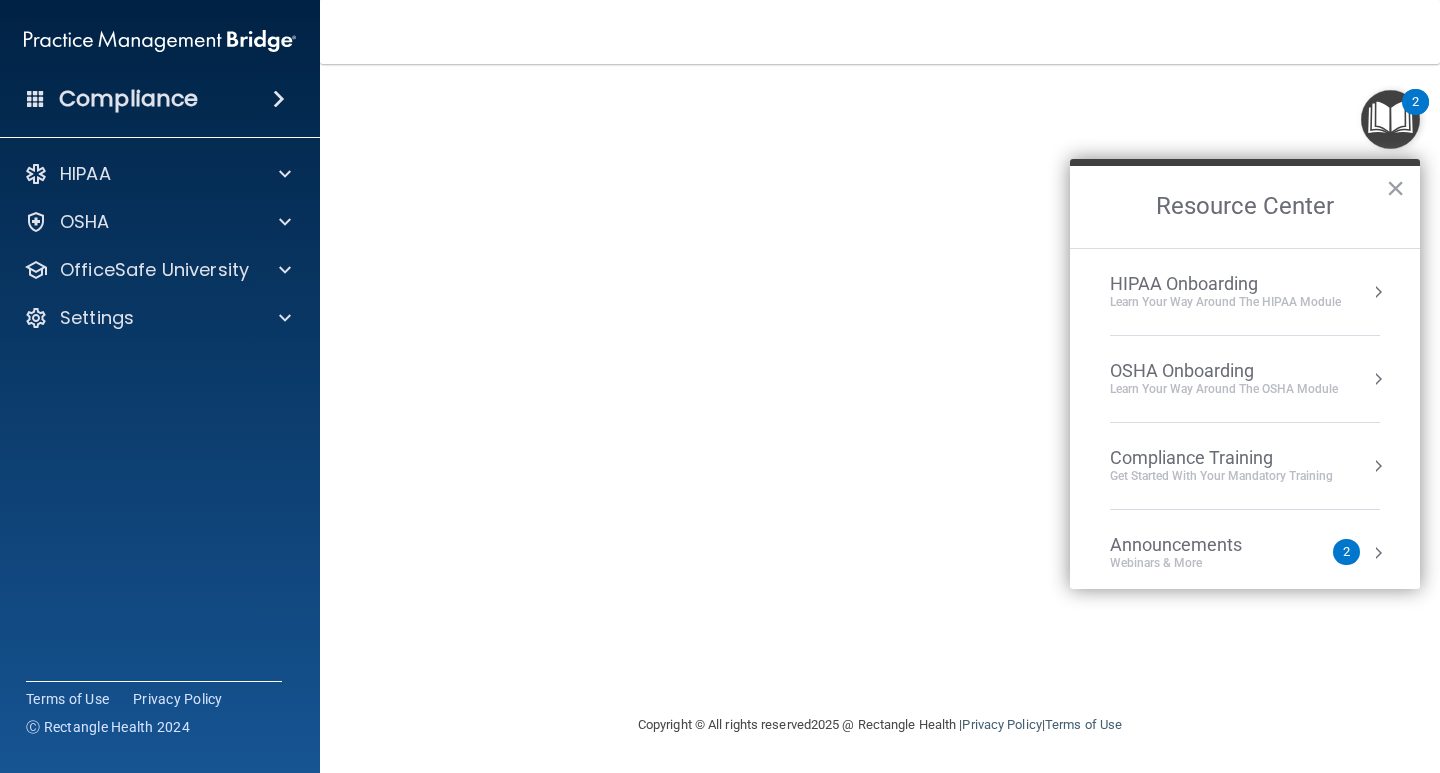 click on "×" at bounding box center (1395, 188) 